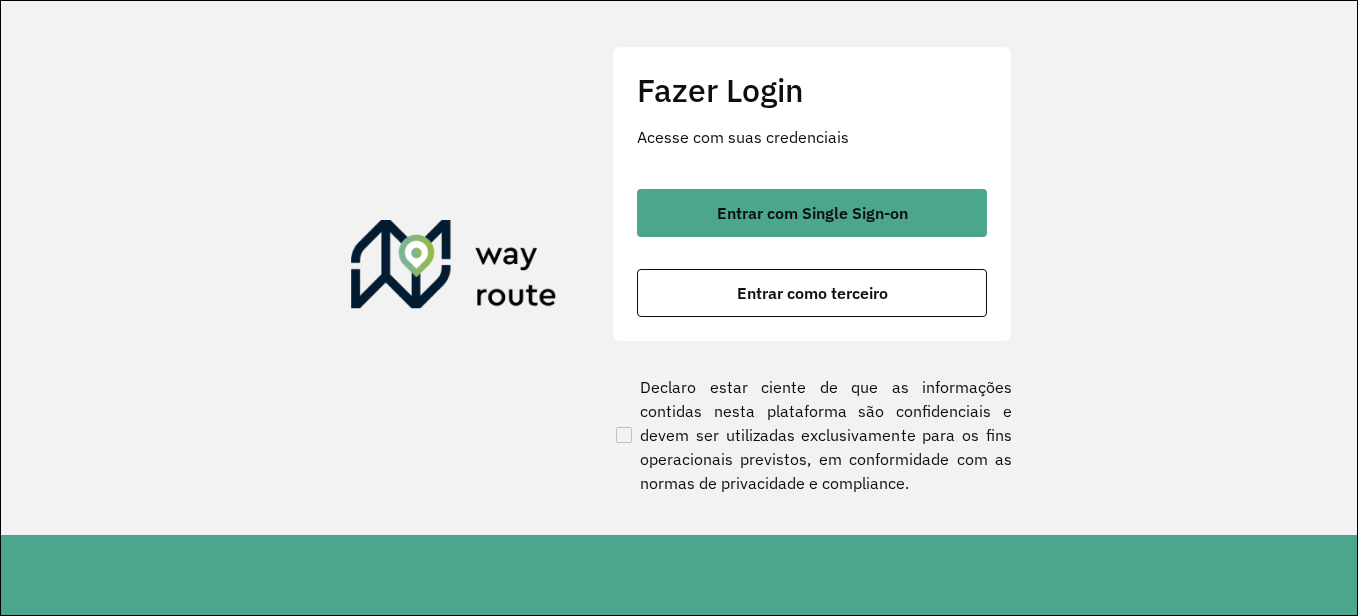 scroll, scrollTop: 0, scrollLeft: 0, axis: both 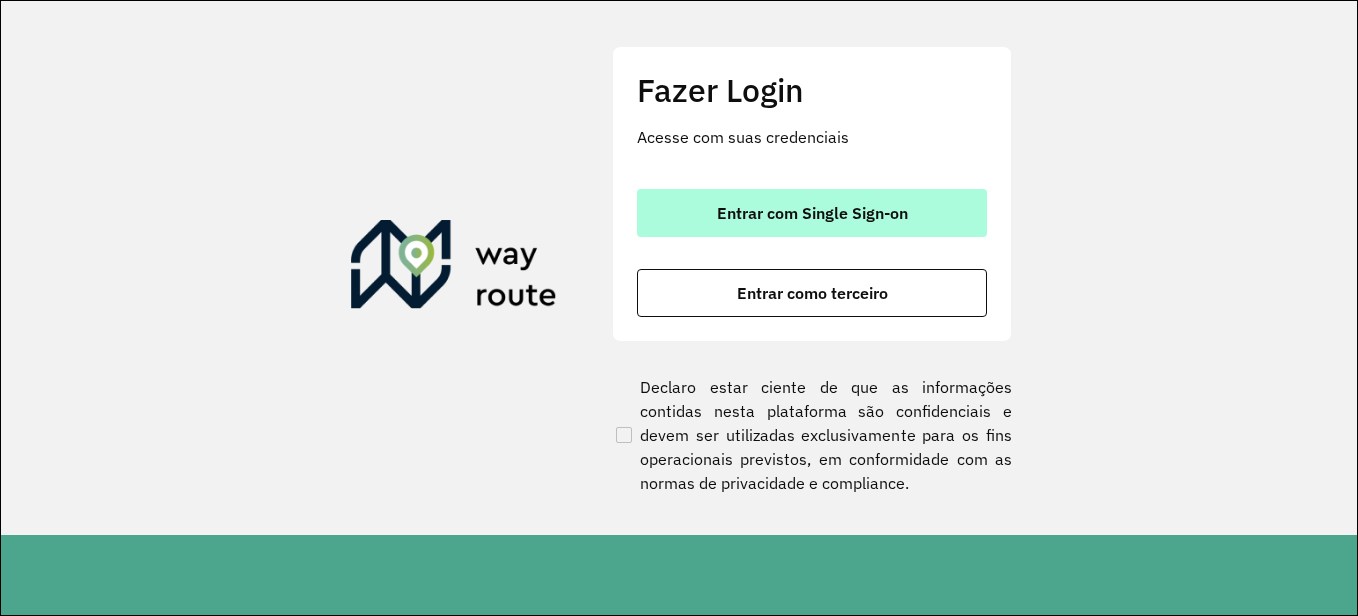 click on "Entrar com Single Sign-on" at bounding box center (812, 213) 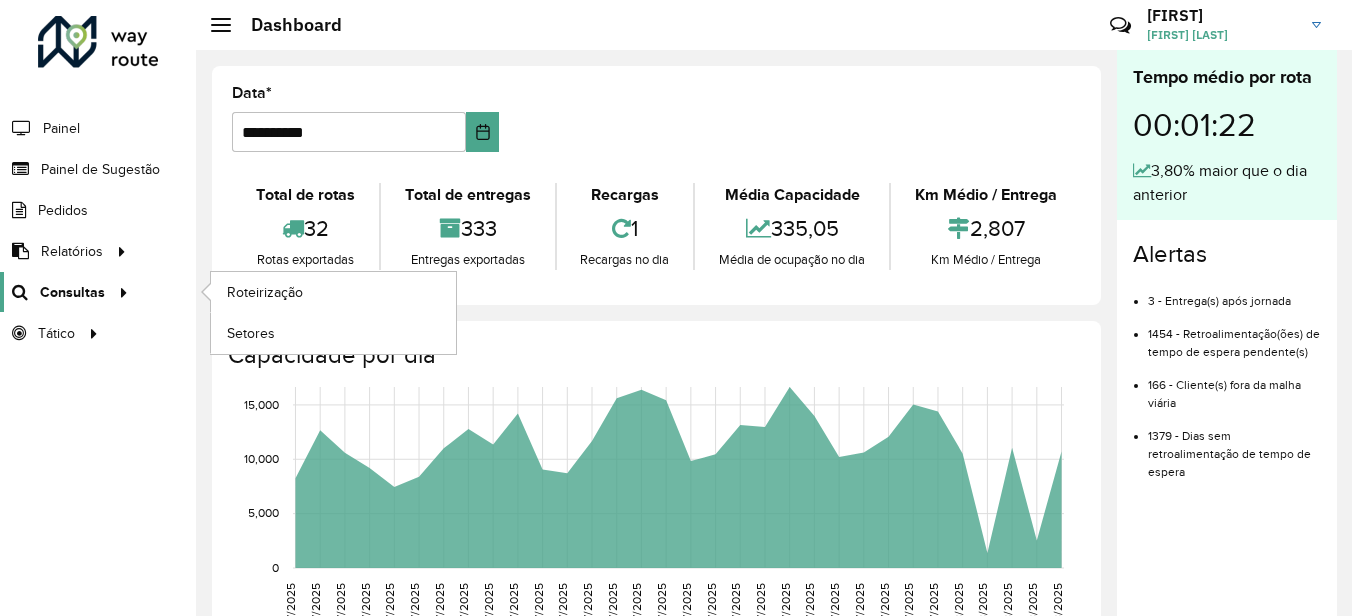scroll, scrollTop: 0, scrollLeft: 0, axis: both 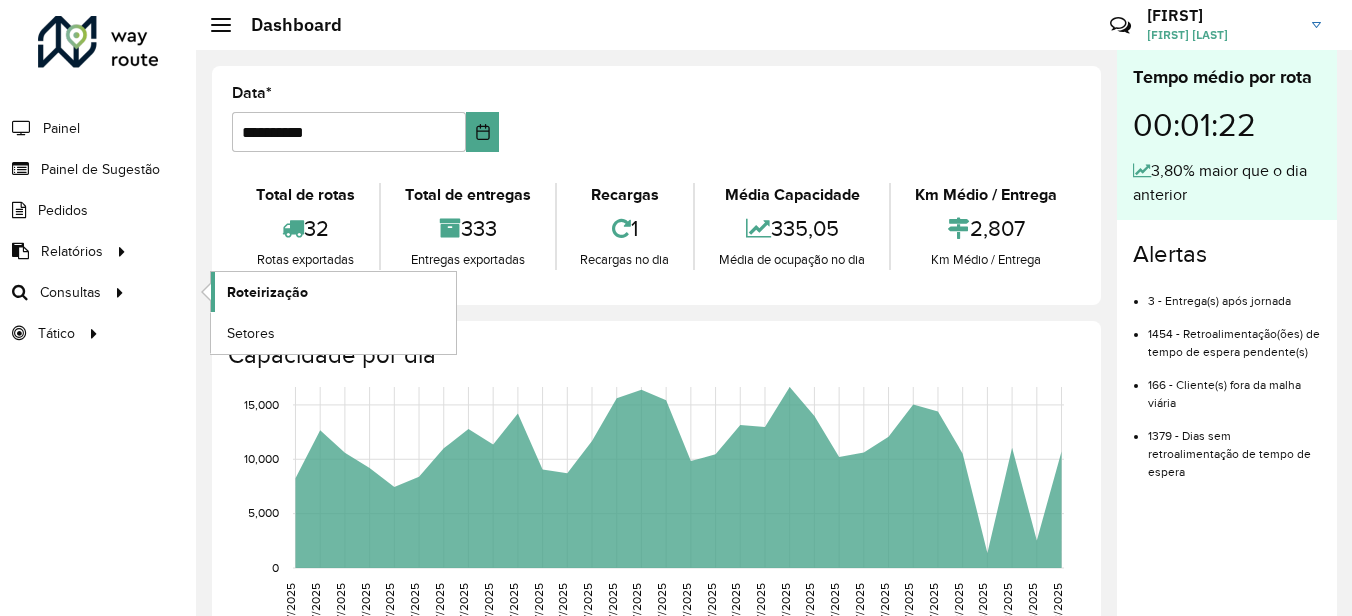 click on "Roteirização" 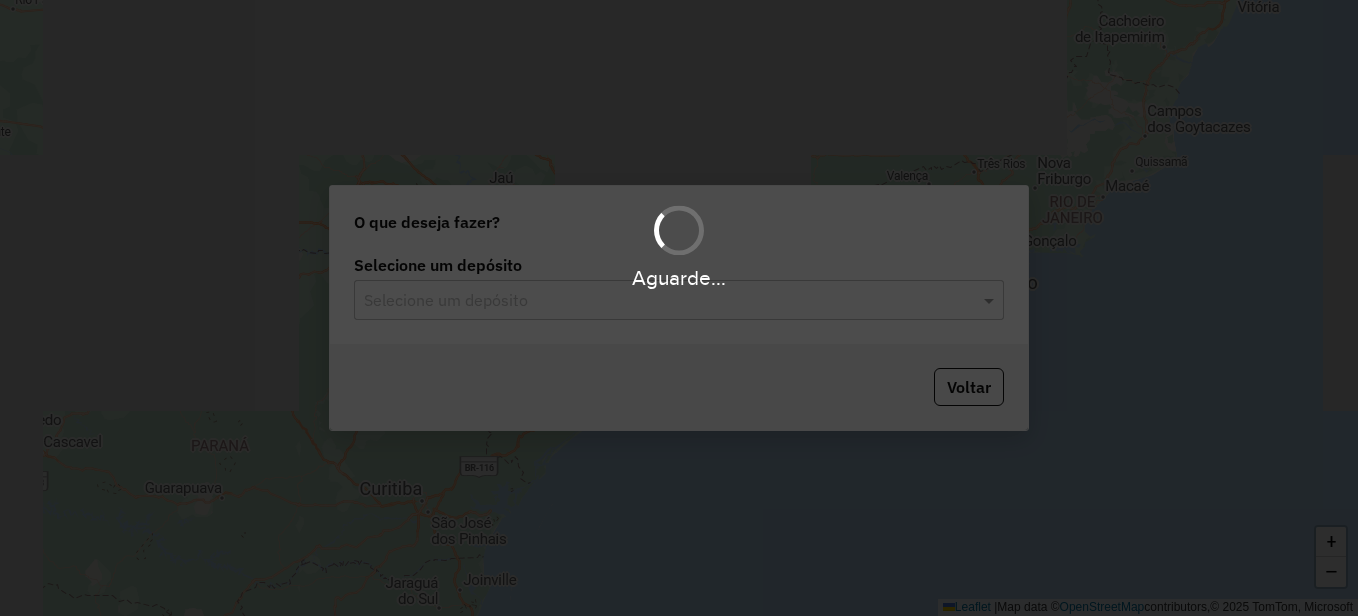 scroll, scrollTop: 0, scrollLeft: 0, axis: both 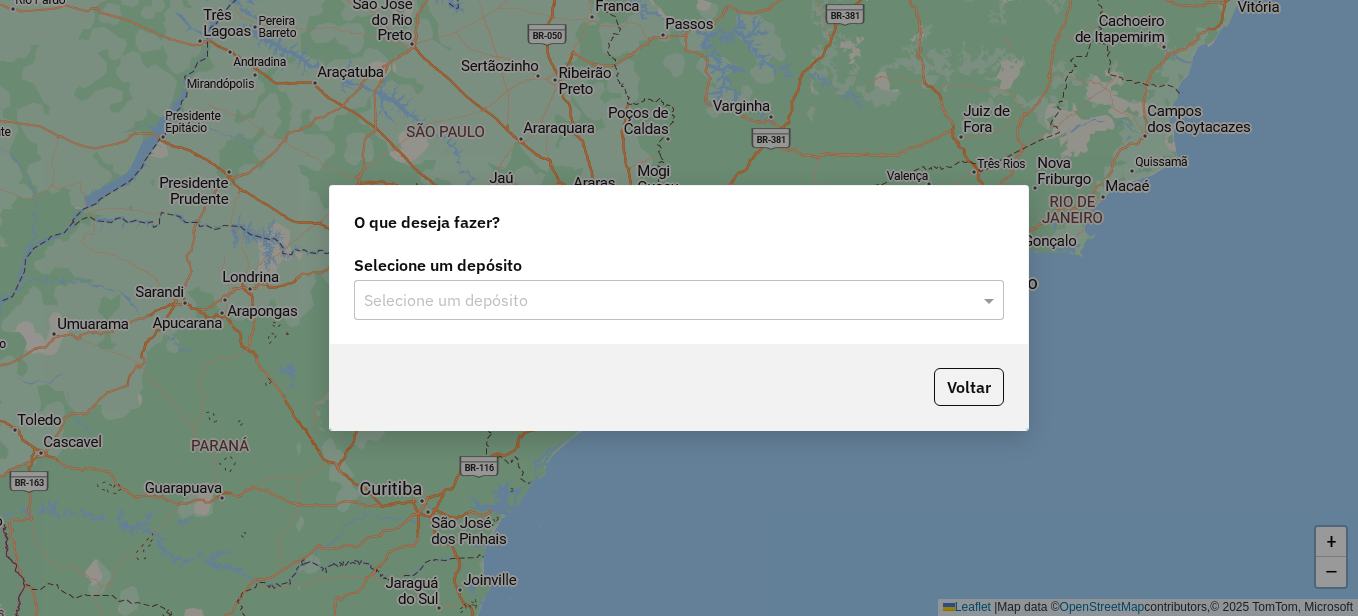 click 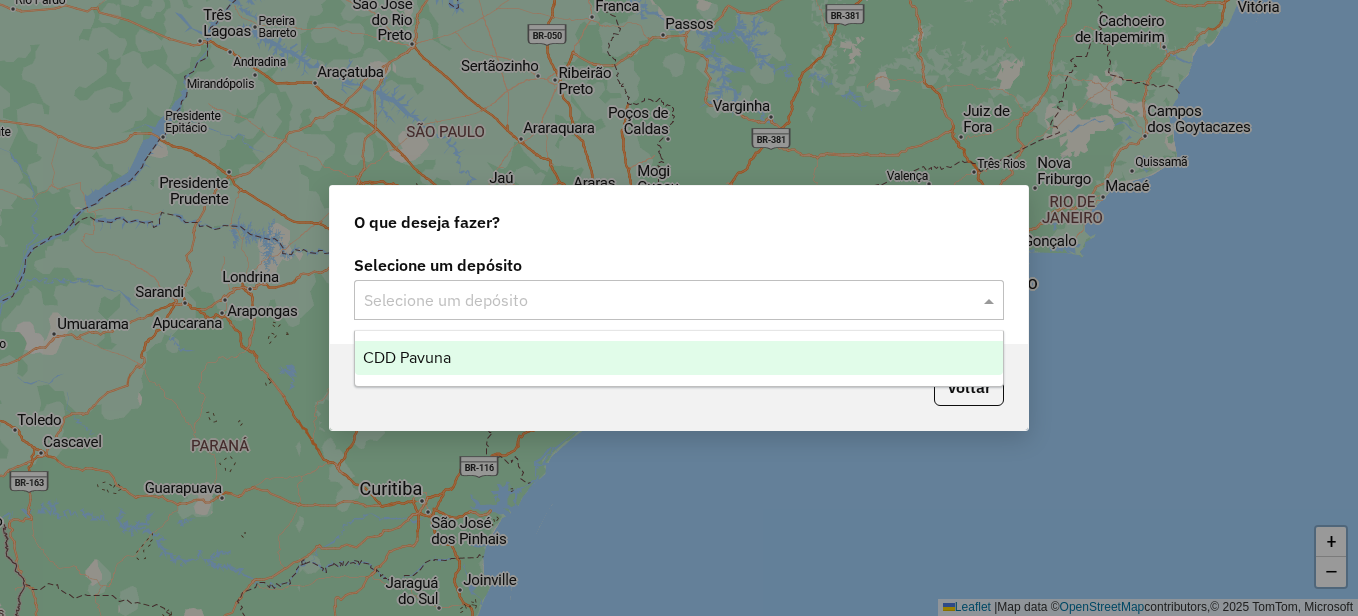 click on "CDD Pavuna" at bounding box center [679, 358] 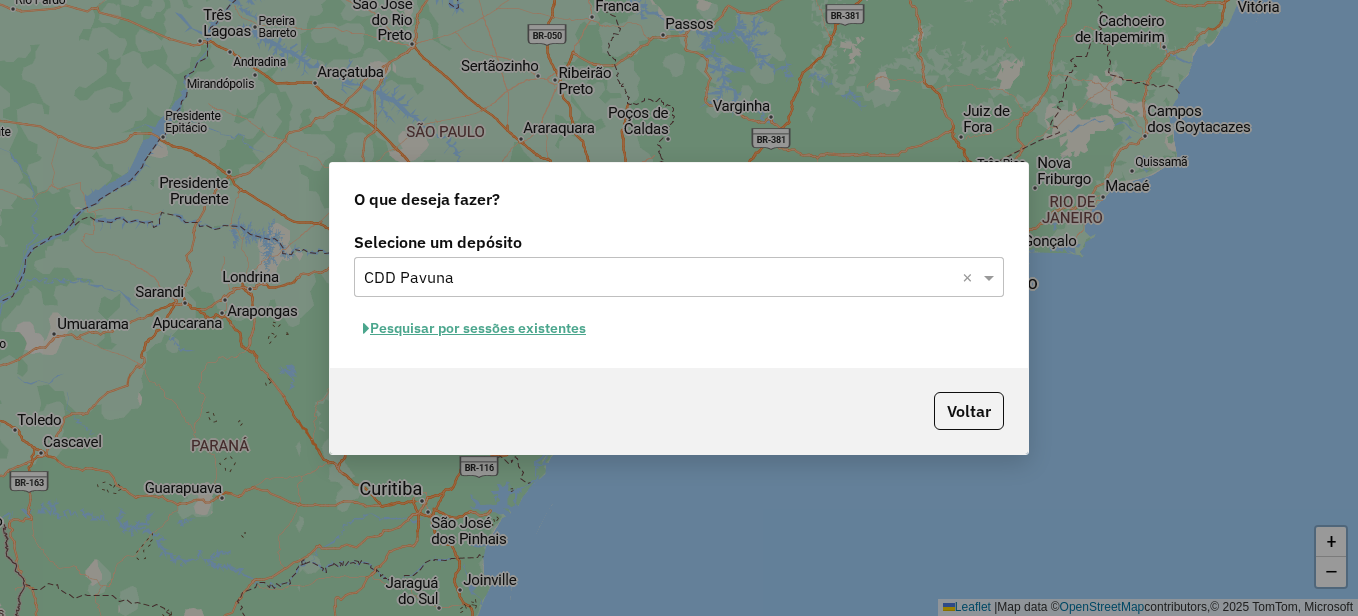 click on "Pesquisar por sessões existentes" 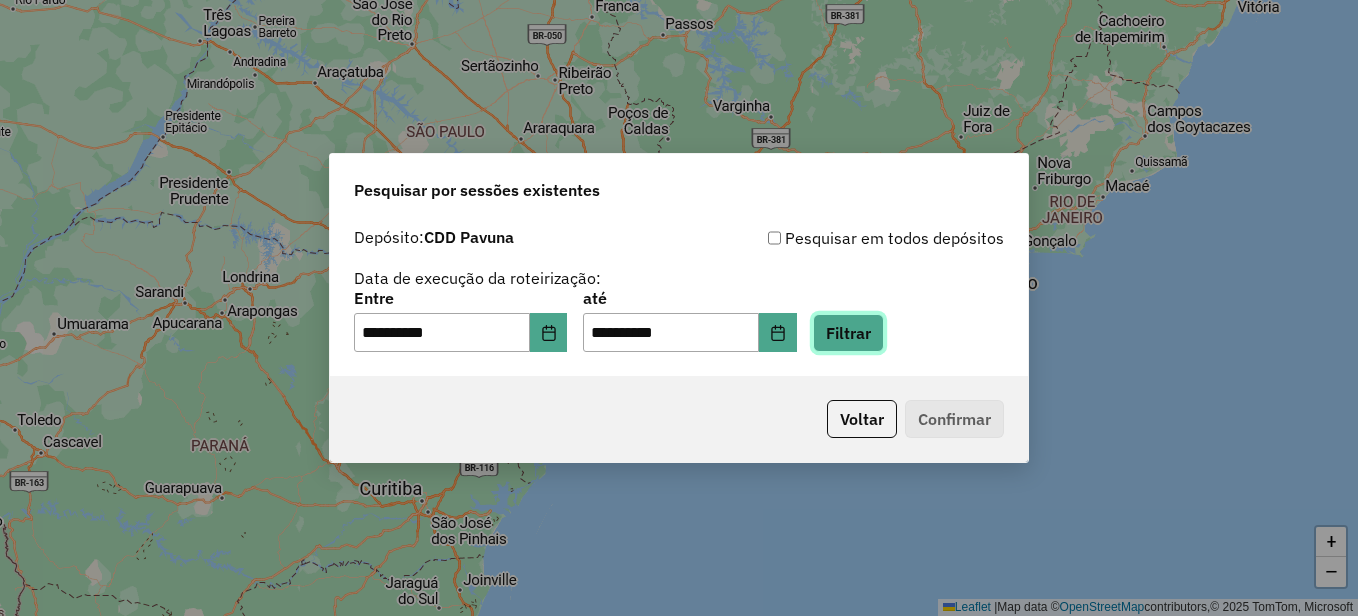 click on "Filtrar" 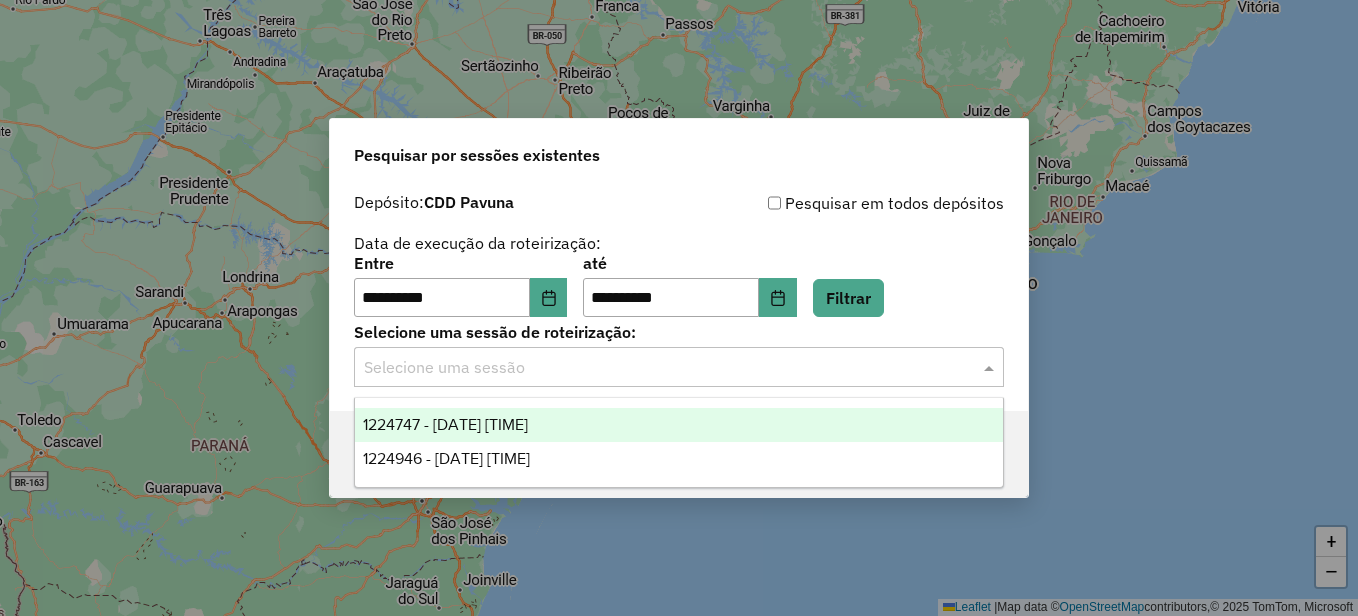 click 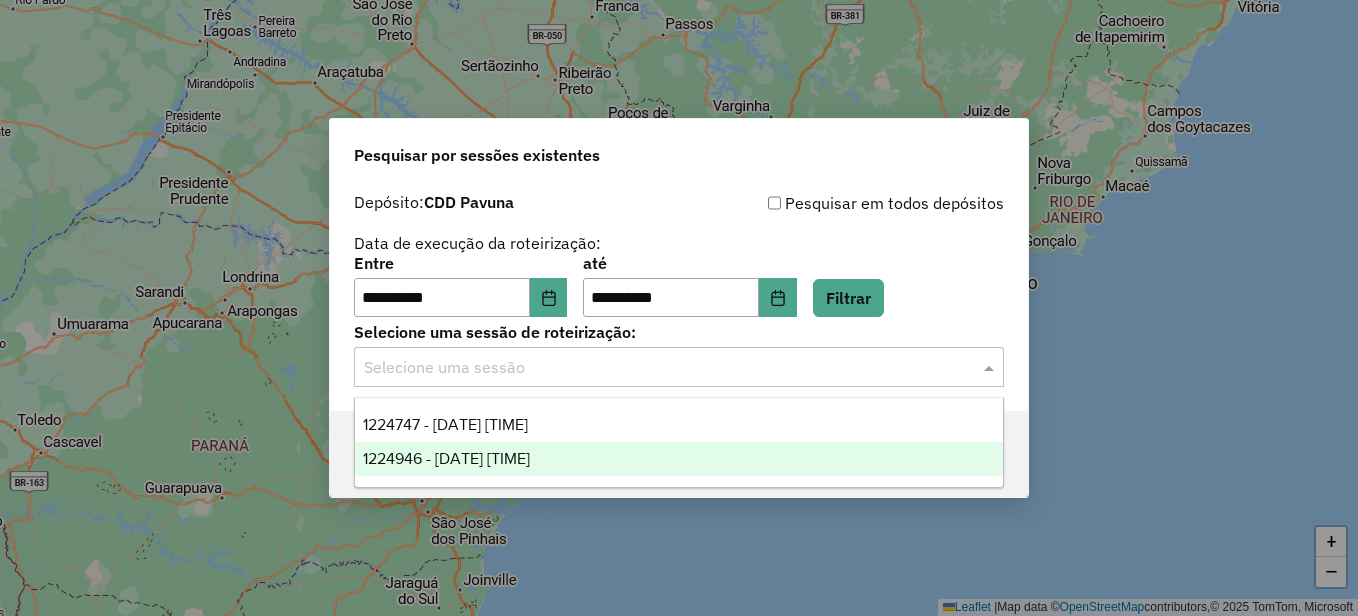 click on "1224946 - 06/08/2025 22:29" at bounding box center [446, 458] 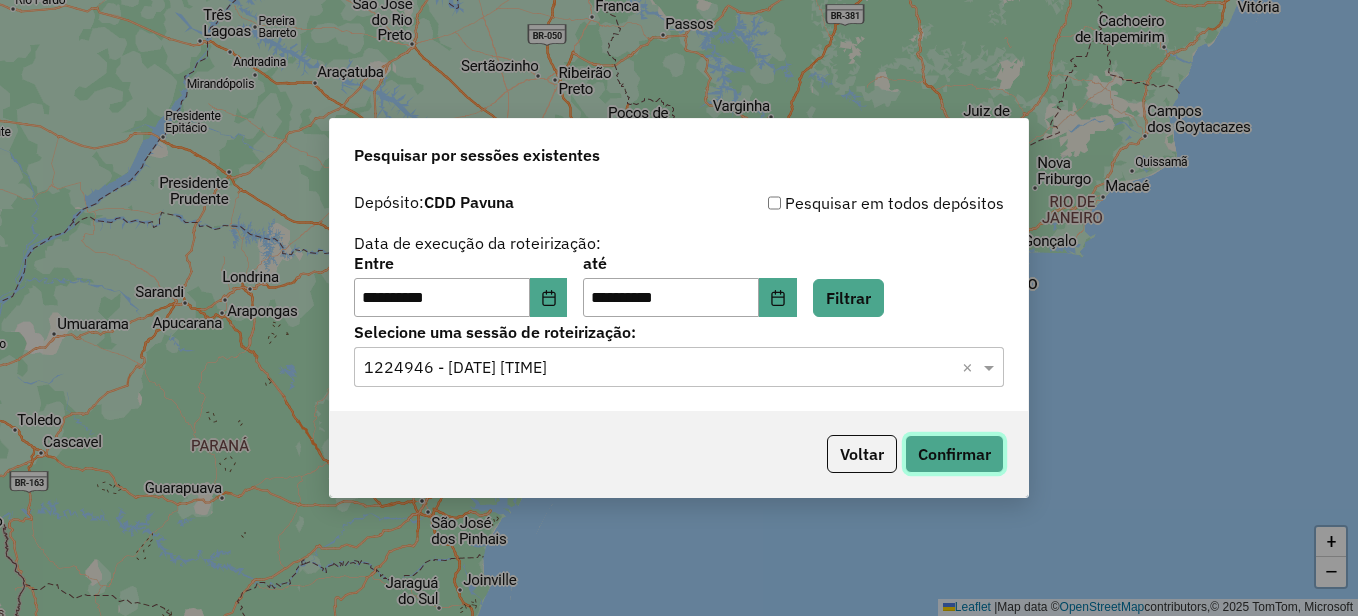 click on "Confirmar" 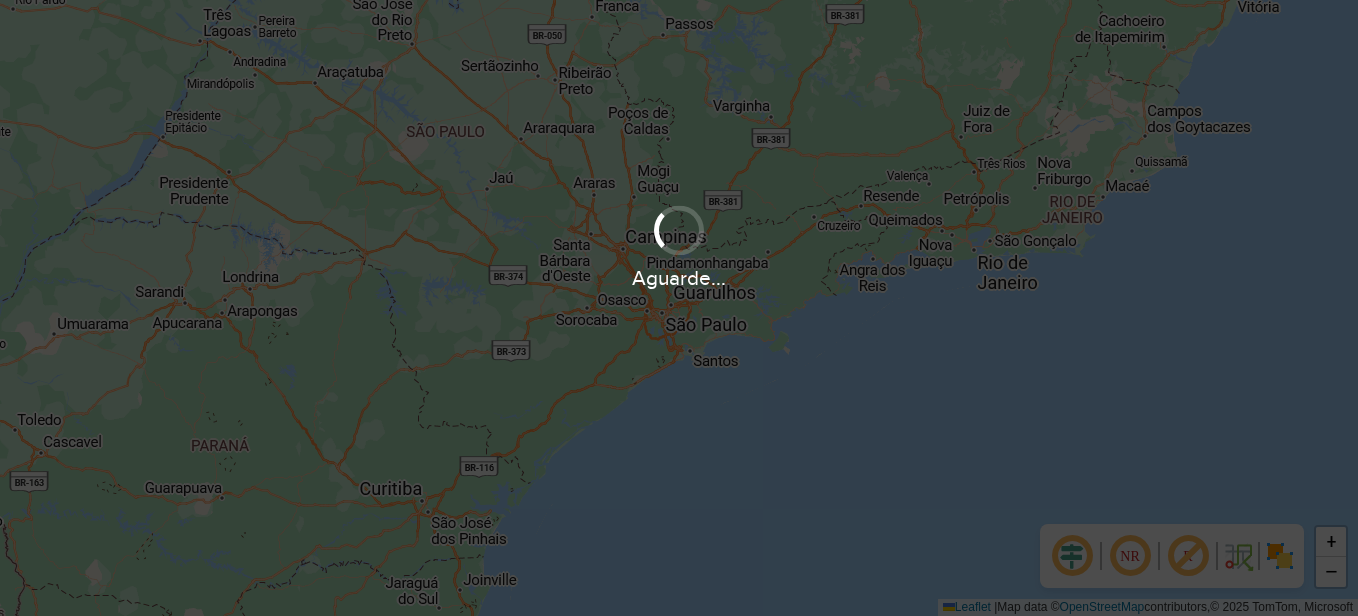 scroll, scrollTop: 0, scrollLeft: 0, axis: both 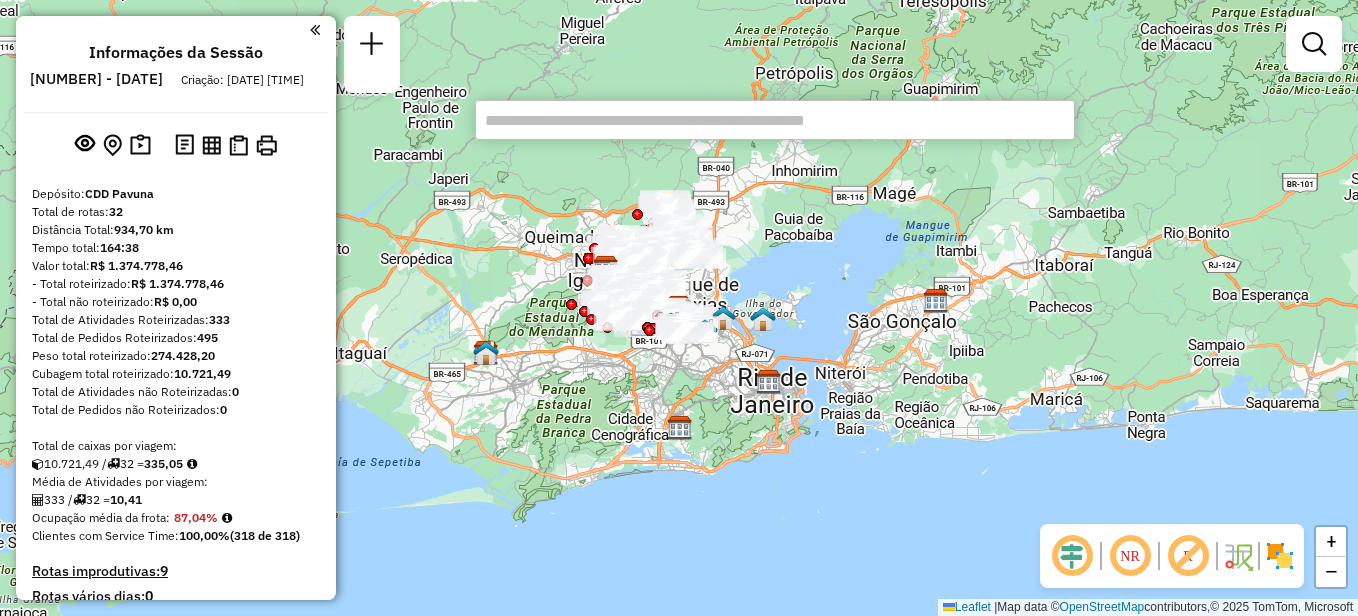 type on "*****" 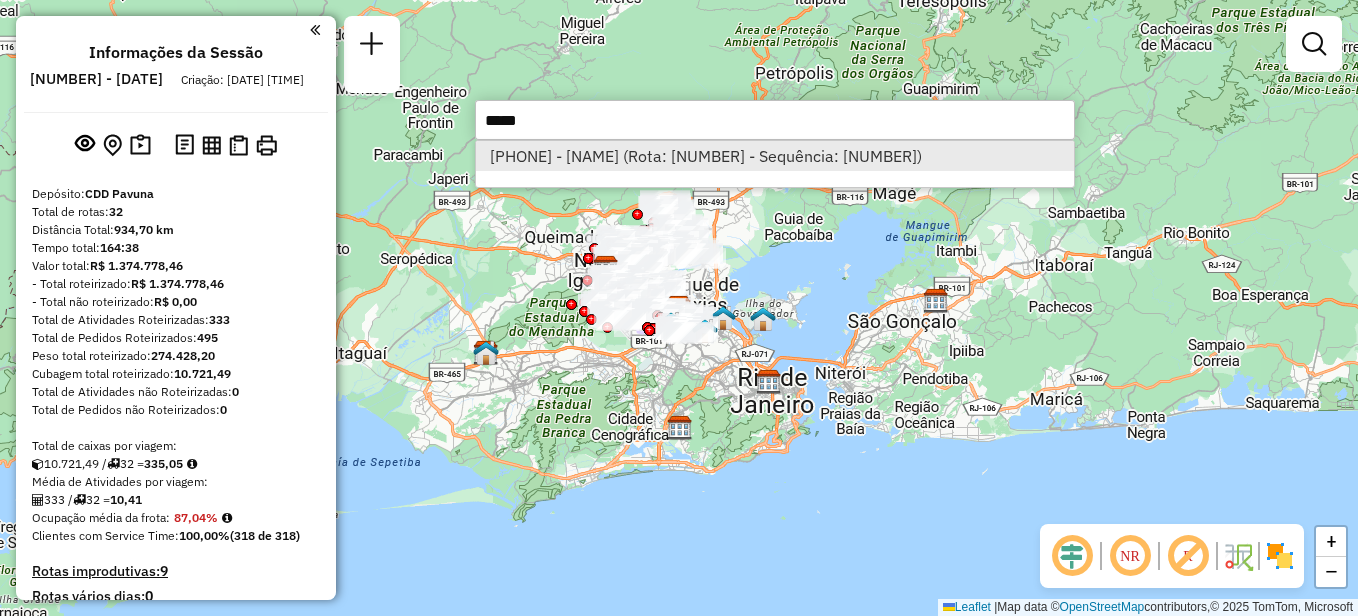 click on "[PHONE] - [FIRST] [LAST] (Rota: [NUMBER] - Sequência: [NUMBER])" at bounding box center (775, 156) 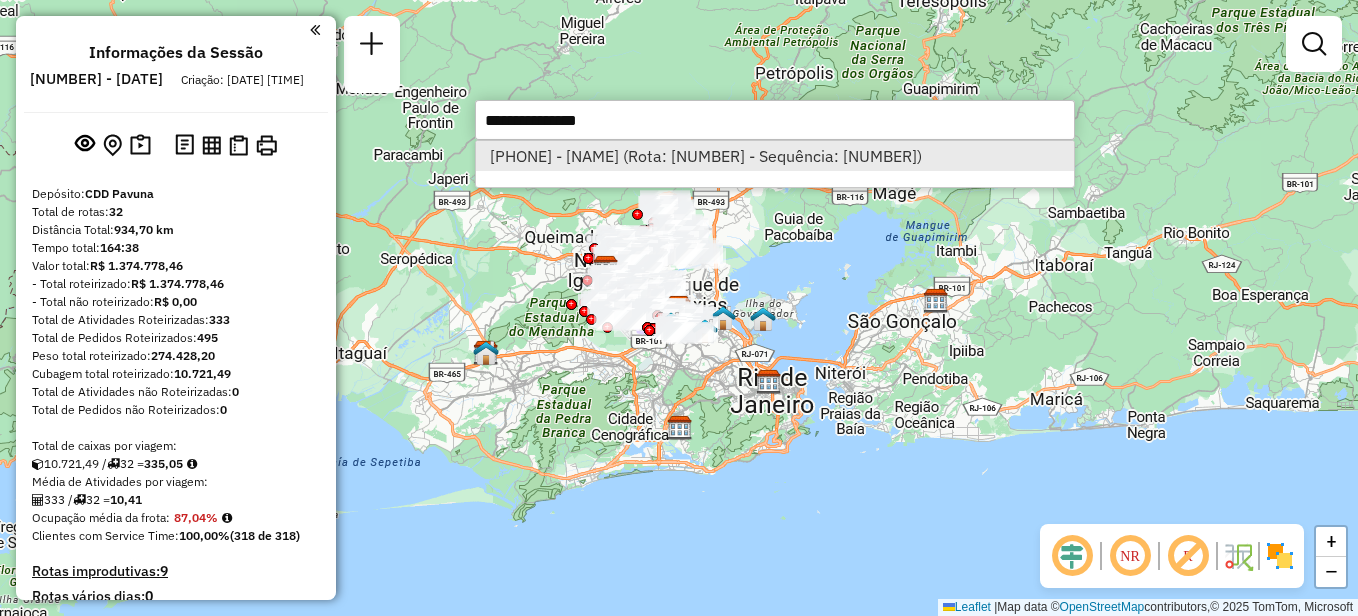 select on "**********" 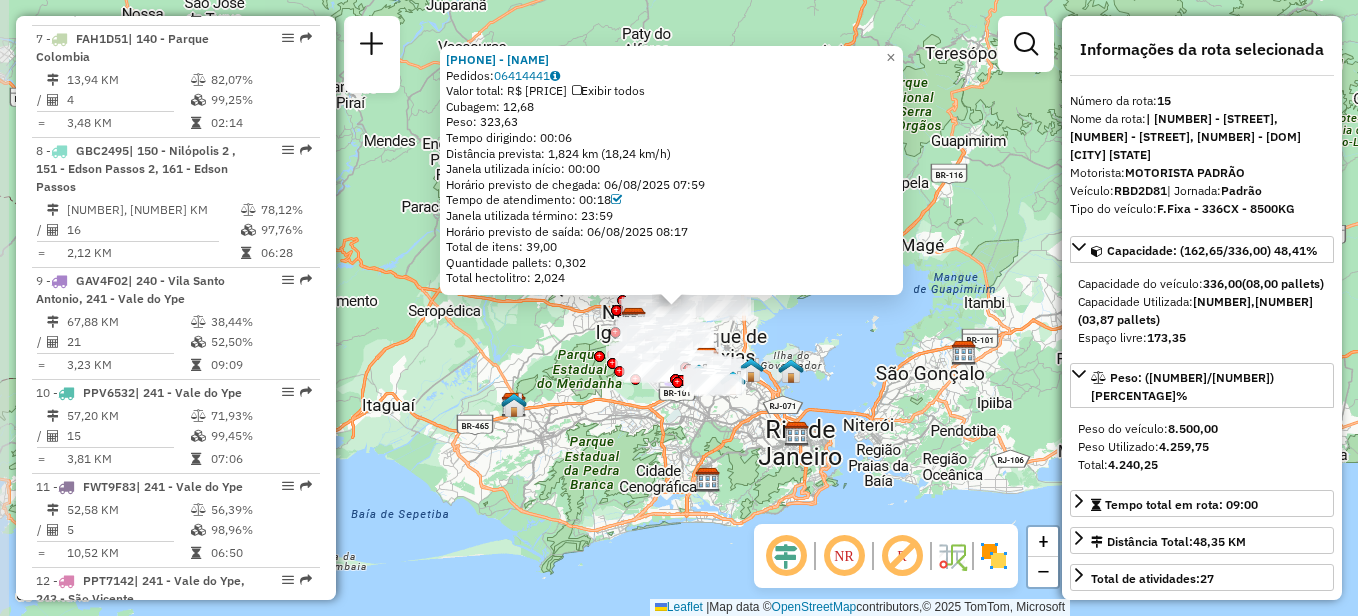 scroll, scrollTop: 2309, scrollLeft: 0, axis: vertical 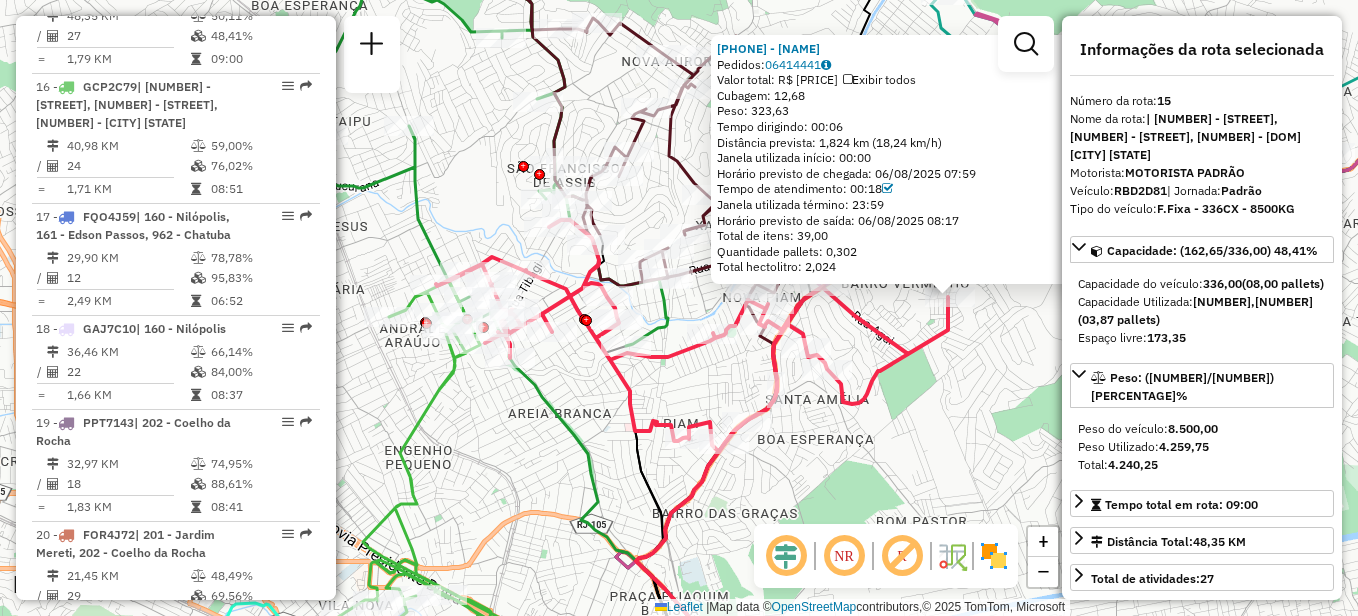 drag, startPoint x: 1041, startPoint y: 280, endPoint x: 884, endPoint y: 328, distance: 164.17369 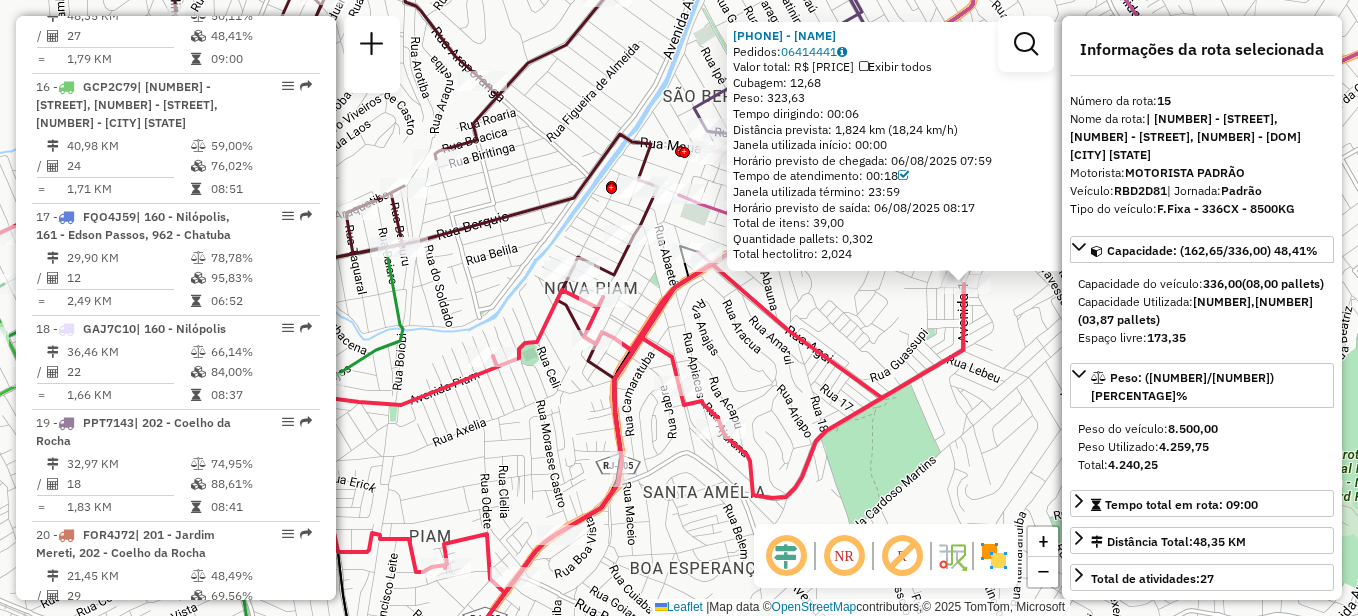 drag, startPoint x: 905, startPoint y: 328, endPoint x: 755, endPoint y: 344, distance: 150.85092 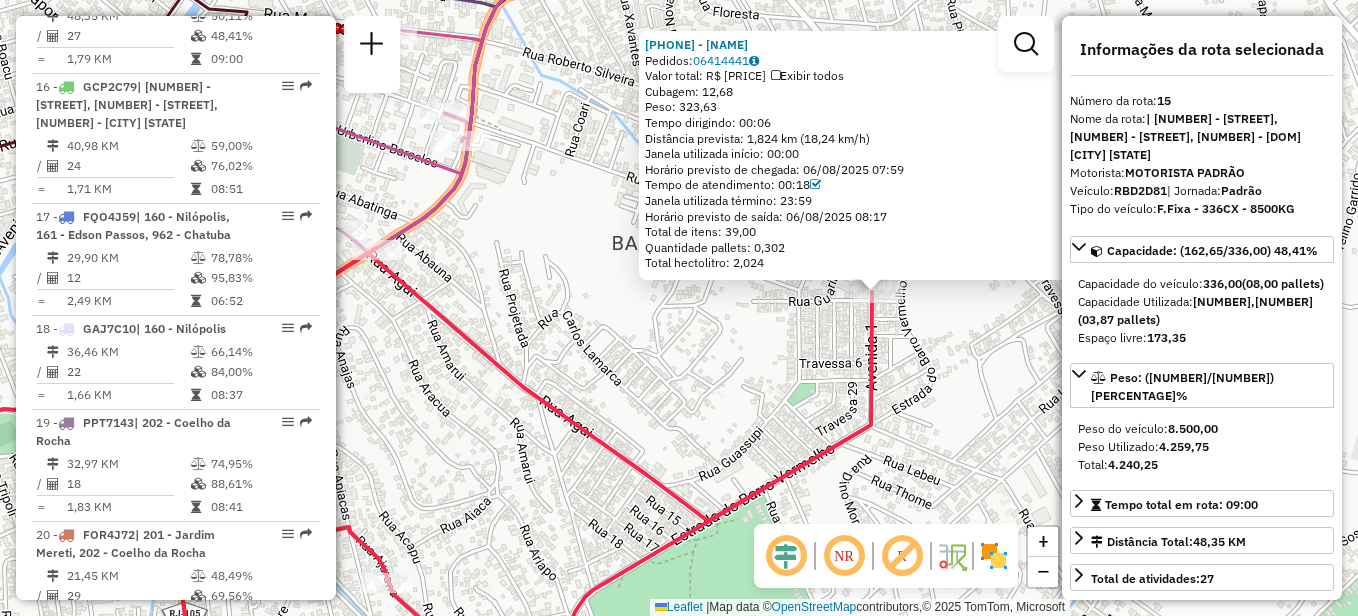 drag, startPoint x: 880, startPoint y: 320, endPoint x: 789, endPoint y: 372, distance: 104.80935 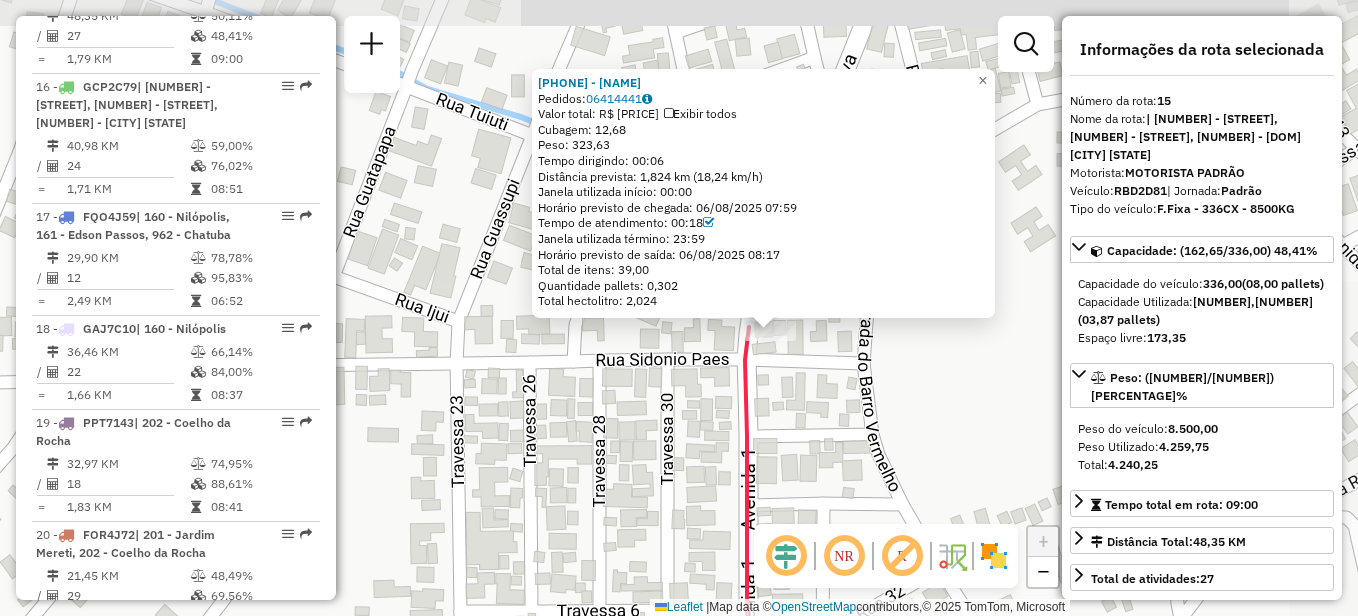 drag, startPoint x: 858, startPoint y: 307, endPoint x: 716, endPoint y: 397, distance: 168.119 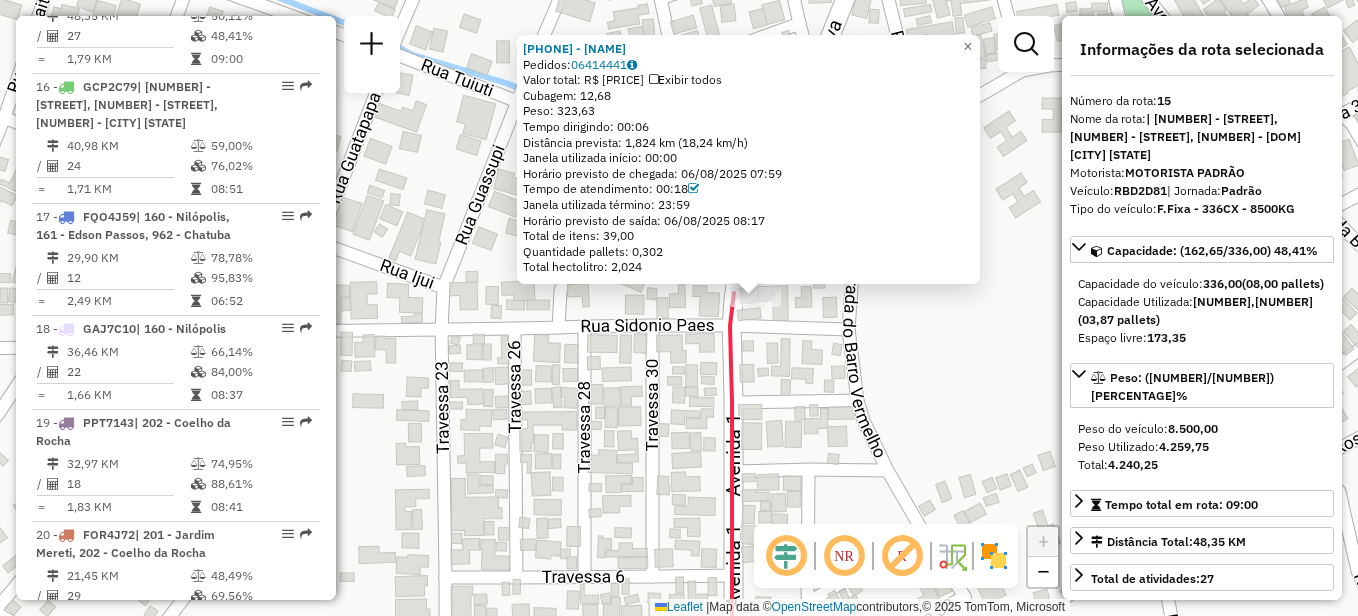 drag, startPoint x: 766, startPoint y: 407, endPoint x: 743, endPoint y: 308, distance: 101.636604 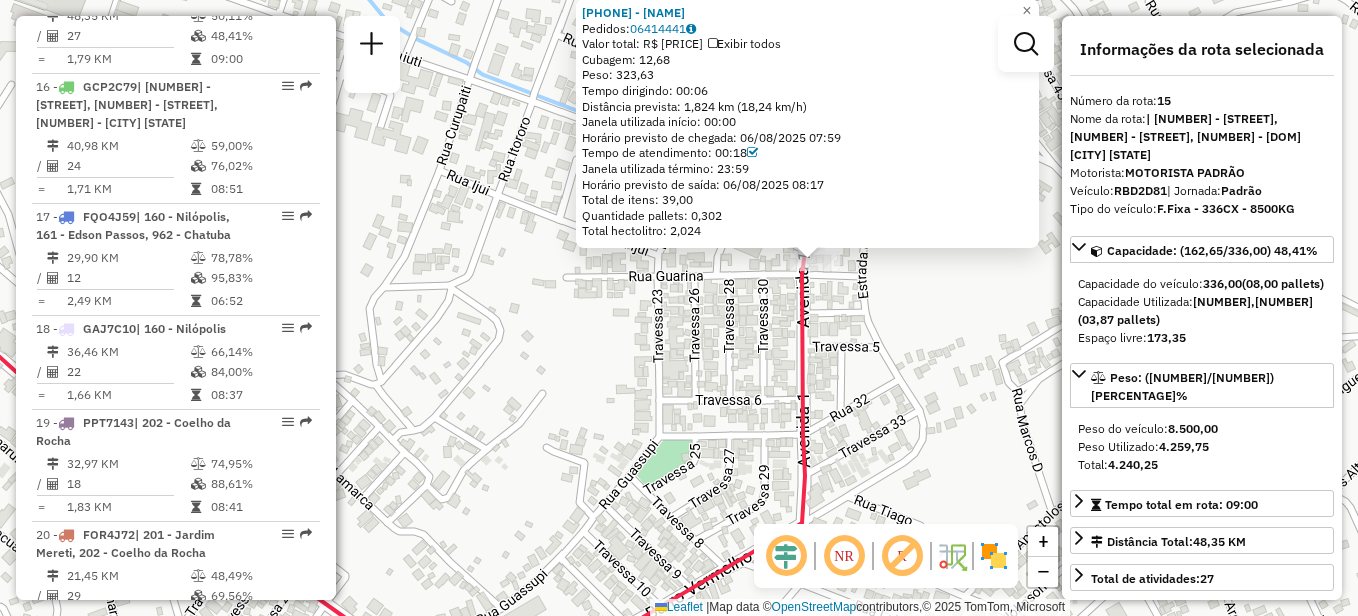 drag, startPoint x: 786, startPoint y: 396, endPoint x: 846, endPoint y: 367, distance: 66.64083 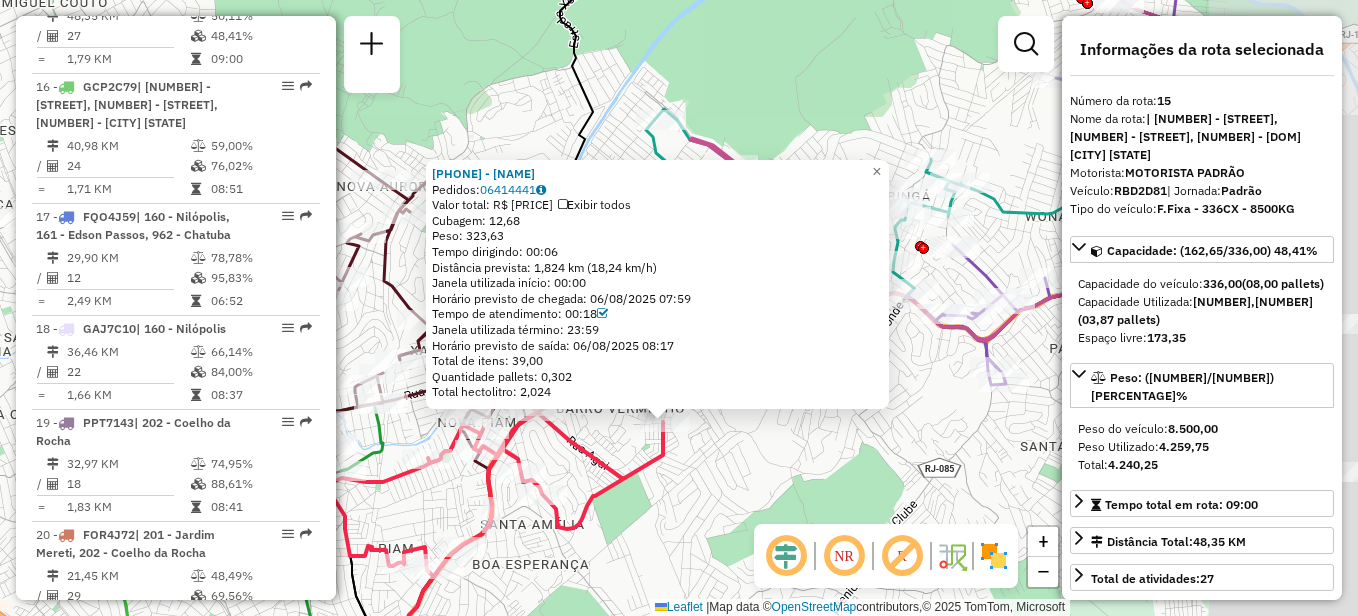drag, startPoint x: 983, startPoint y: 418, endPoint x: 747, endPoint y: 444, distance: 237.42789 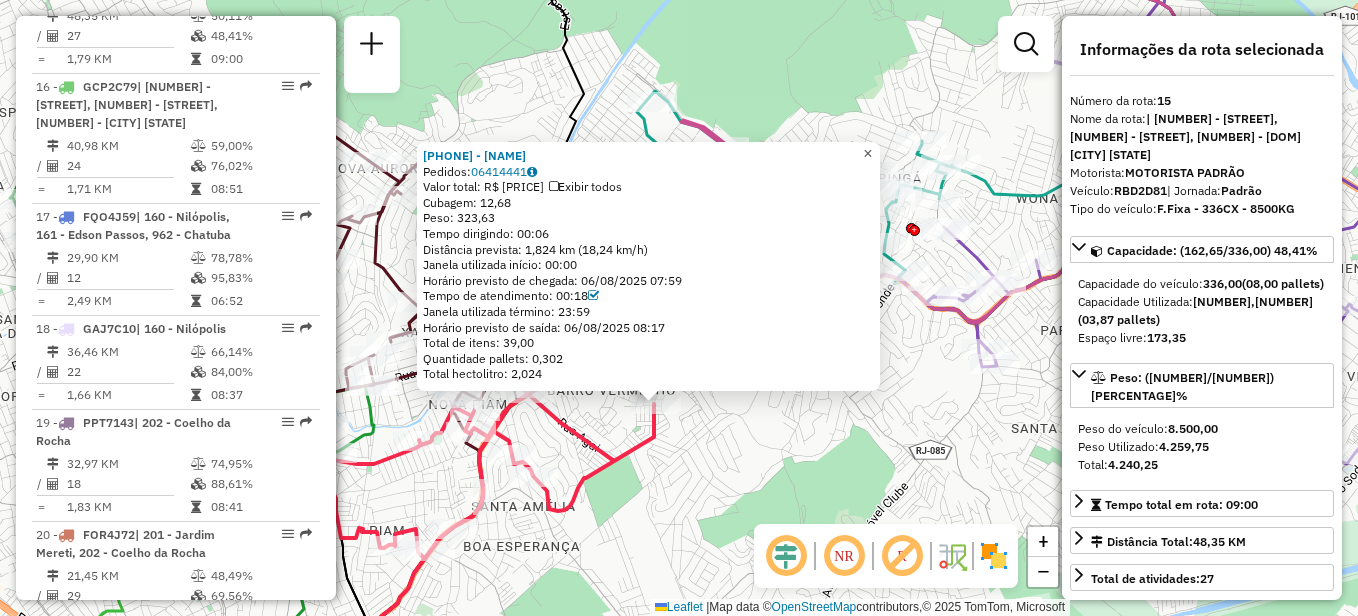click on "×" 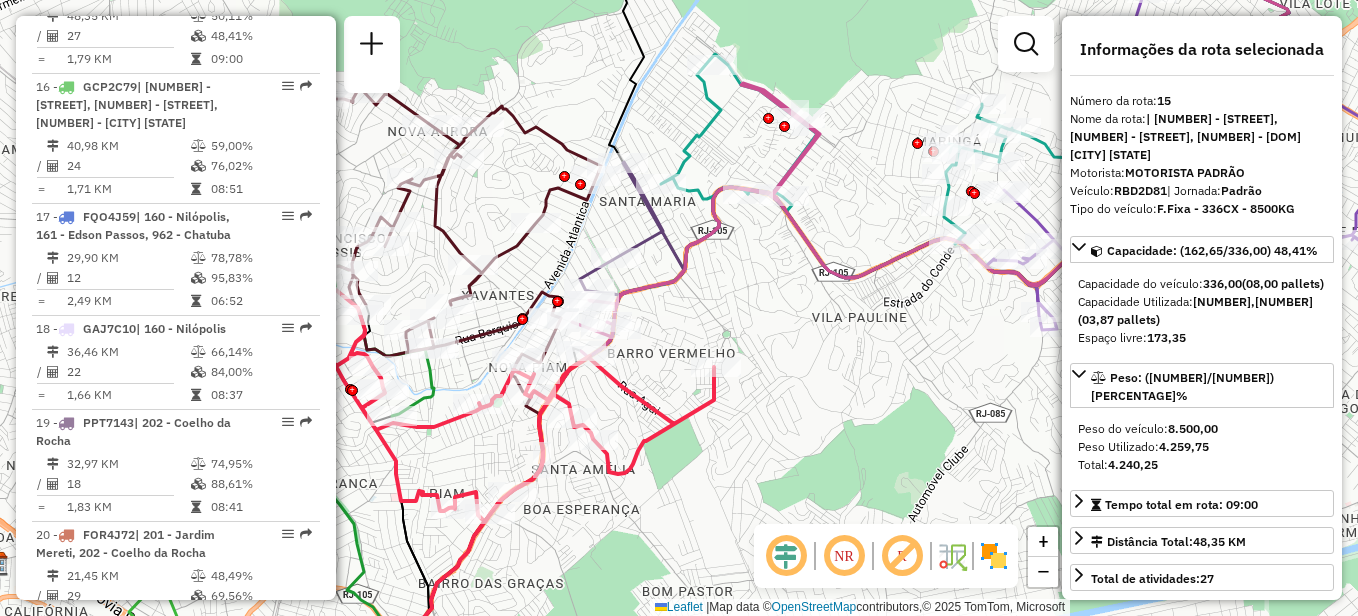 drag, startPoint x: 699, startPoint y: 353, endPoint x: 751, endPoint y: 321, distance: 61.05735 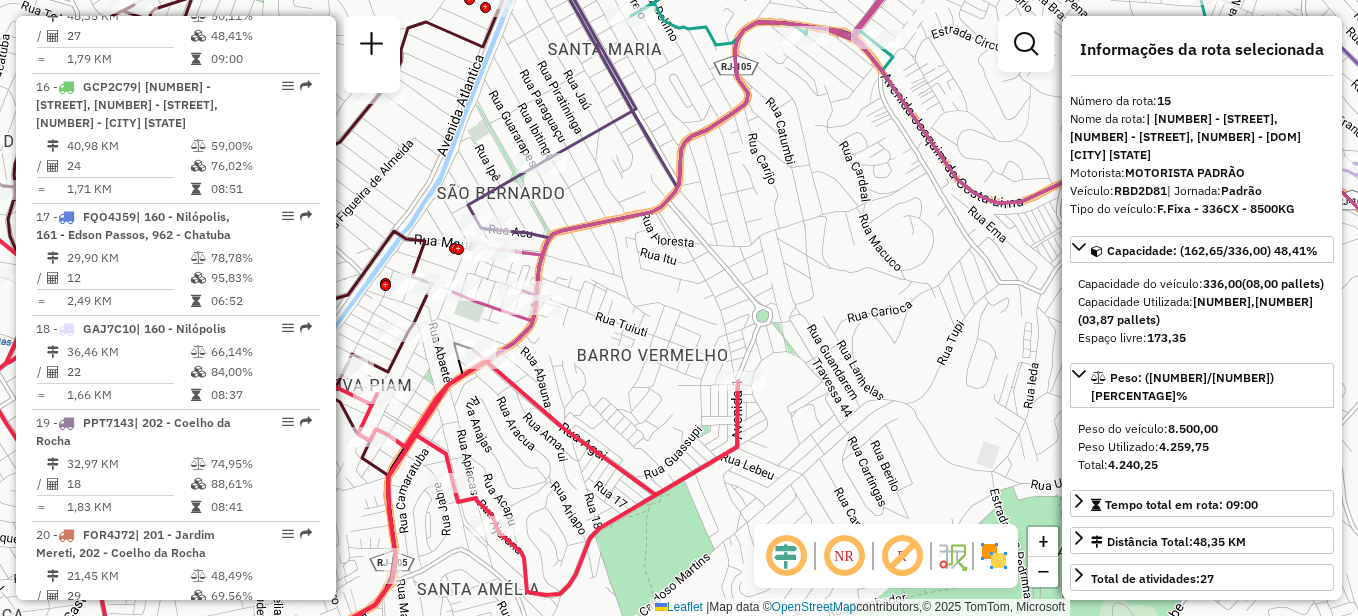 drag, startPoint x: 663, startPoint y: 333, endPoint x: 676, endPoint y: 322, distance: 17.029387 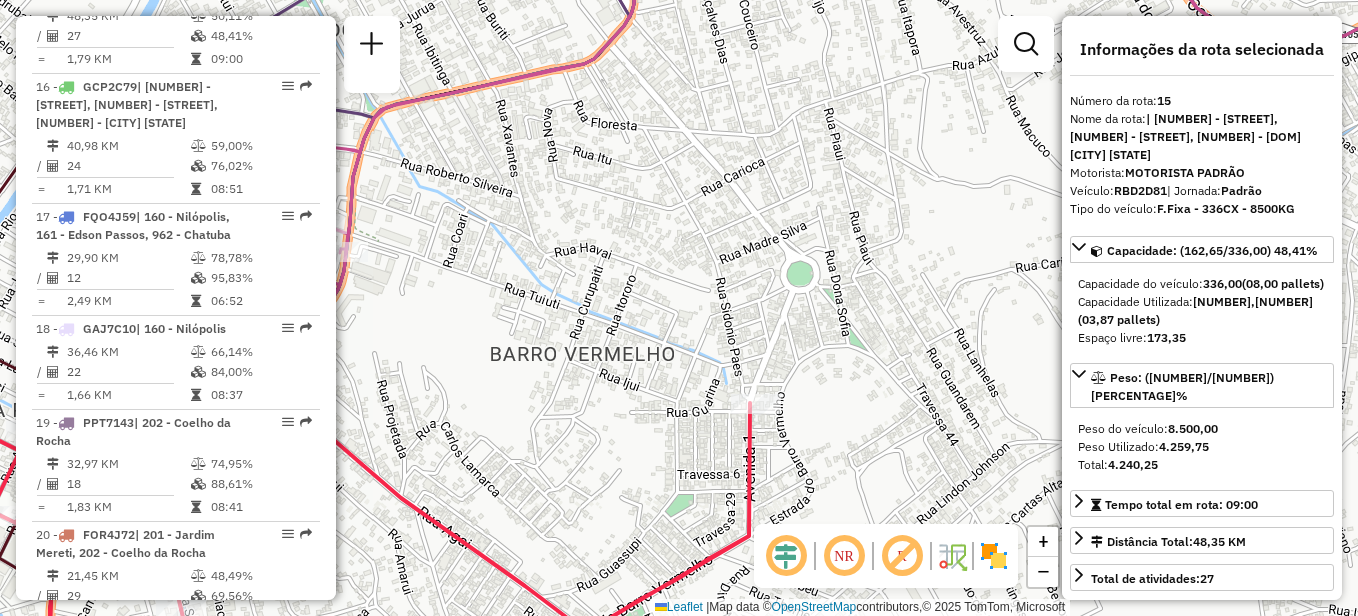 drag, startPoint x: 795, startPoint y: 384, endPoint x: 786, endPoint y: 336, distance: 48.83646 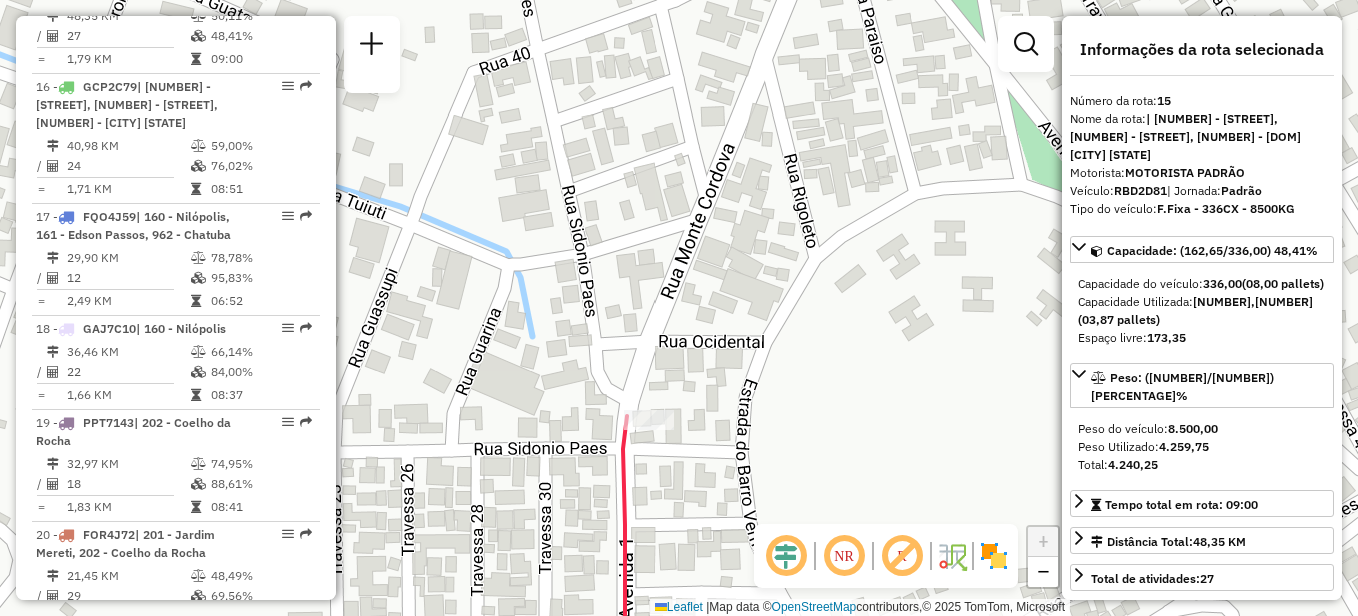 drag, startPoint x: 719, startPoint y: 350, endPoint x: 735, endPoint y: 320, distance: 34 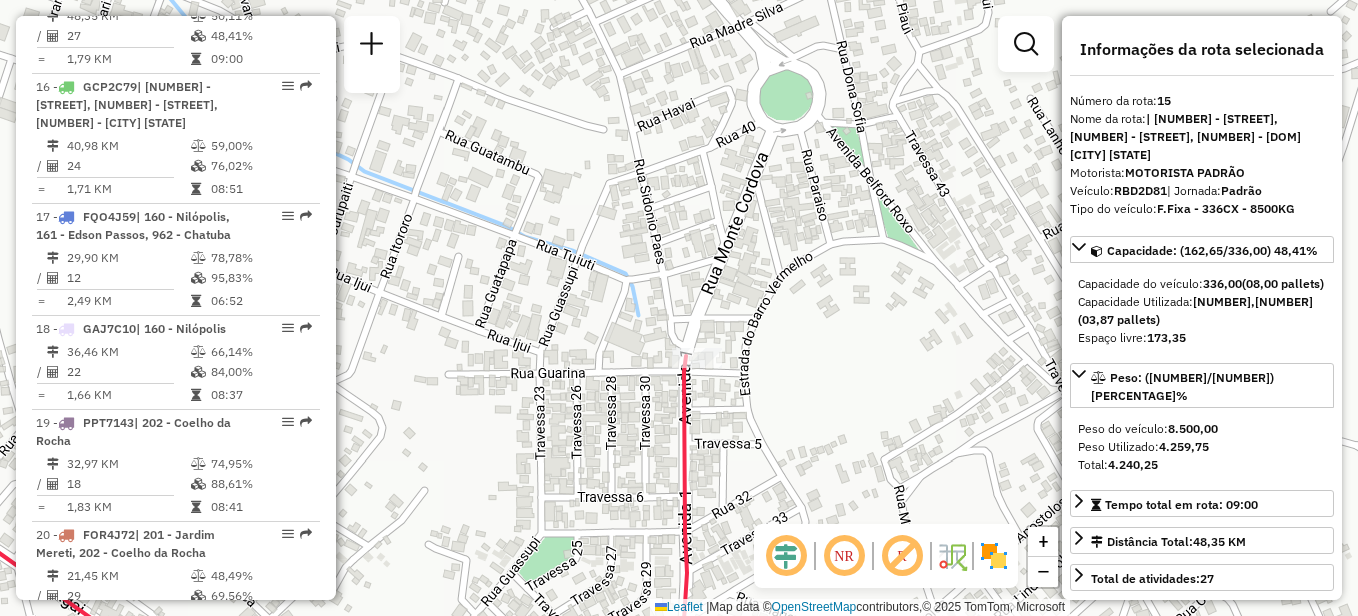 drag, startPoint x: 706, startPoint y: 223, endPoint x: 791, endPoint y: 311, distance: 122.34786 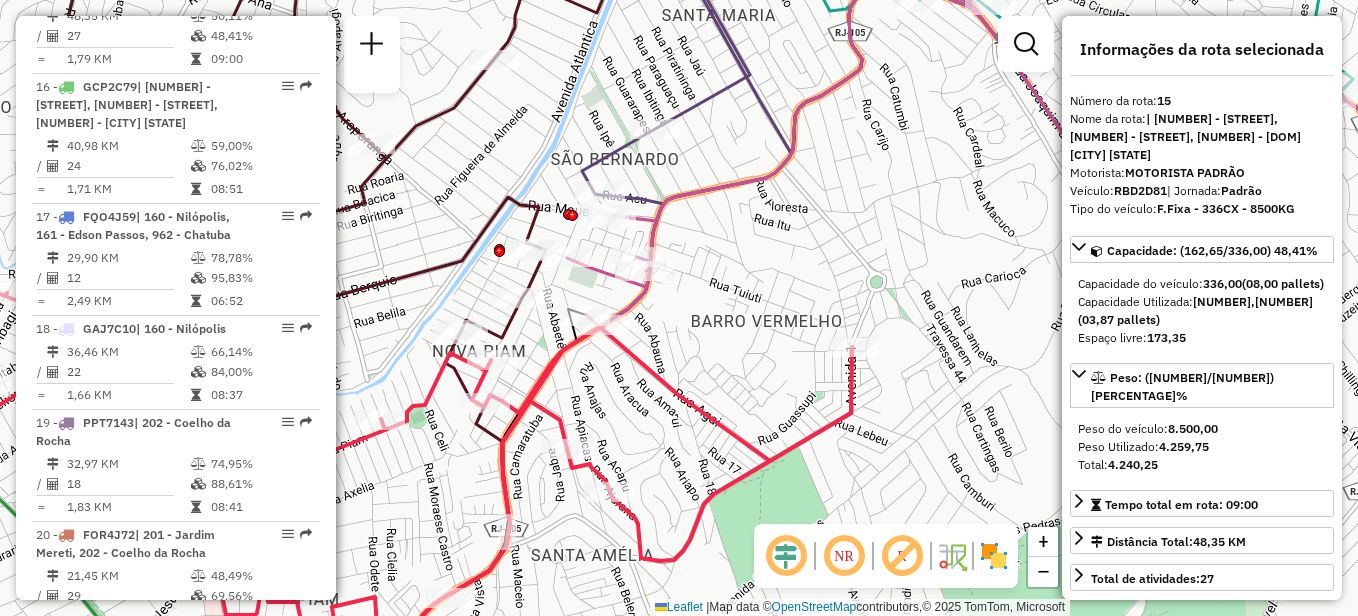 drag, startPoint x: 683, startPoint y: 272, endPoint x: 790, endPoint y: 304, distance: 111.68259 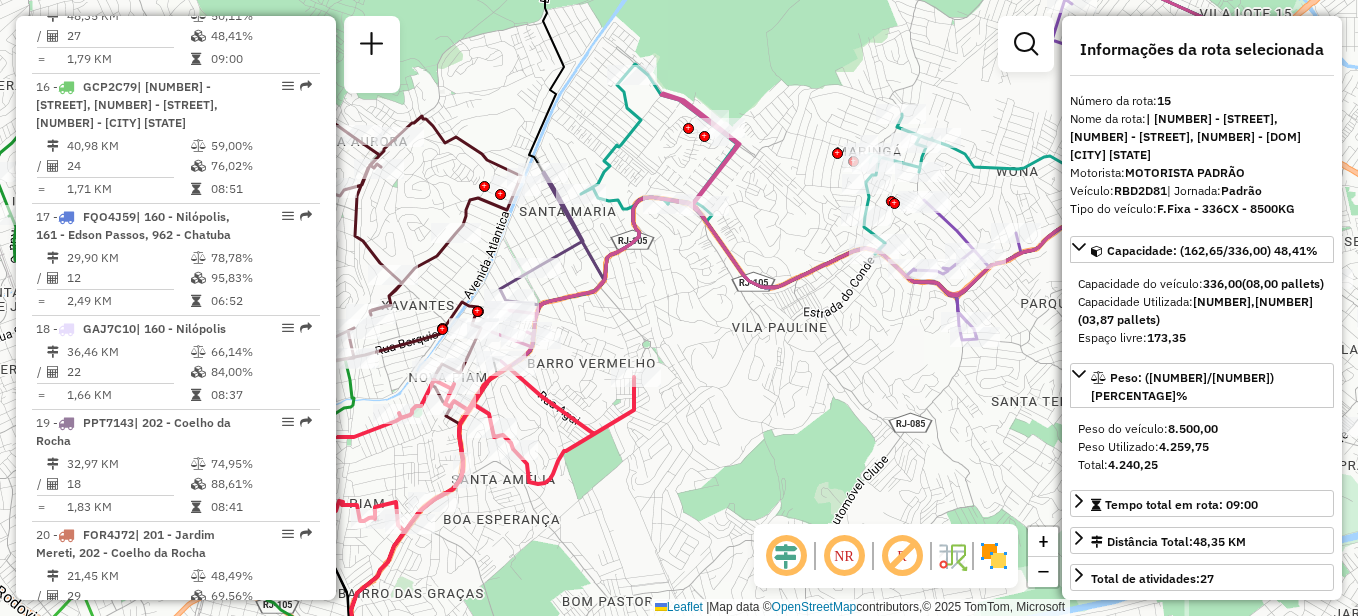 drag, startPoint x: 895, startPoint y: 285, endPoint x: 715, endPoint y: 323, distance: 183.96739 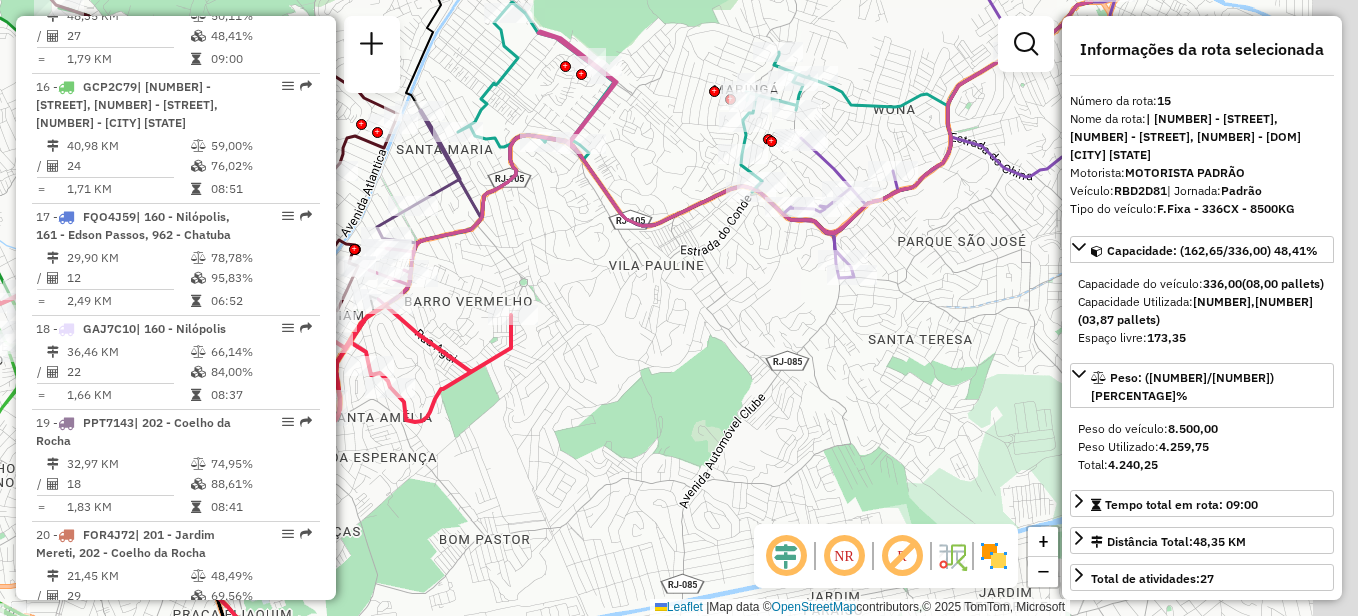 drag, startPoint x: 801, startPoint y: 339, endPoint x: 564, endPoint y: 260, distance: 249.81993 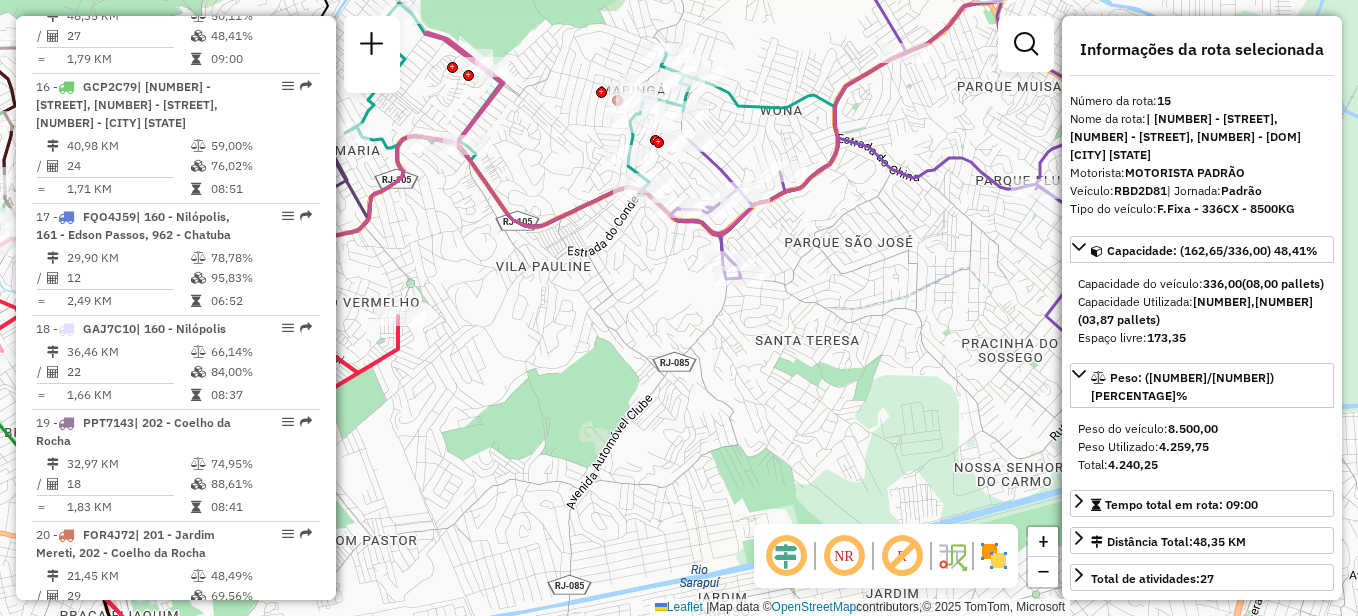 drag, startPoint x: 822, startPoint y: 256, endPoint x: 830, endPoint y: 286, distance: 31.04835 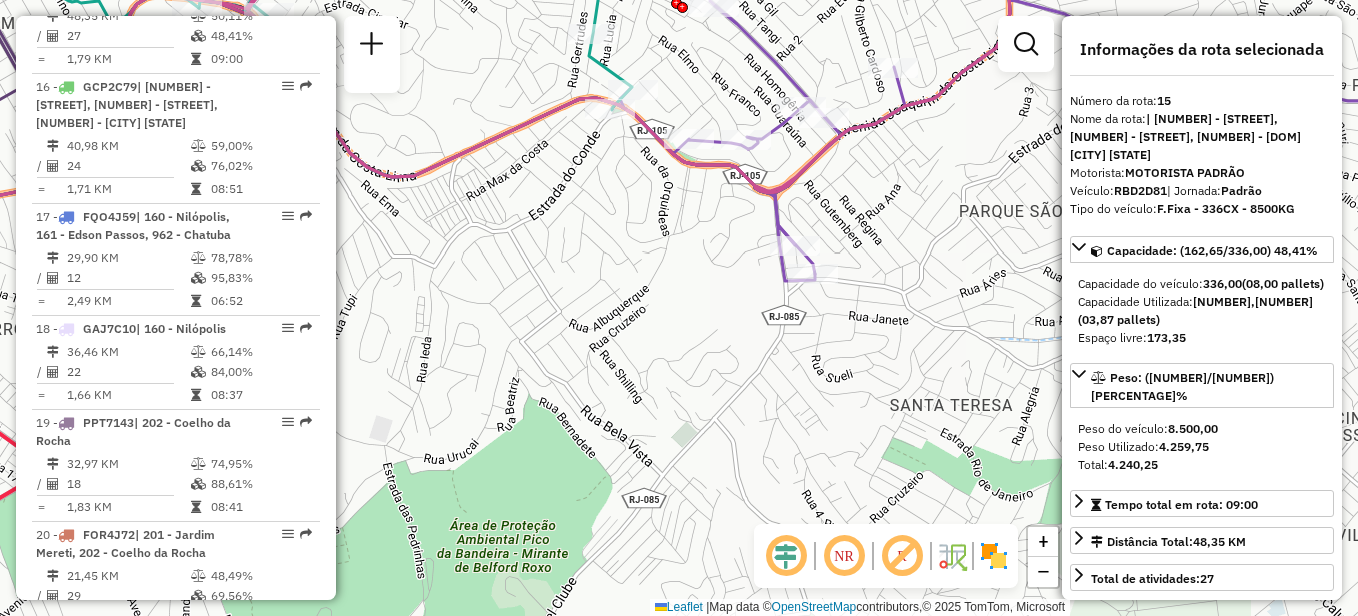 drag, startPoint x: 629, startPoint y: 301, endPoint x: 610, endPoint y: 276, distance: 31.400637 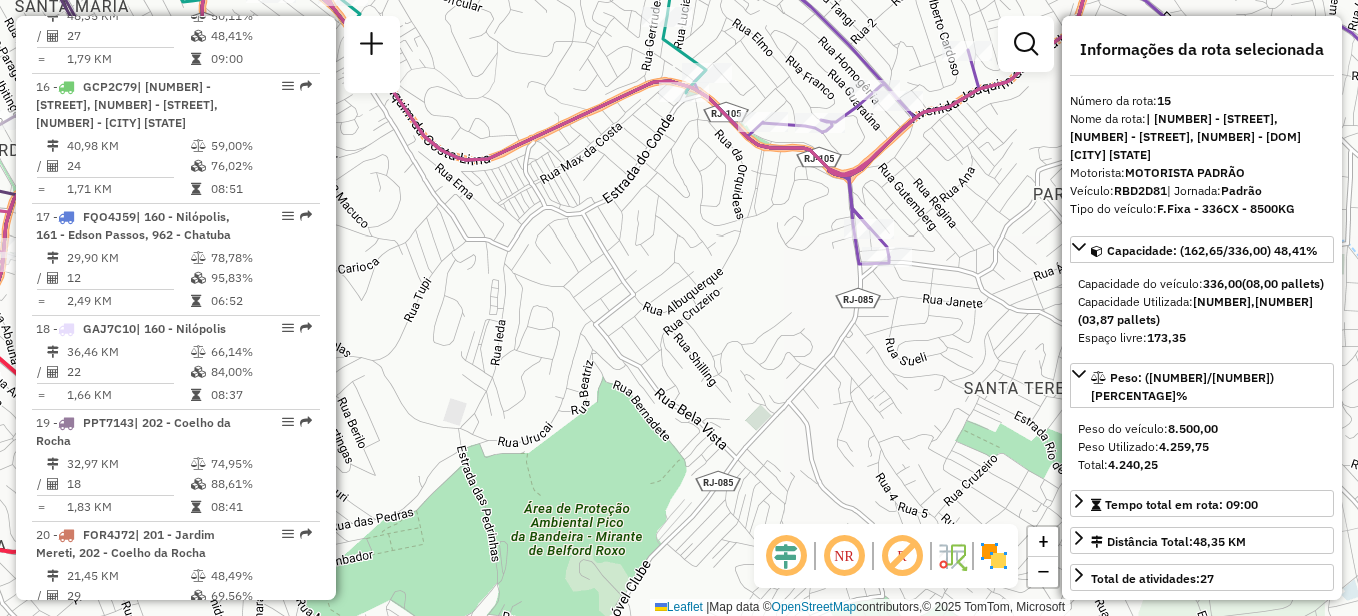 drag, startPoint x: 890, startPoint y: 354, endPoint x: 845, endPoint y: 338, distance: 47.759815 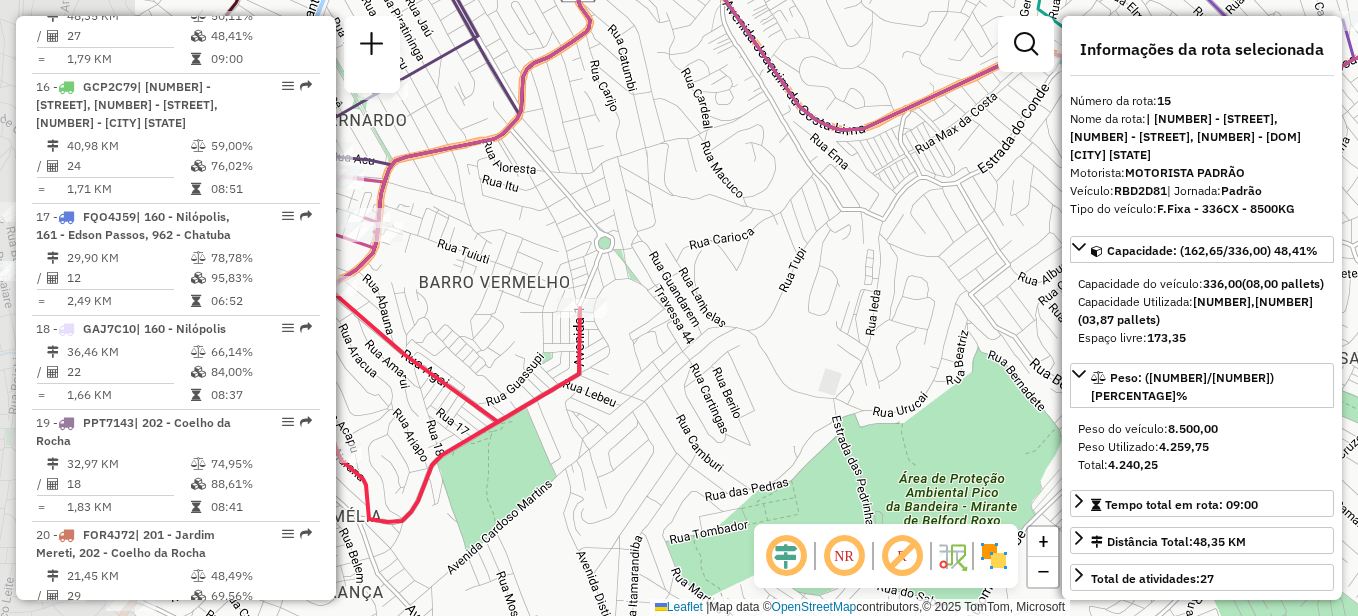 drag, startPoint x: 522, startPoint y: 334, endPoint x: 761, endPoint y: 321, distance: 239.3533 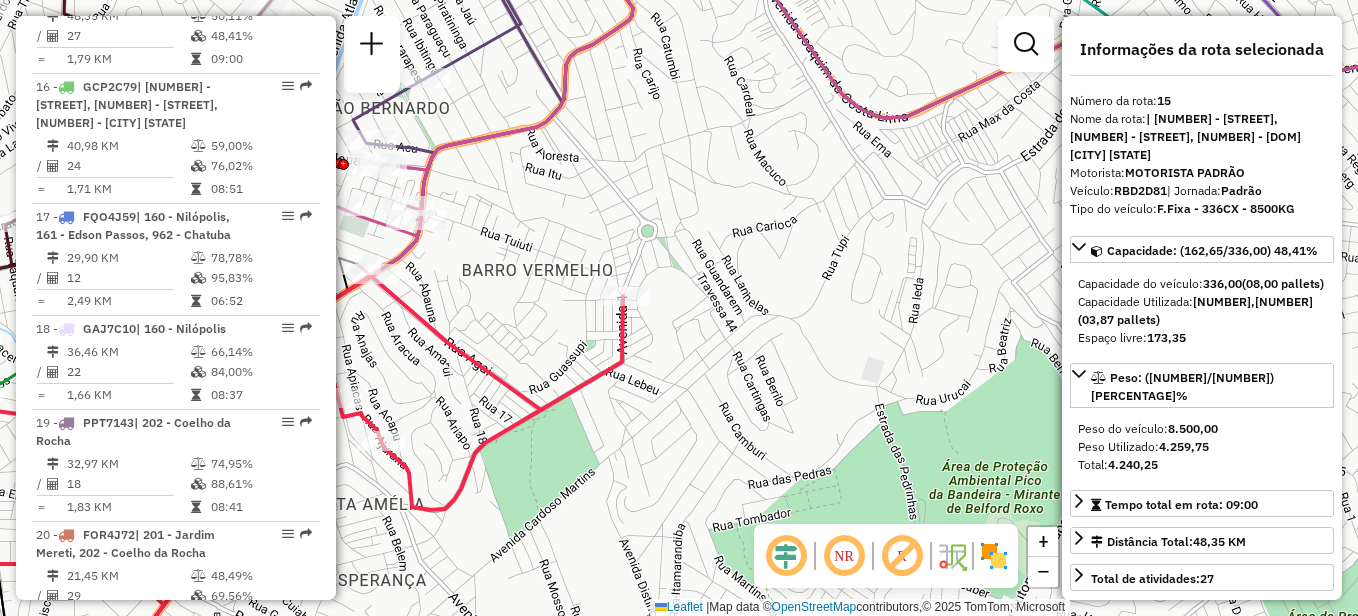 drag, startPoint x: 722, startPoint y: 315, endPoint x: 766, endPoint y: 302, distance: 45.88028 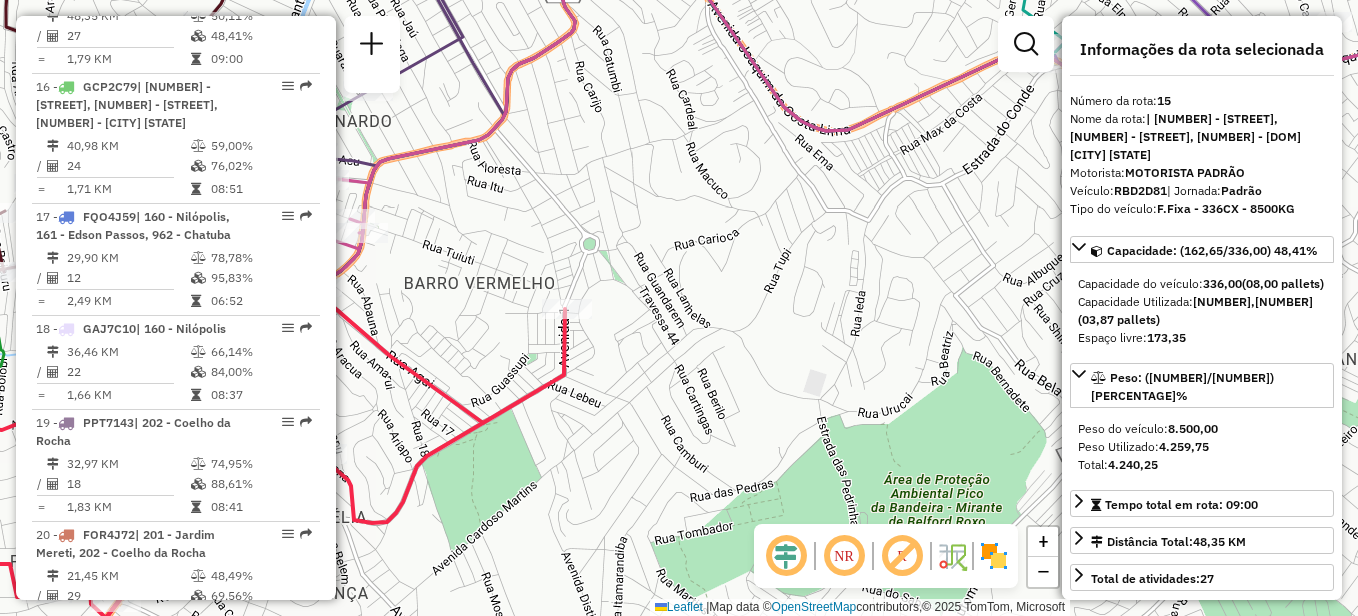drag, startPoint x: 786, startPoint y: 303, endPoint x: 693, endPoint y: 317, distance: 94.04786 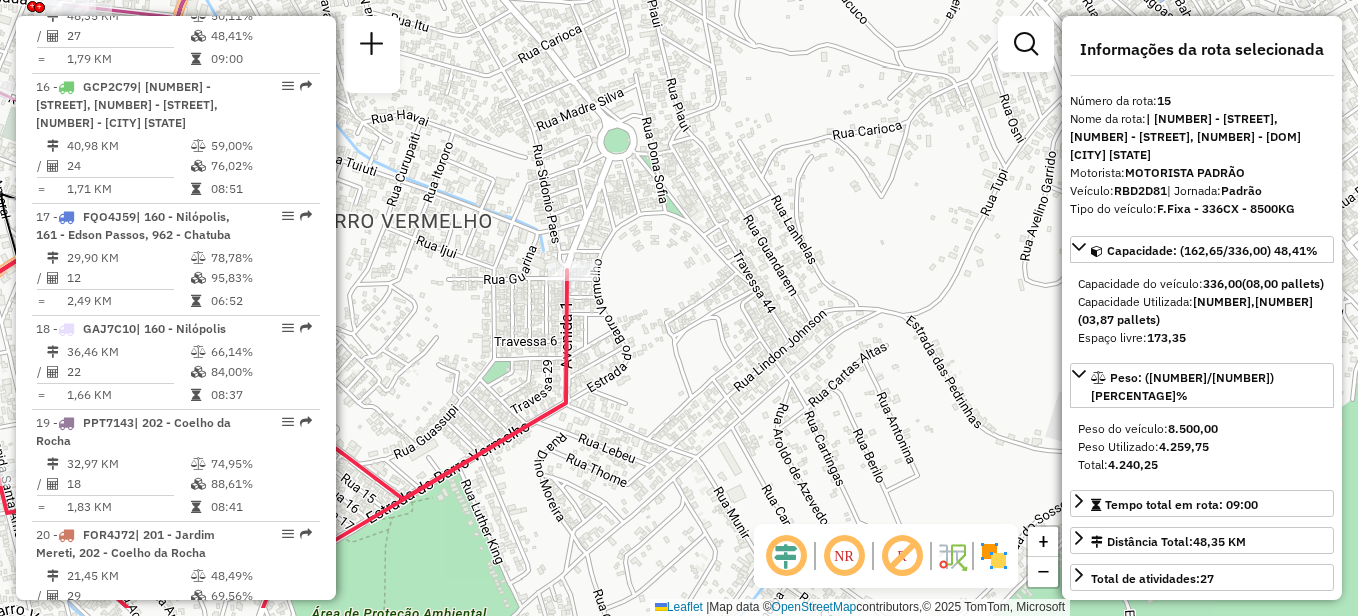 drag, startPoint x: 921, startPoint y: 209, endPoint x: 846, endPoint y: 149, distance: 96.04687 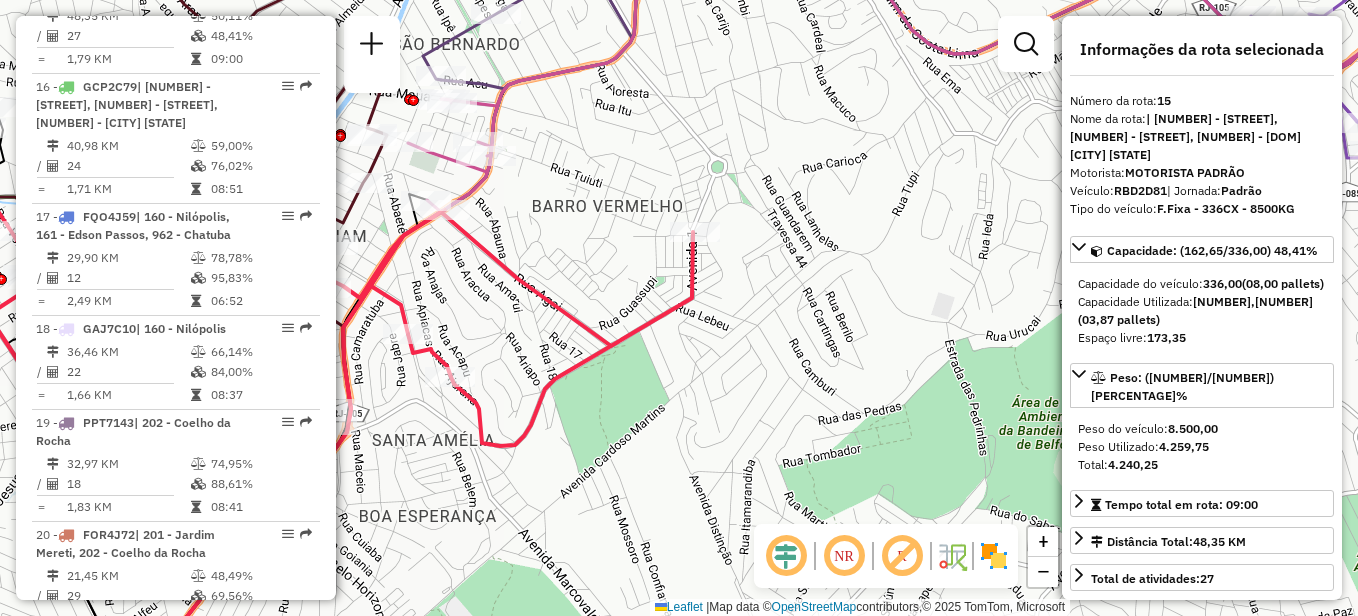 drag, startPoint x: 926, startPoint y: 260, endPoint x: 915, endPoint y: 307, distance: 48.270073 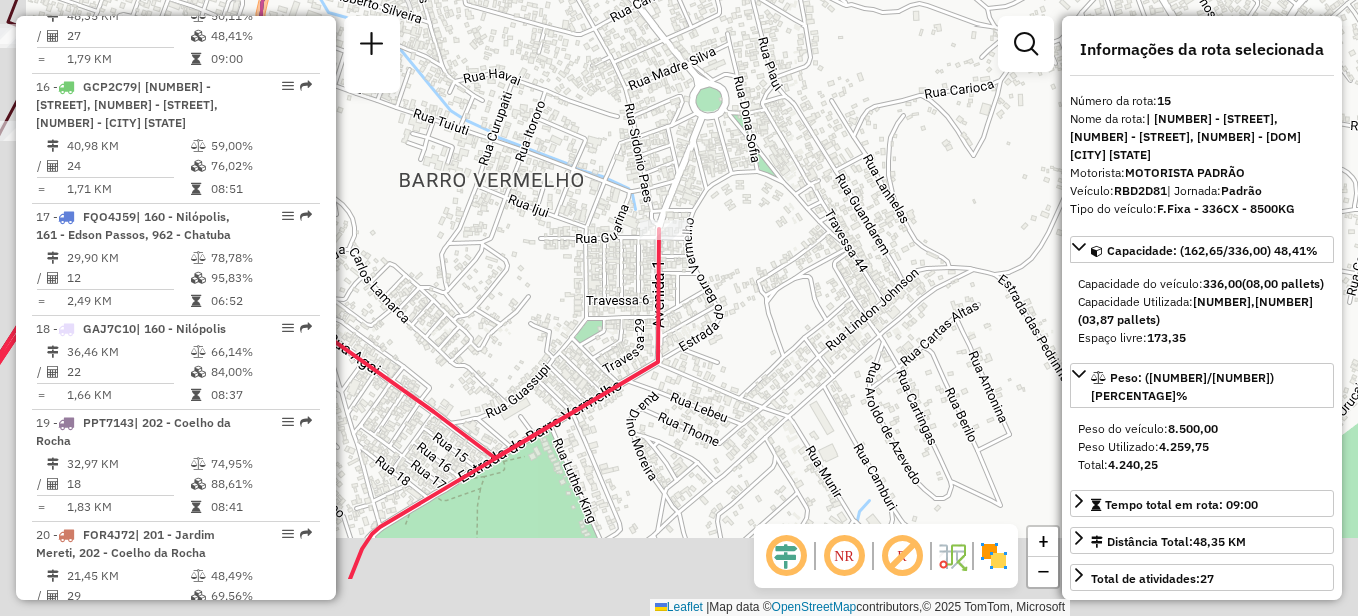 drag, startPoint x: 817, startPoint y: 176, endPoint x: 878, endPoint y: 73, distance: 119.70798 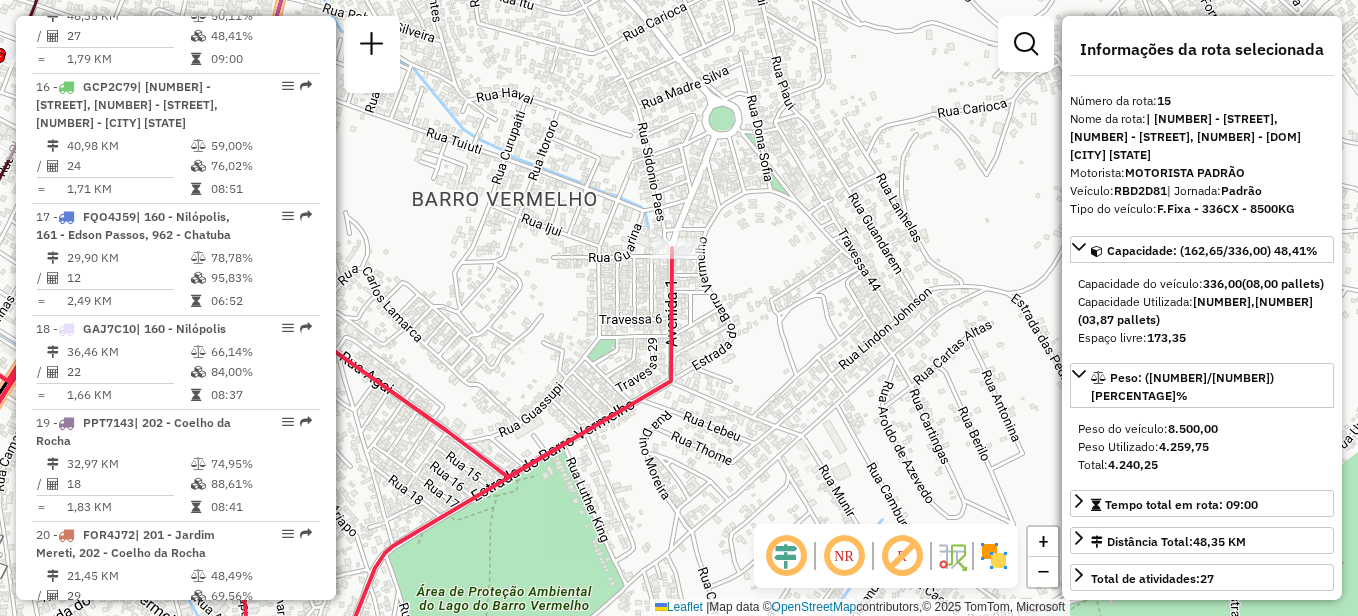 drag, startPoint x: 785, startPoint y: 346, endPoint x: 785, endPoint y: 376, distance: 30 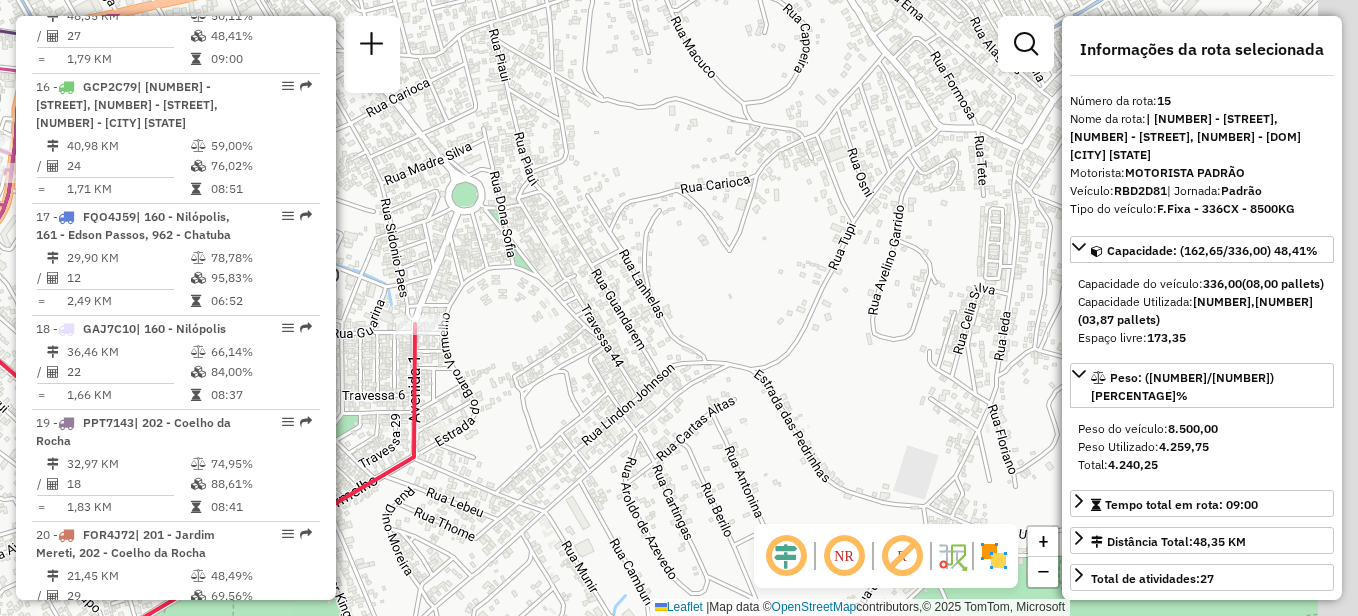 drag, startPoint x: 861, startPoint y: 296, endPoint x: 609, endPoint y: 367, distance: 261.811 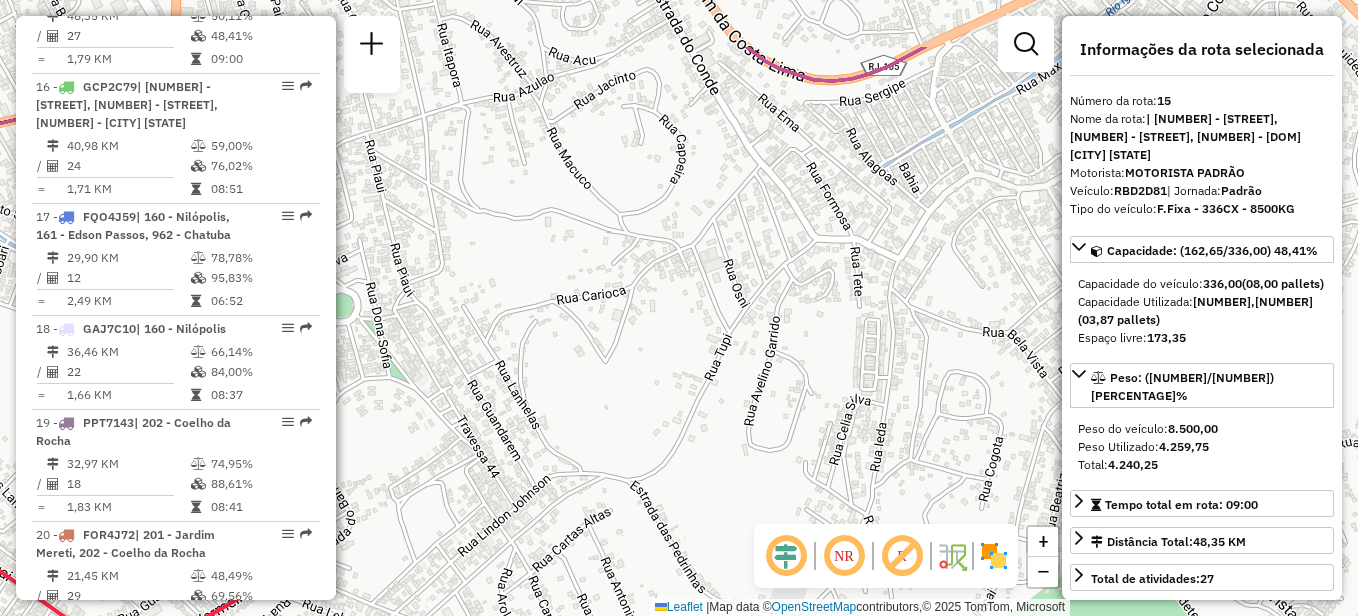 drag, startPoint x: 835, startPoint y: 286, endPoint x: 672, endPoint y: 421, distance: 211.64594 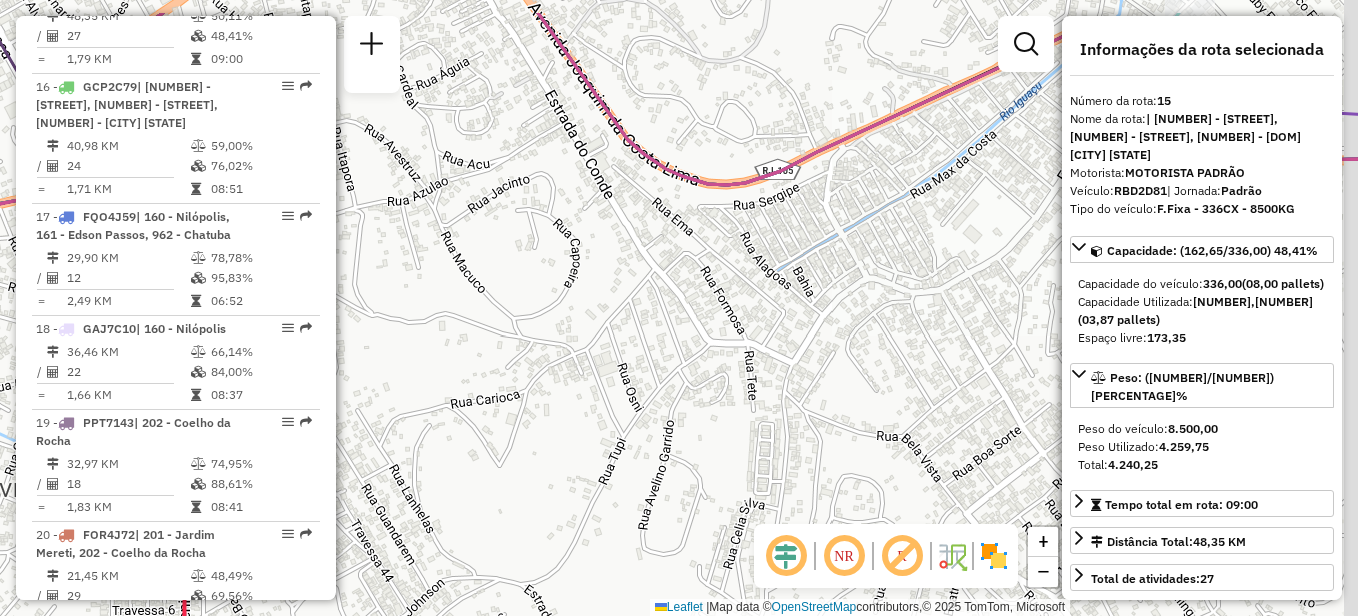 drag, startPoint x: 935, startPoint y: 198, endPoint x: 853, endPoint y: 285, distance: 119.55334 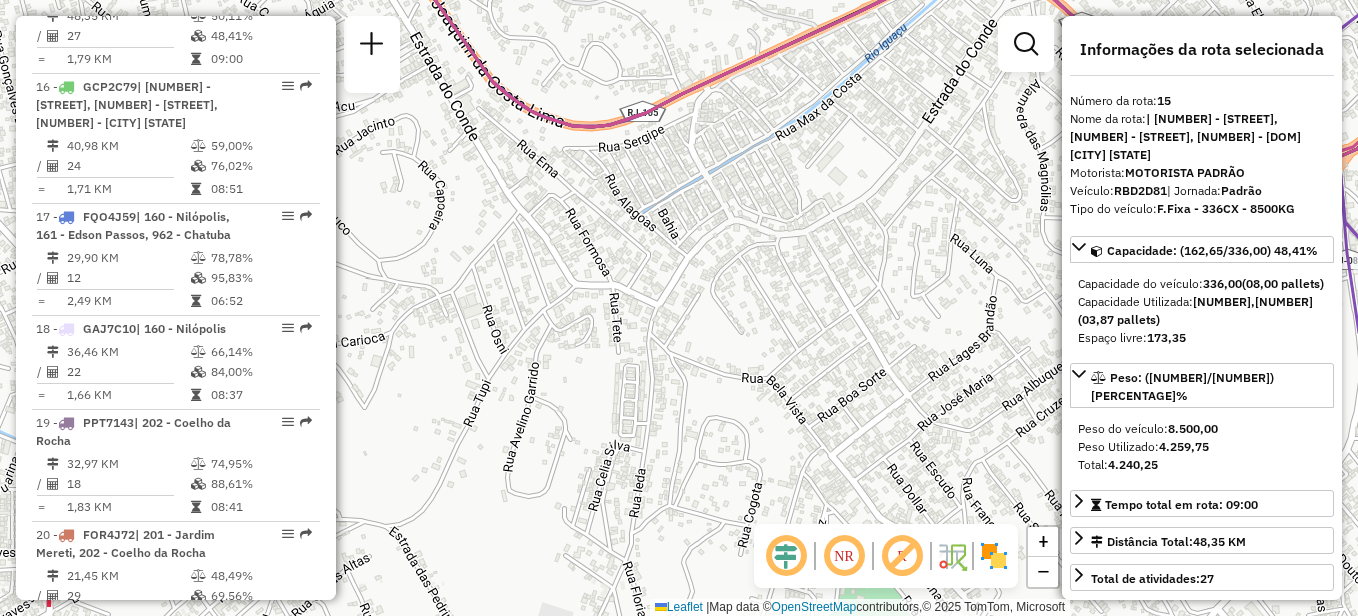 drag, startPoint x: 929, startPoint y: 202, endPoint x: 815, endPoint y: 131, distance: 134.3019 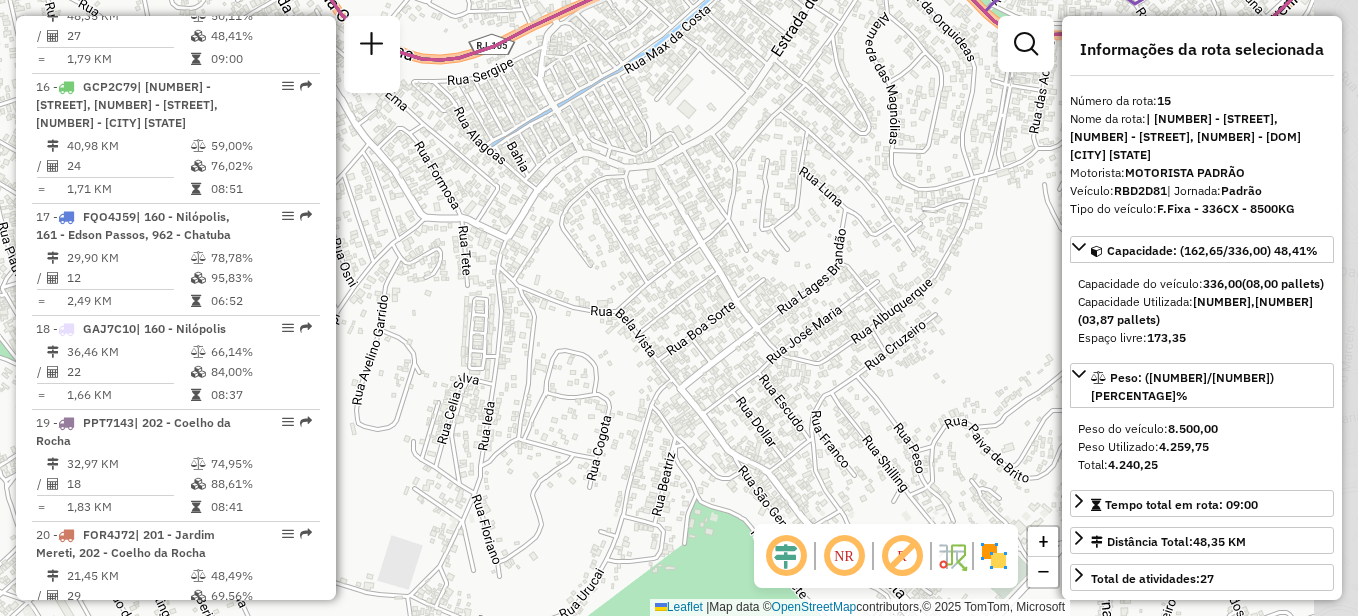 drag, startPoint x: 910, startPoint y: 181, endPoint x: 778, endPoint y: 109, distance: 150.35957 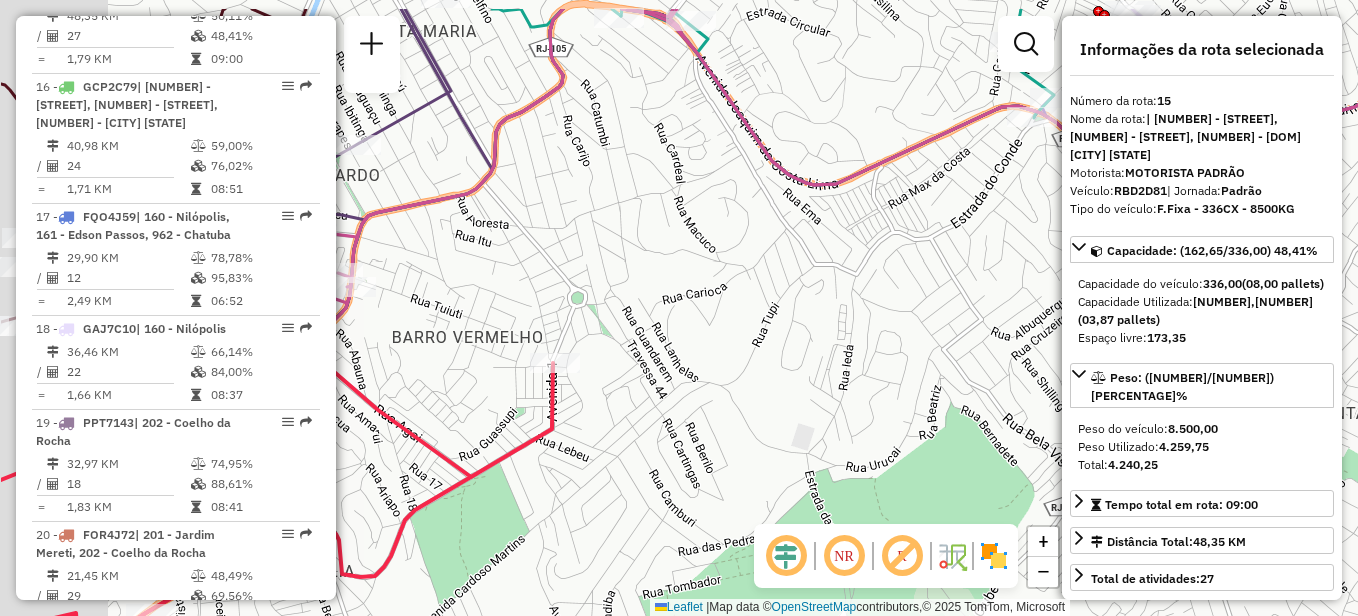 drag, startPoint x: 910, startPoint y: 184, endPoint x: 1125, endPoint y: 238, distance: 221.67769 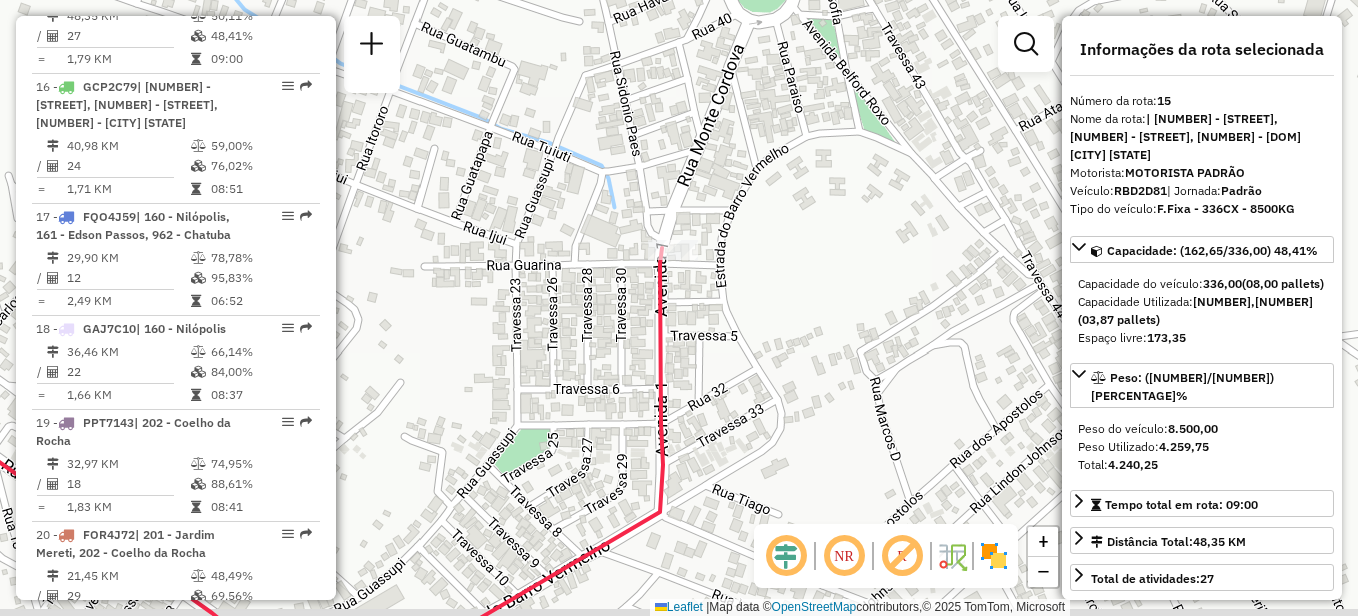 drag, startPoint x: 792, startPoint y: 216, endPoint x: 856, endPoint y: 168, distance: 80 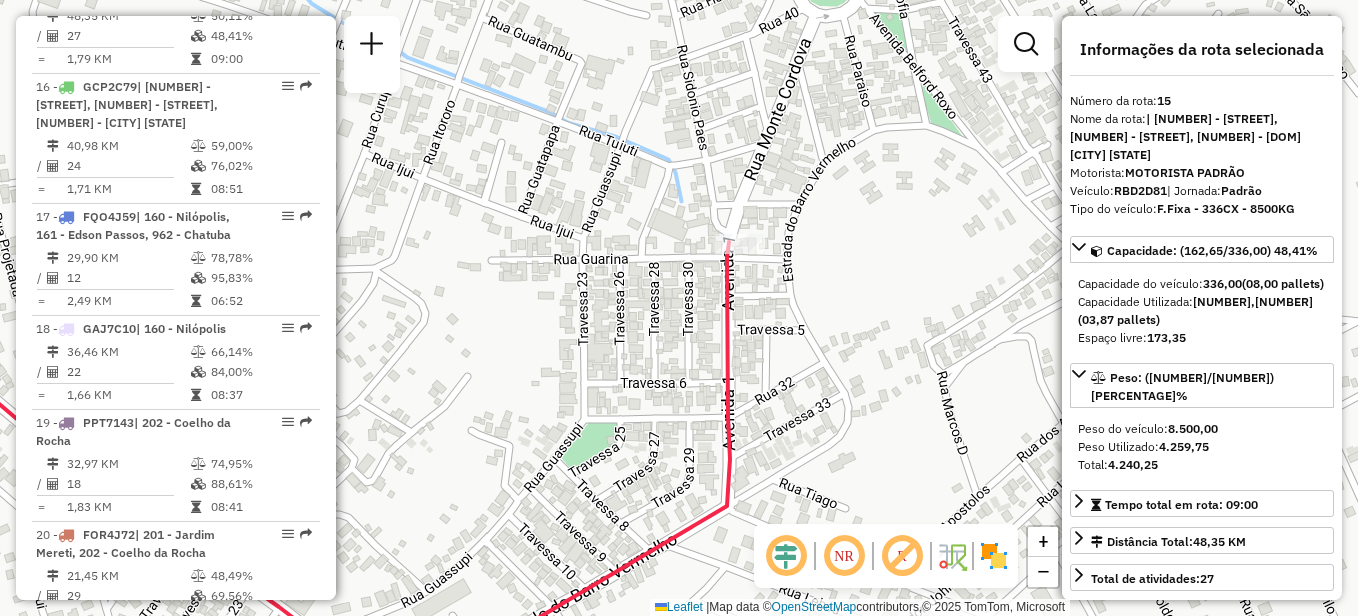 drag, startPoint x: 776, startPoint y: 190, endPoint x: 842, endPoint y: 185, distance: 66.189125 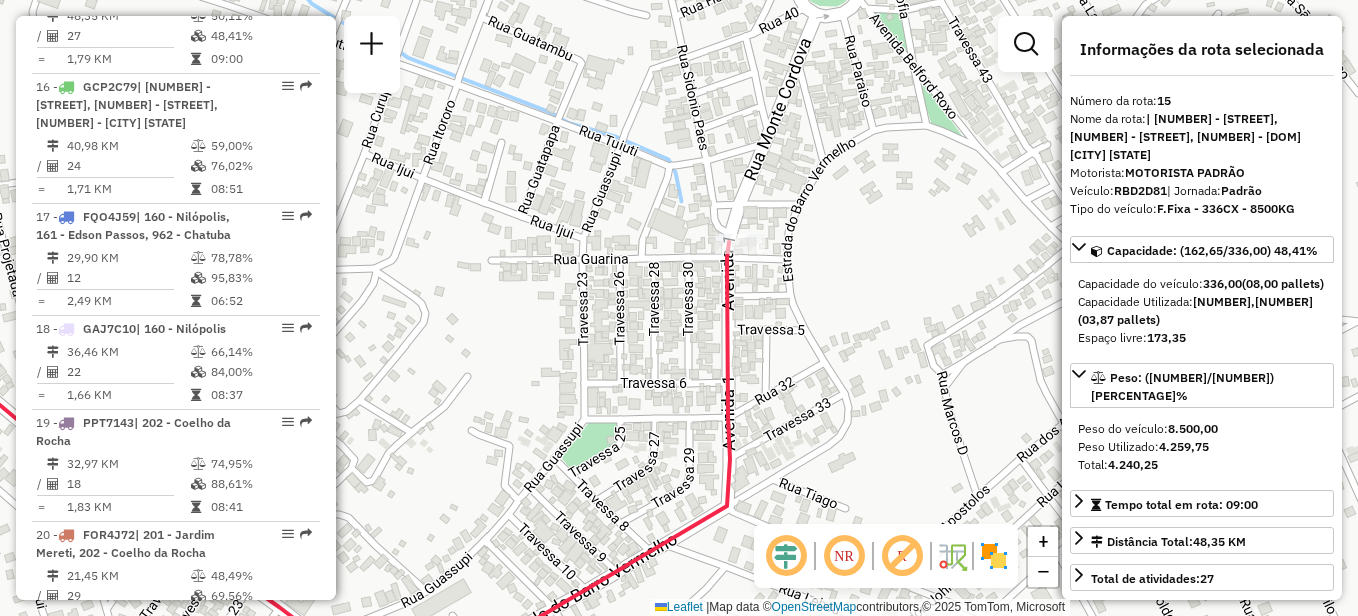 click on "Janela de atendimento Grade de atendimento Capacidade Transportadoras Veículos Cliente Pedidos  Rotas Selecione os dias de semana para filtrar as janelas de atendimento  Seg   Ter   Qua   Qui   Sex   Sáb   Dom  Informe o período da janela de atendimento: De: Até:  Filtrar exatamente a janela do cliente  Considerar janela de atendimento padrão  Selecione os dias de semana para filtrar as grades de atendimento  Seg   Ter   Qua   Qui   Sex   Sáb   Dom   Considerar clientes sem dia de atendimento cadastrado  Clientes fora do dia de atendimento selecionado Filtrar as atividades entre os valores definidos abaixo:  Peso mínimo:   Peso máximo:   Cubagem mínima:   Cubagem máxima:   De:   Até:  Filtrar as atividades entre o tempo de atendimento definido abaixo:  De:   Até:   Considerar capacidade total dos clientes não roteirizados Transportadora: Selecione um ou mais itens Tipo de veículo: Selecione um ou mais itens Veículo: Selecione um ou mais itens Motorista: Selecione um ou mais itens Nome: Rótulo:" 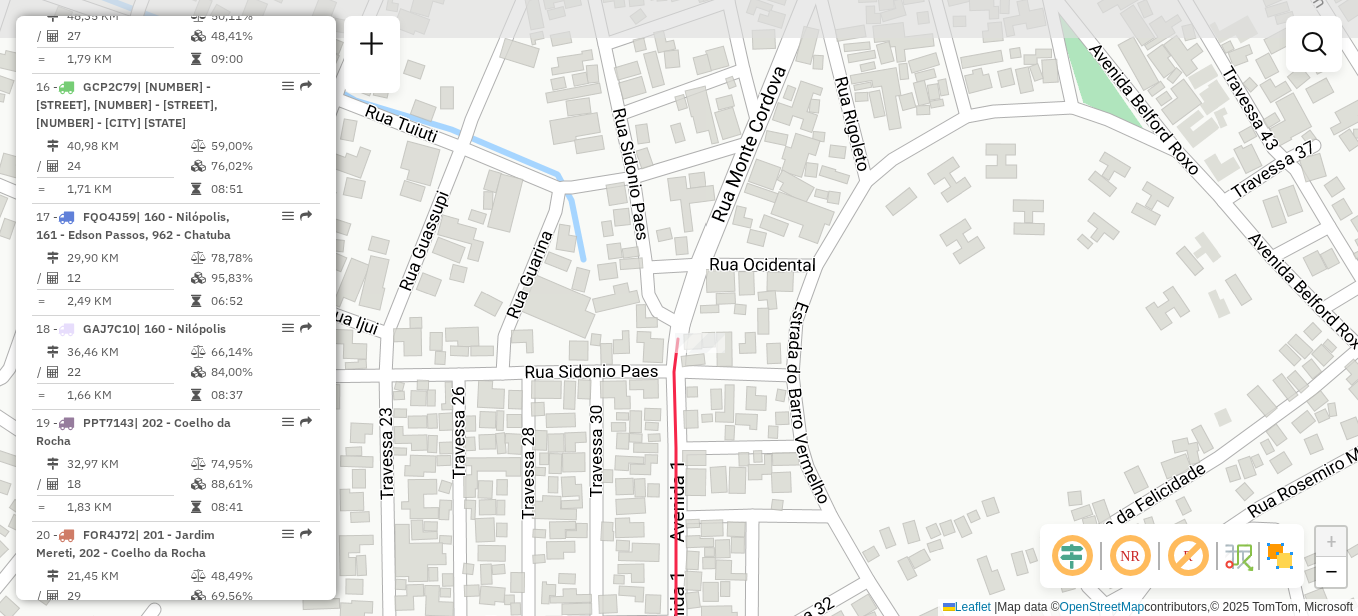 drag, startPoint x: 779, startPoint y: 232, endPoint x: 803, endPoint y: 332, distance: 102.83968 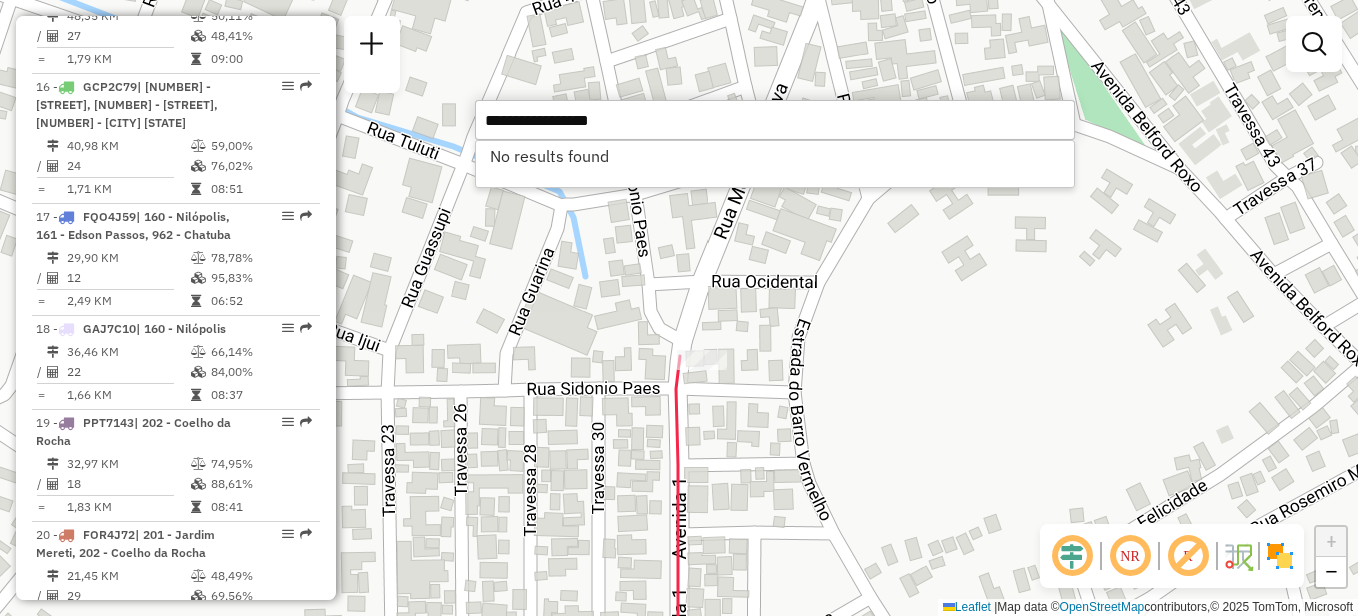 click on "No results found" at bounding box center [775, 164] 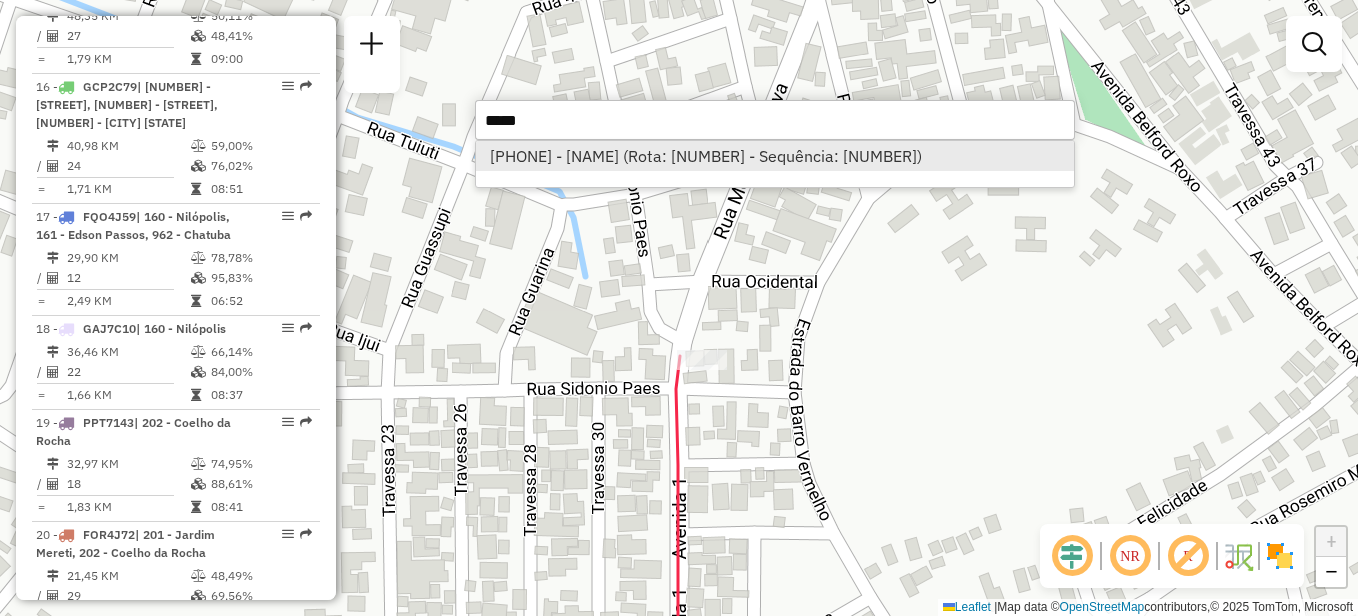 click on "[PHONE] - [FIRST] [LAST] (Rota: [NUMBER] - Sequência: [NUMBER])" at bounding box center [775, 156] 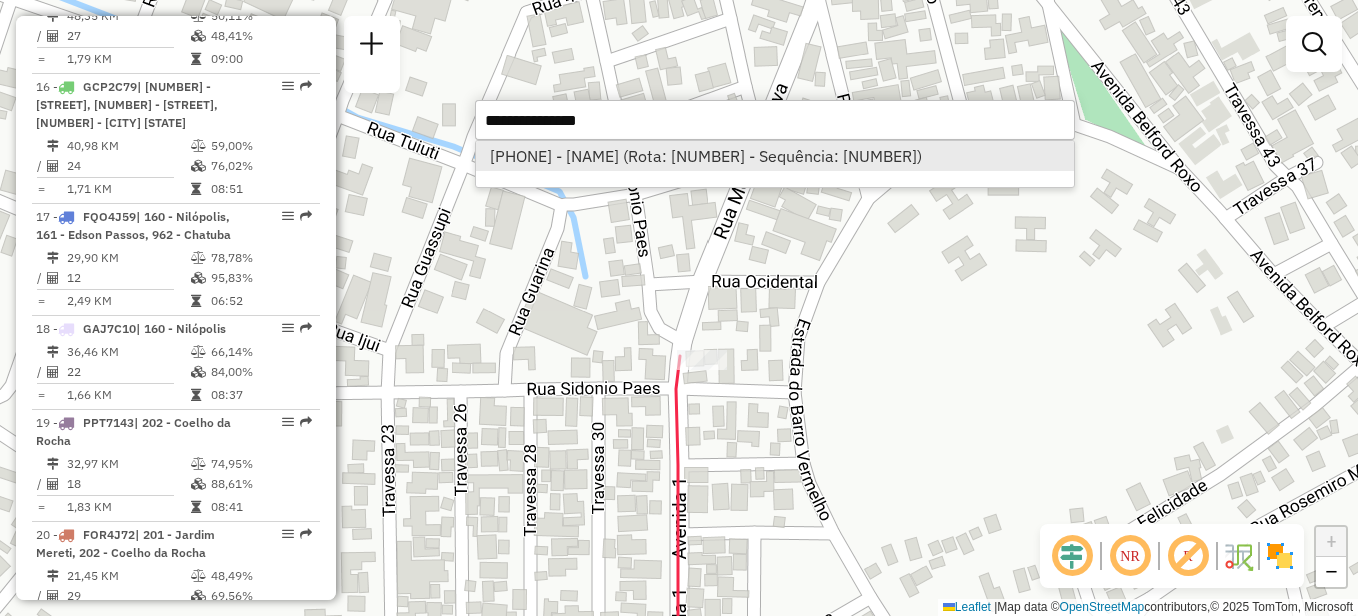 select on "**********" 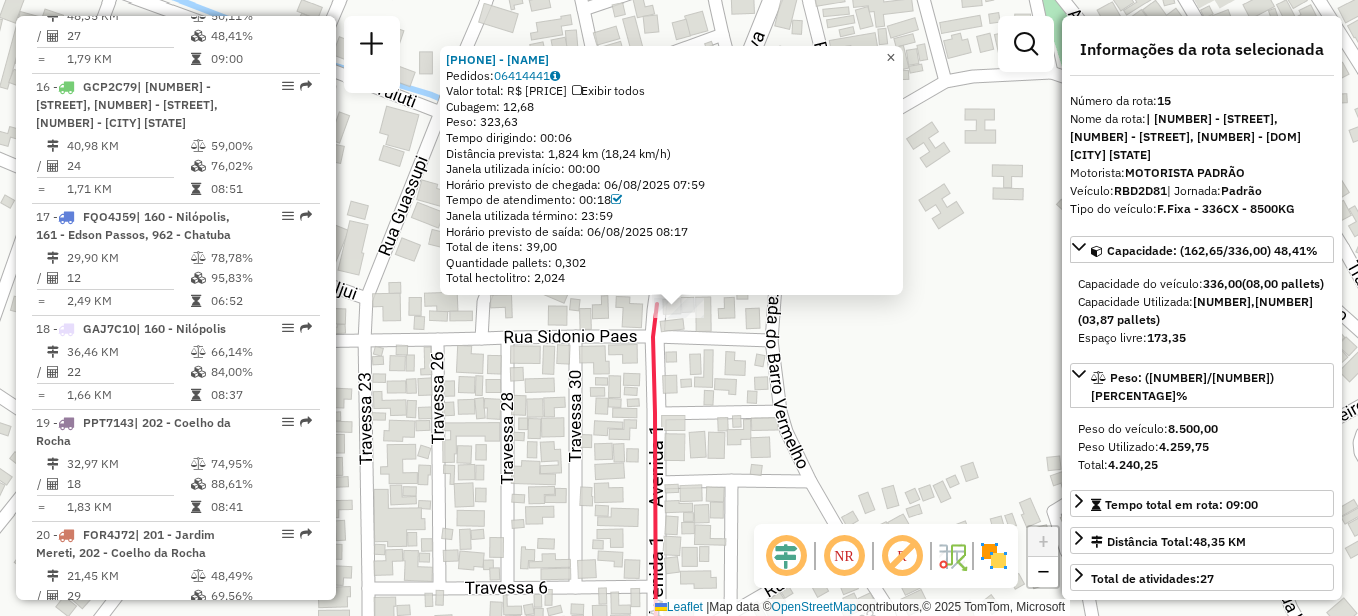 click on "×" 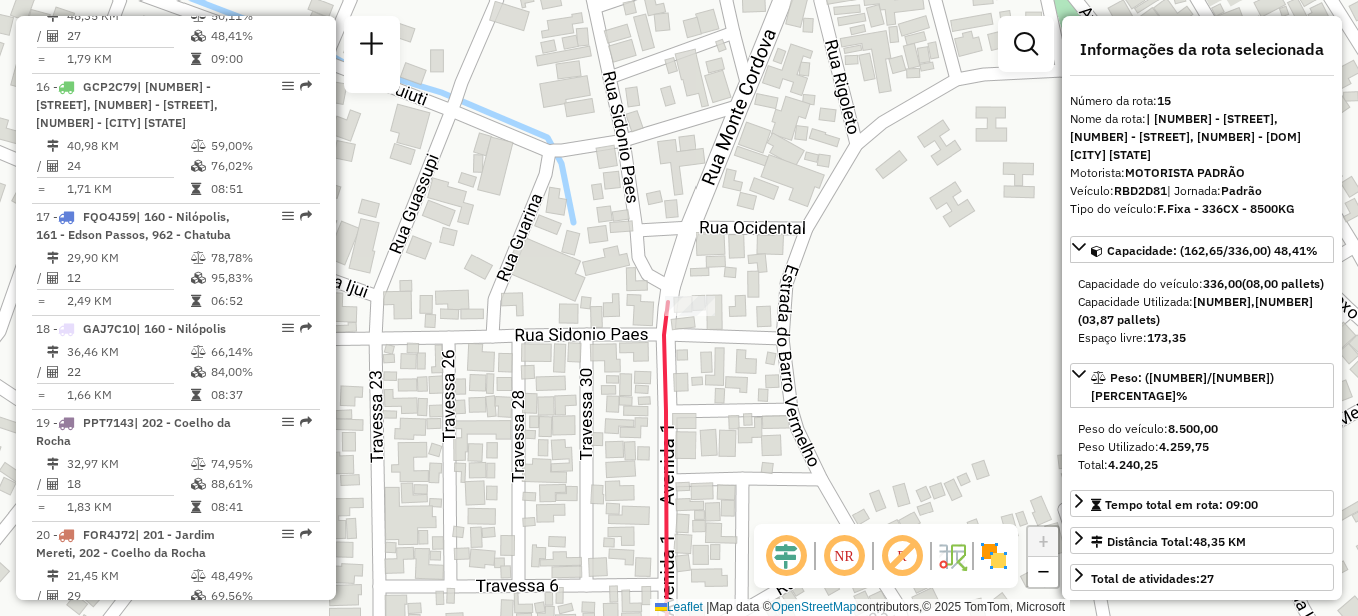 drag, startPoint x: 874, startPoint y: 214, endPoint x: 944, endPoint y: 194, distance: 72.8011 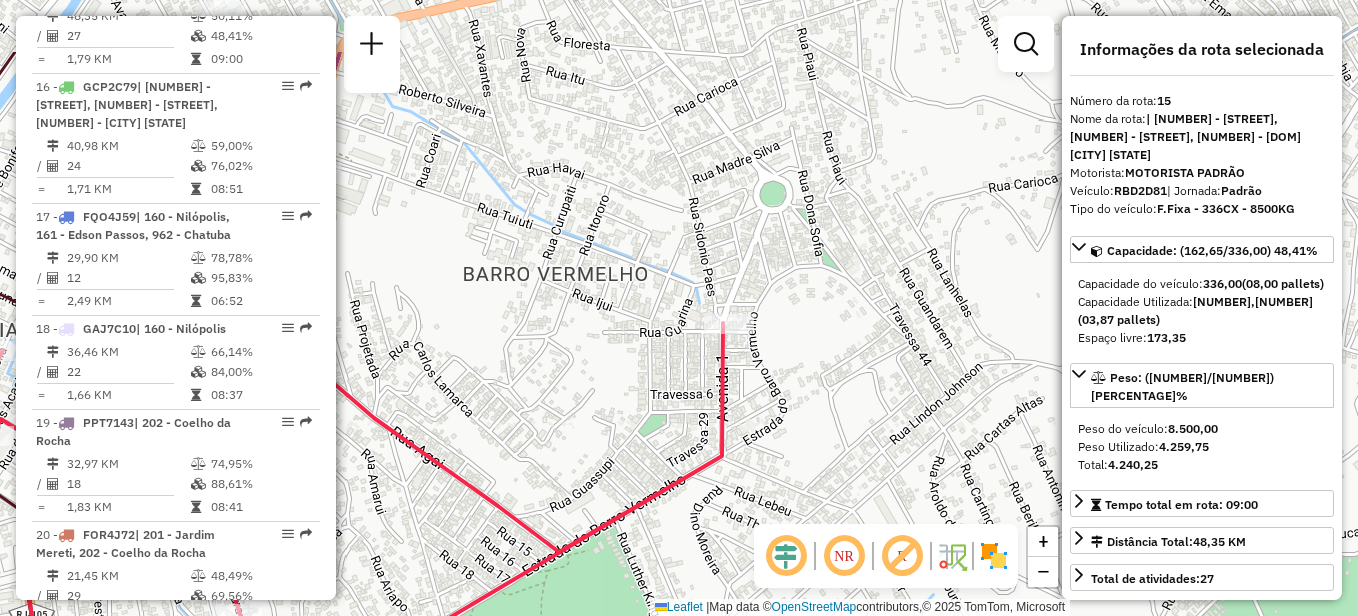 drag, startPoint x: 947, startPoint y: 115, endPoint x: 792, endPoint y: 220, distance: 187.21645 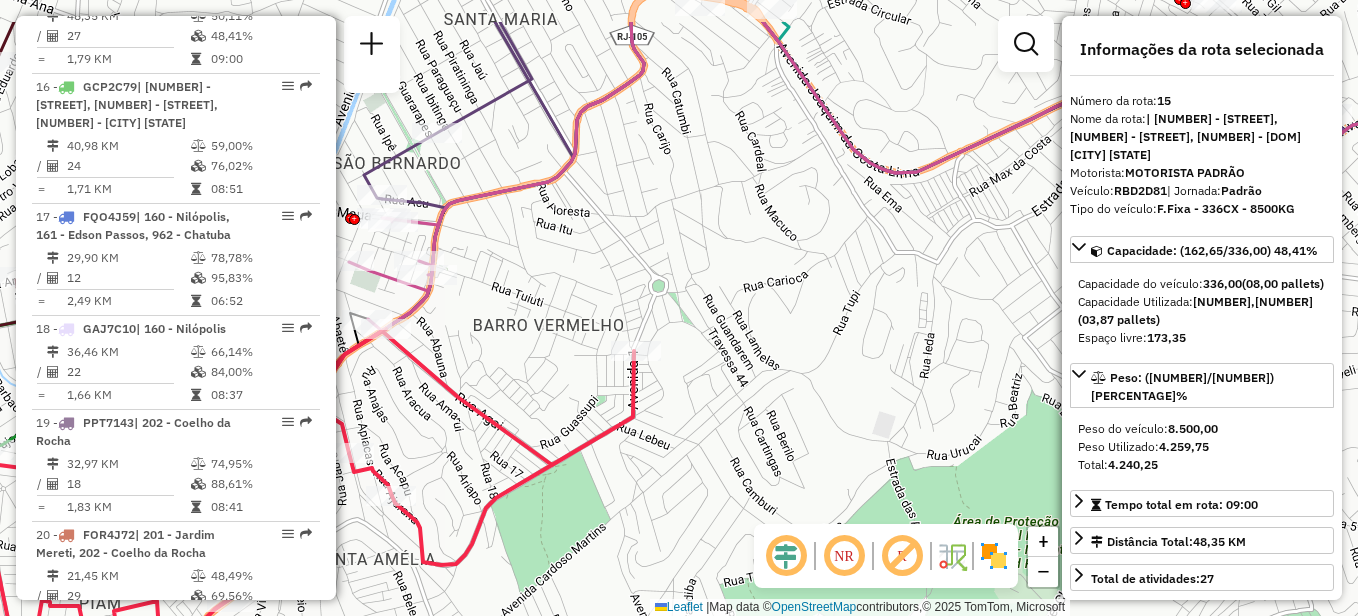 drag, startPoint x: 827, startPoint y: 223, endPoint x: 706, endPoint y: 306, distance: 146.73105 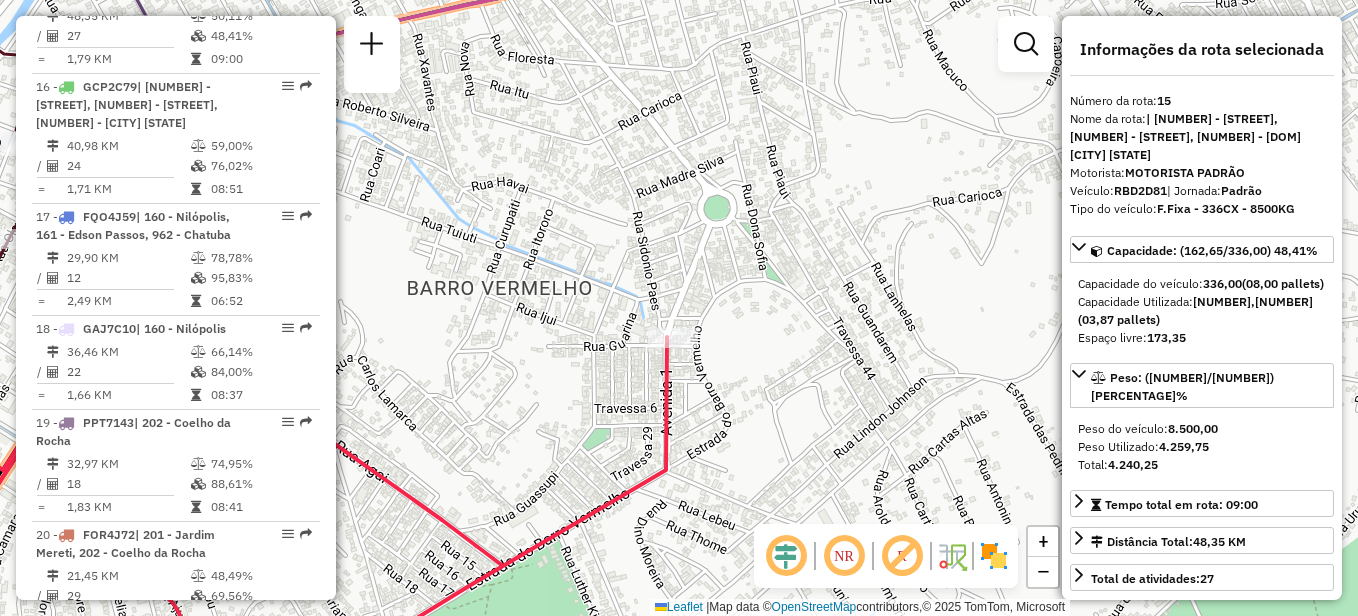 drag, startPoint x: 628, startPoint y: 354, endPoint x: 667, endPoint y: 305, distance: 62.625874 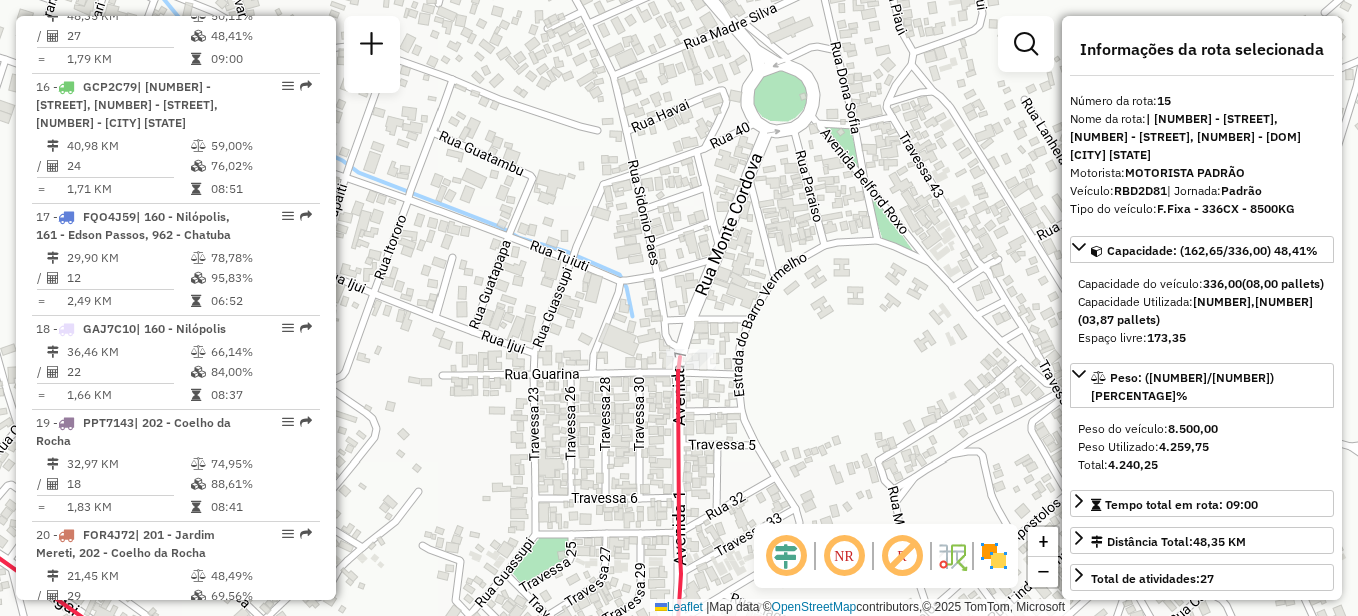 drag, startPoint x: 680, startPoint y: 278, endPoint x: 698, endPoint y: 250, distance: 33.286633 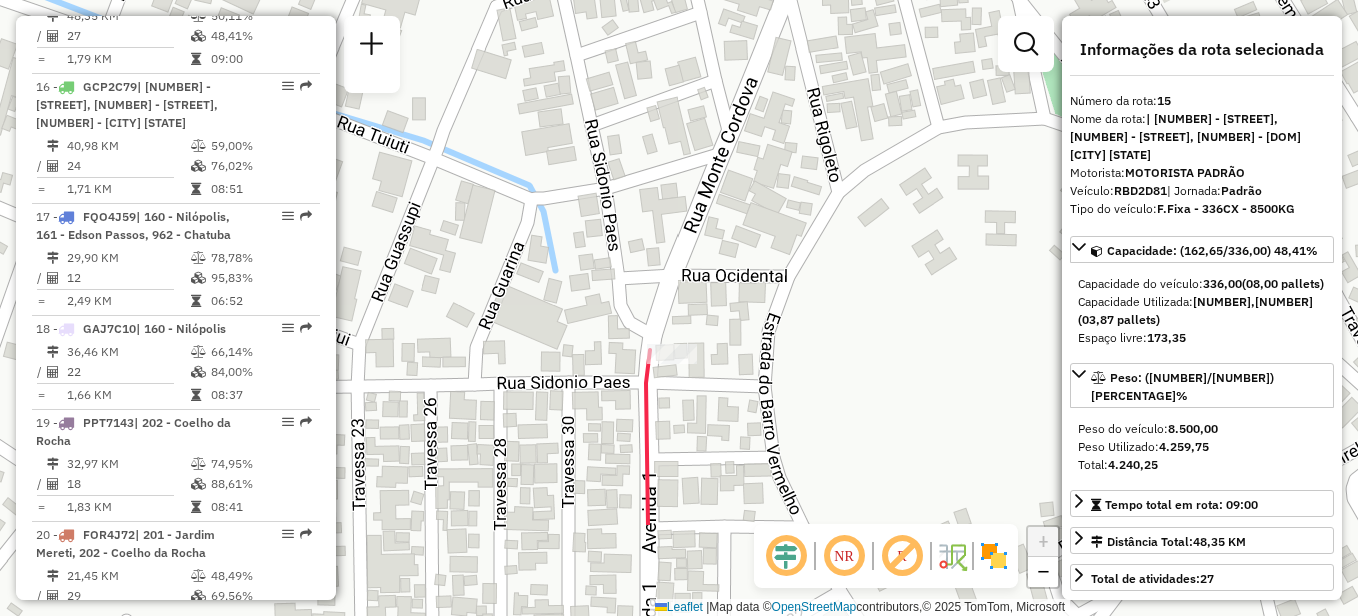 drag, startPoint x: 720, startPoint y: 219, endPoint x: 741, endPoint y: 106, distance: 114.93476 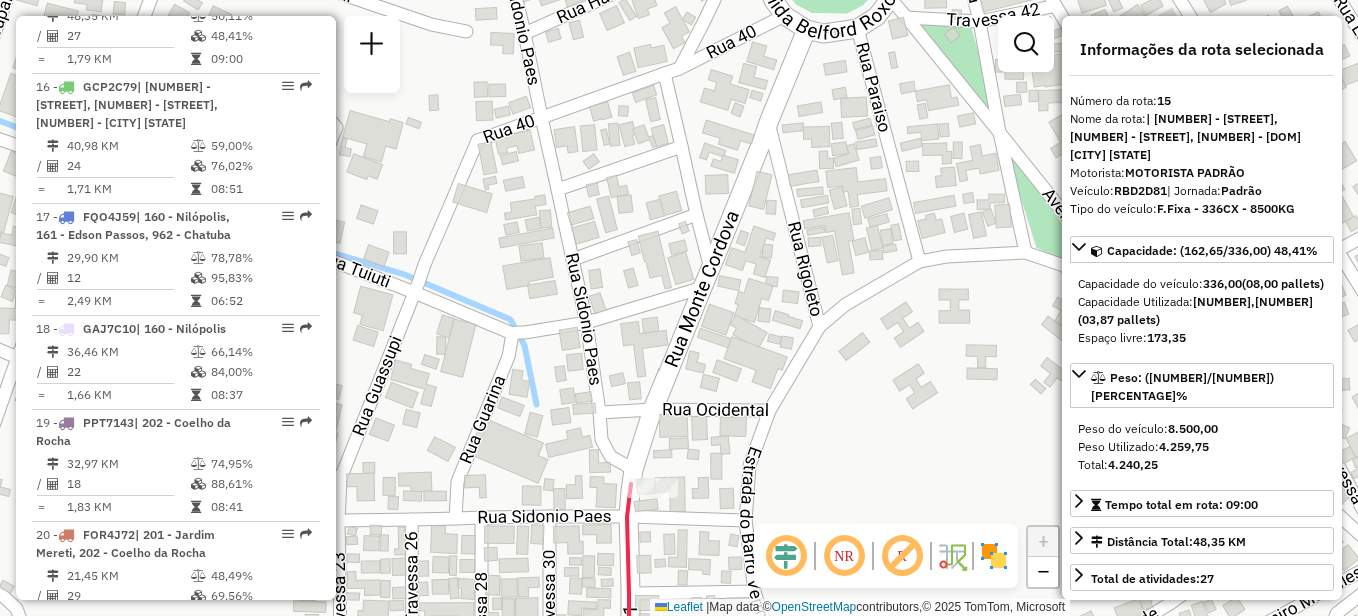 drag, startPoint x: 844, startPoint y: 257, endPoint x: 825, endPoint y: 399, distance: 143.26549 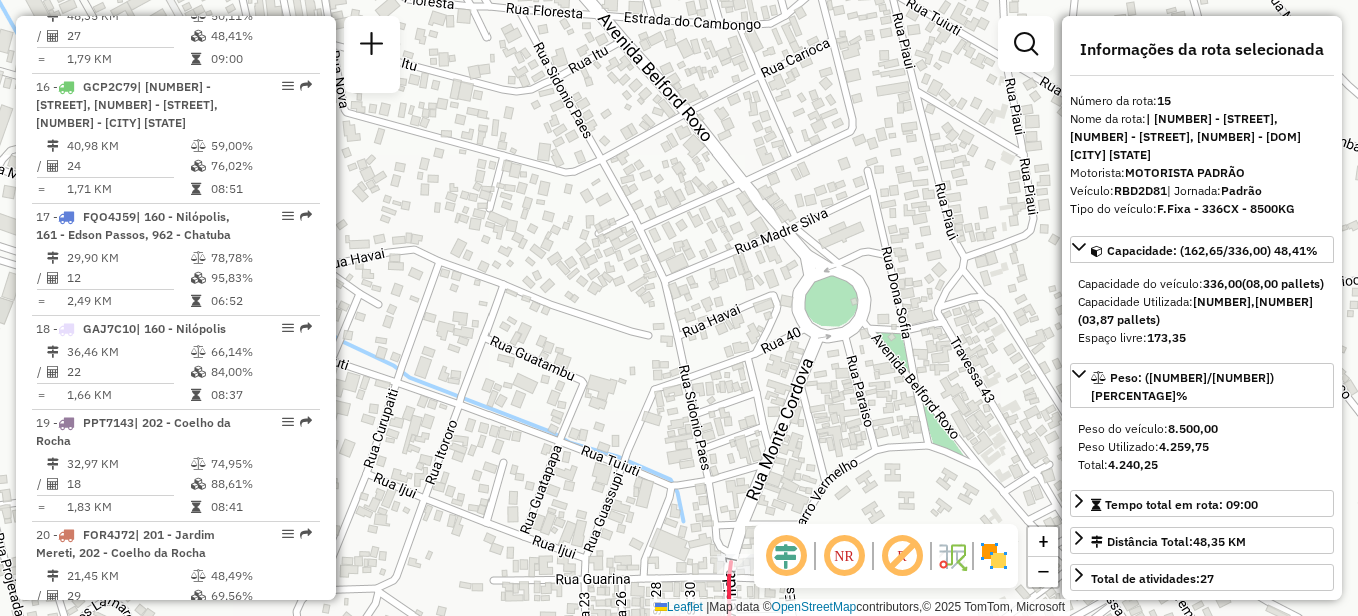 drag, startPoint x: 794, startPoint y: 214, endPoint x: 817, endPoint y: 347, distance: 134.97408 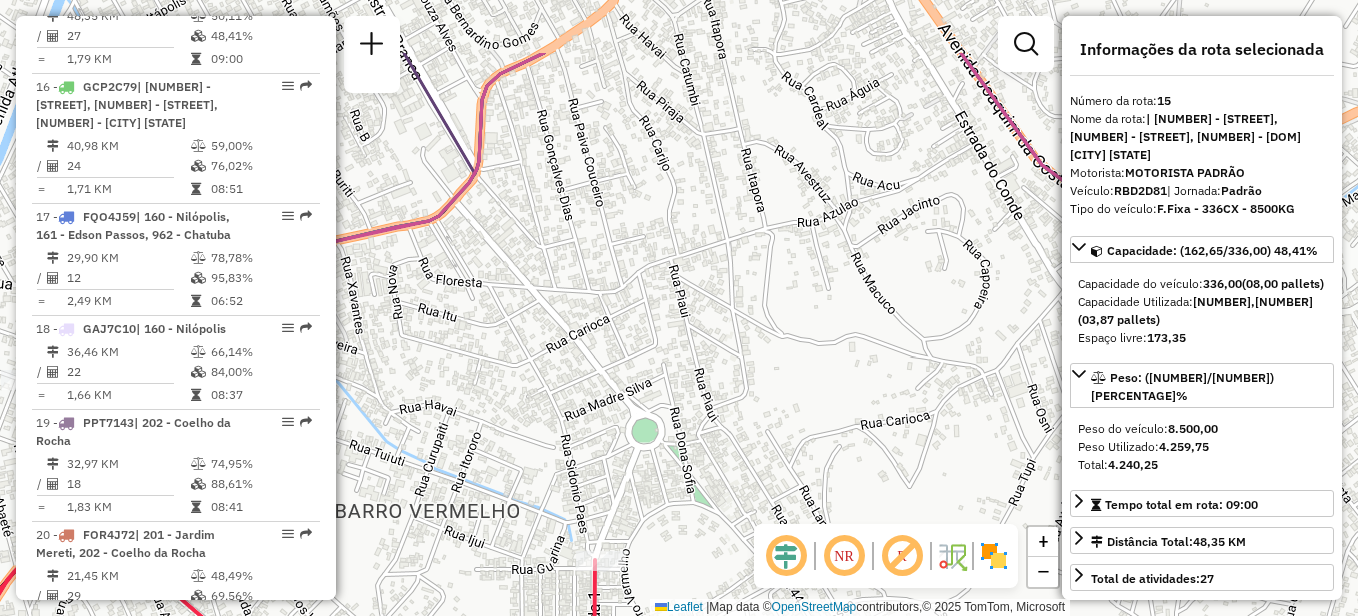 drag, startPoint x: 827, startPoint y: 248, endPoint x: 586, endPoint y: 368, distance: 269.22296 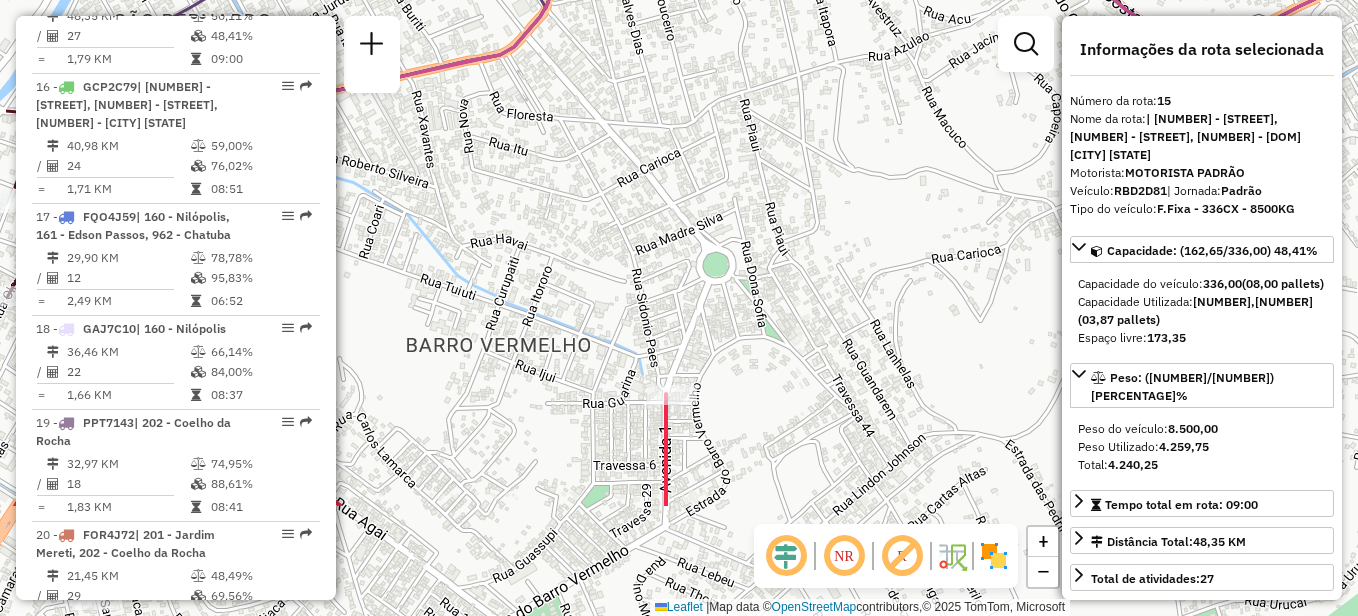drag, startPoint x: 640, startPoint y: 362, endPoint x: 788, endPoint y: 207, distance: 214.31052 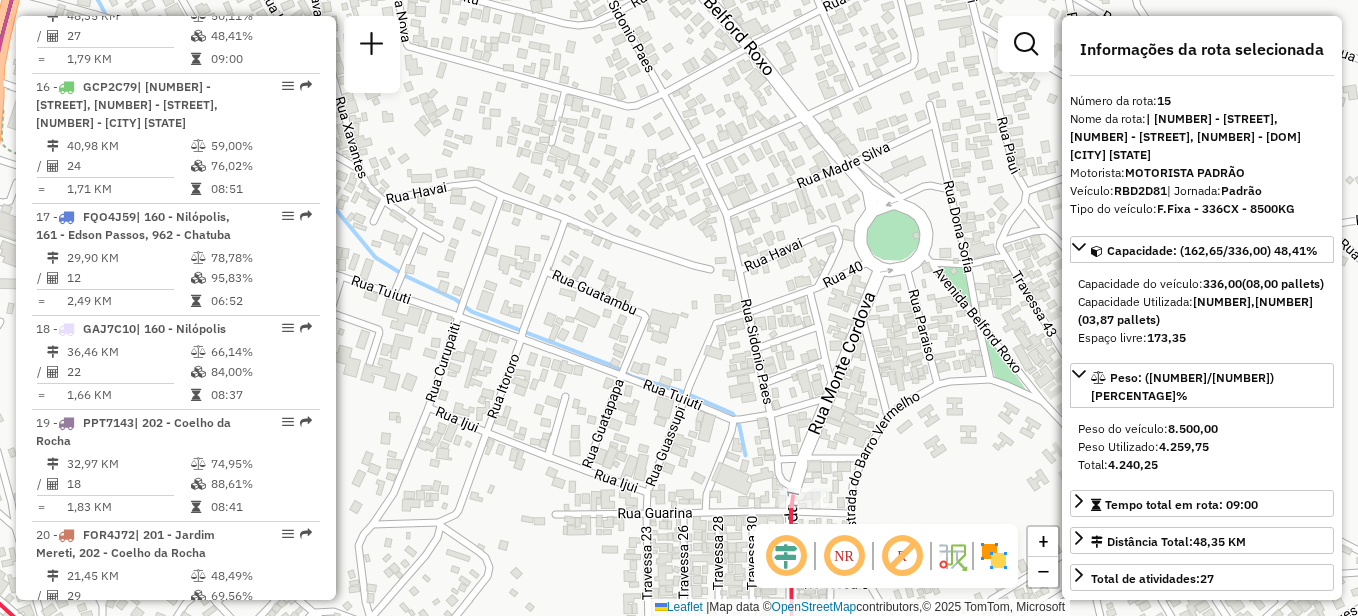click on "Janela de atendimento Grade de atendimento Capacidade Transportadoras Veículos Cliente Pedidos  Rotas Selecione os dias de semana para filtrar as janelas de atendimento  Seg   Ter   Qua   Qui   Sex   Sáb   Dom  Informe o período da janela de atendimento: De: Até:  Filtrar exatamente a janela do cliente  Considerar janela de atendimento padrão  Selecione os dias de semana para filtrar as grades de atendimento  Seg   Ter   Qua   Qui   Sex   Sáb   Dom   Considerar clientes sem dia de atendimento cadastrado  Clientes fora do dia de atendimento selecionado Filtrar as atividades entre os valores definidos abaixo:  Peso mínimo:   Peso máximo:   Cubagem mínima:   Cubagem máxima:   De:   Até:  Filtrar as atividades entre o tempo de atendimento definido abaixo:  De:   Até:   Considerar capacidade total dos clientes não roteirizados Transportadora: Selecione um ou mais itens Tipo de veículo: Selecione um ou mais itens Veículo: Selecione um ou mais itens Motorista: Selecione um ou mais itens Nome: Rótulo:" 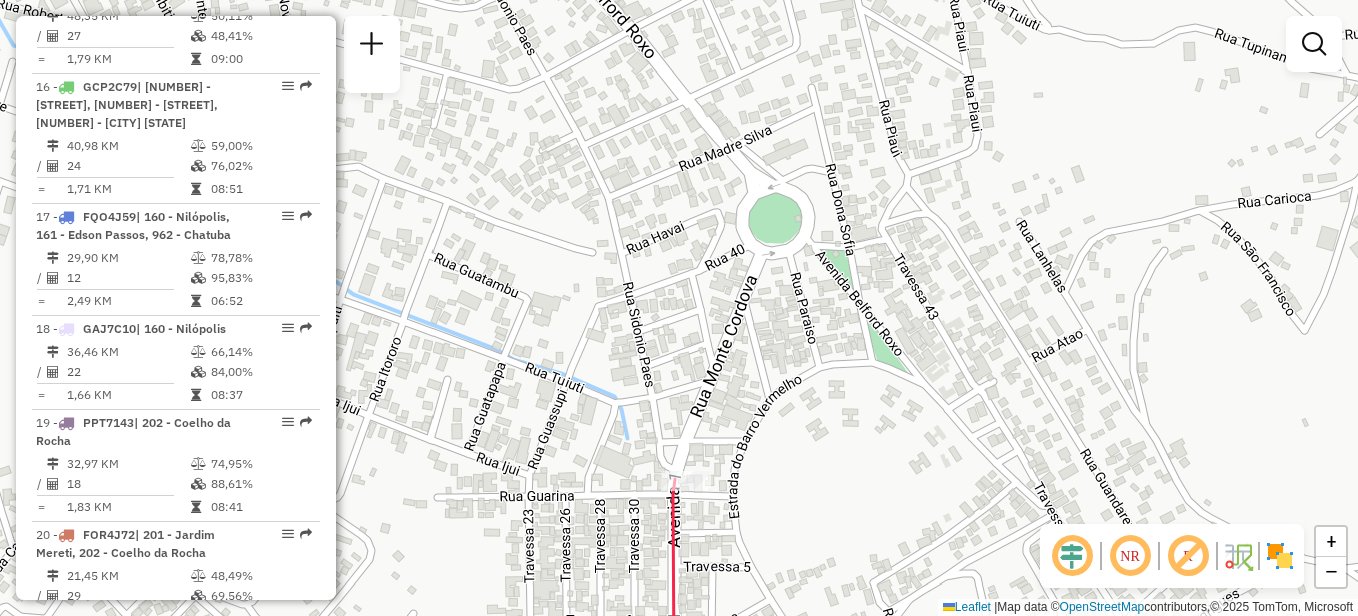drag, startPoint x: 872, startPoint y: 357, endPoint x: 847, endPoint y: 276, distance: 84.77028 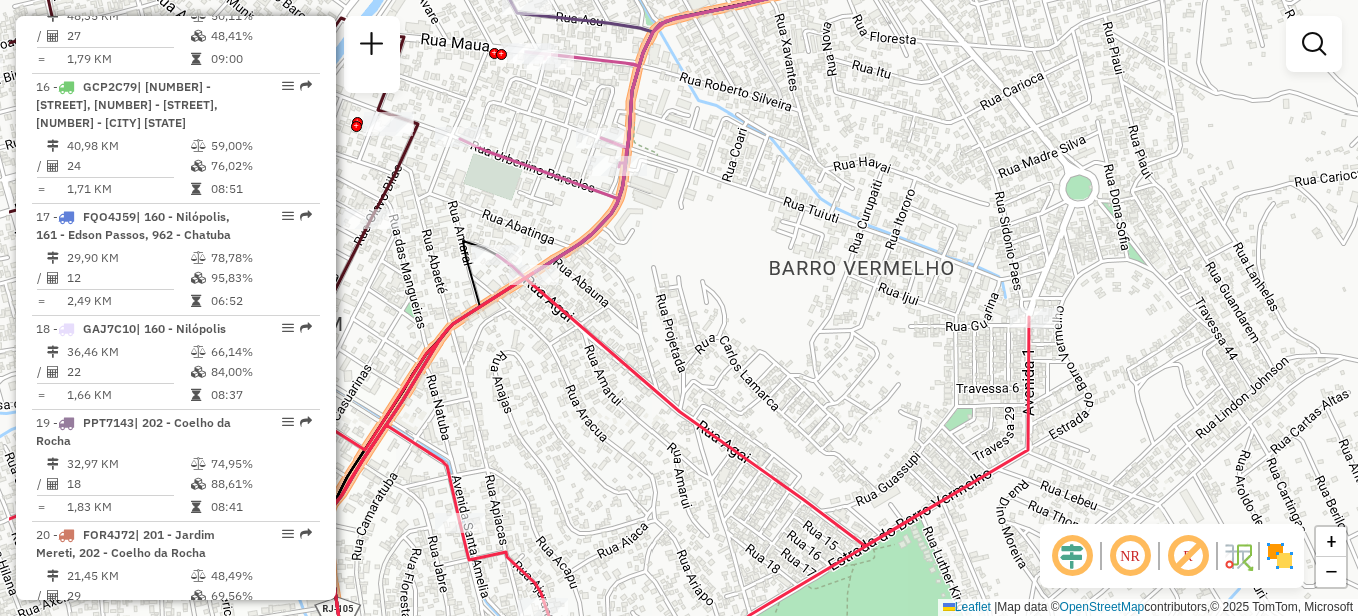 drag, startPoint x: 992, startPoint y: 238, endPoint x: 1137, endPoint y: 241, distance: 145.03104 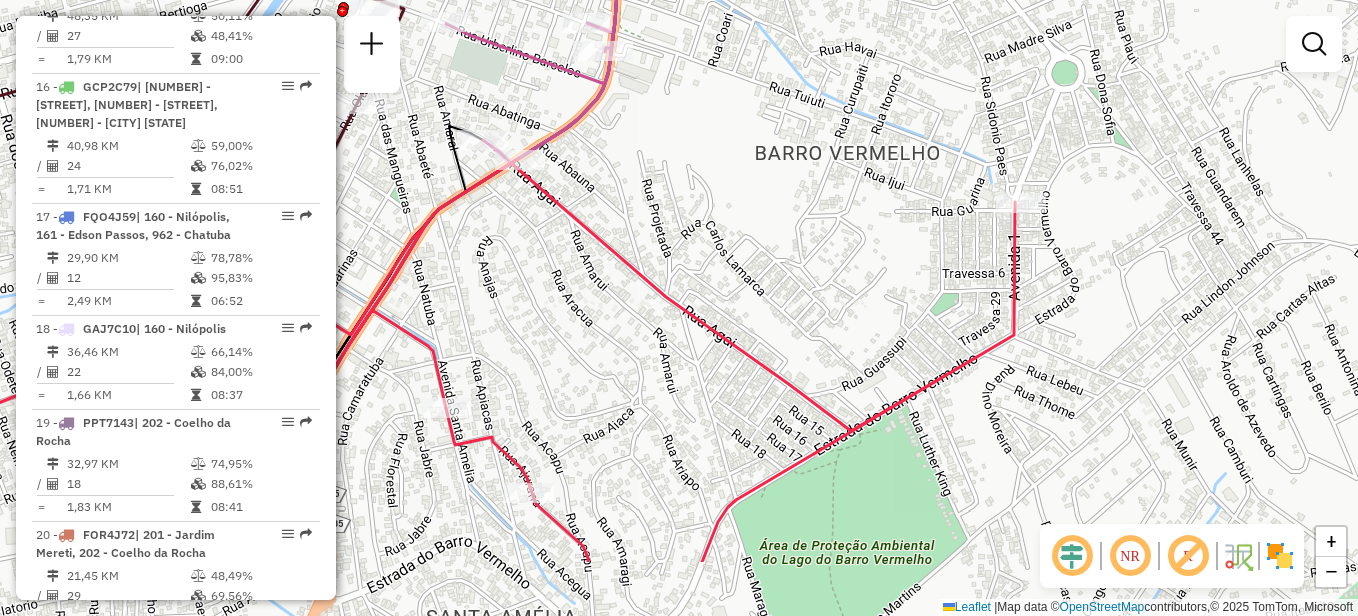 drag, startPoint x: 1137, startPoint y: 230, endPoint x: 1123, endPoint y: 115, distance: 115.84904 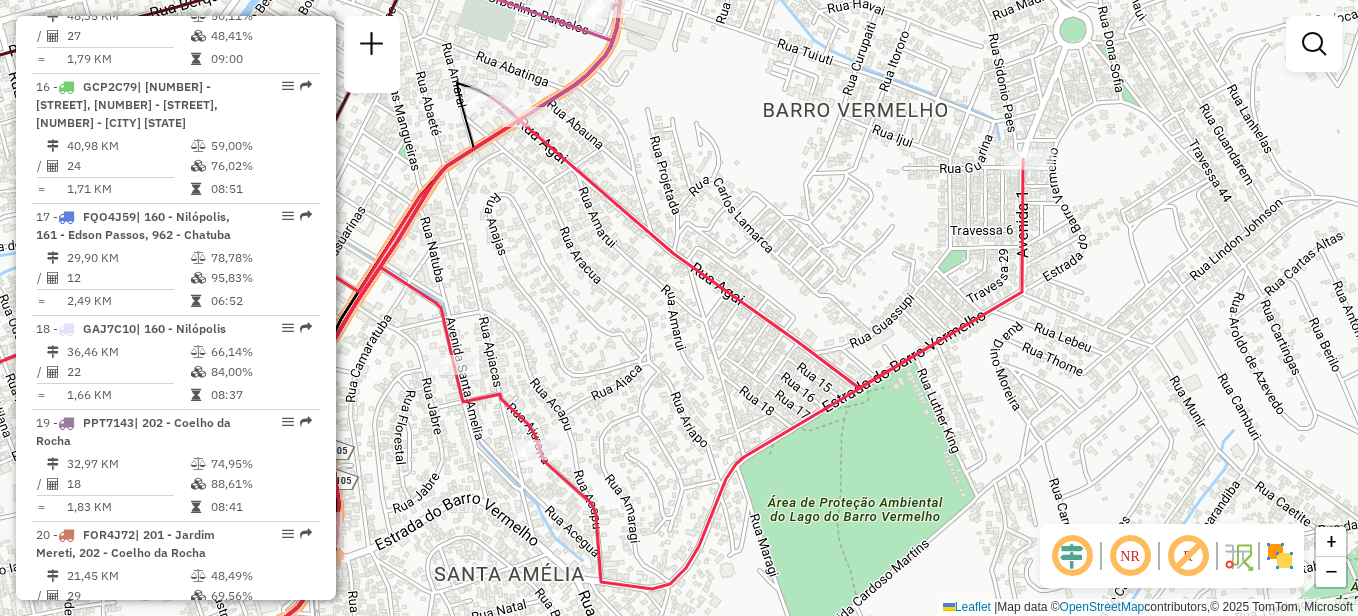 drag, startPoint x: 1139, startPoint y: 151, endPoint x: 1151, endPoint y: 78, distance: 73.97973 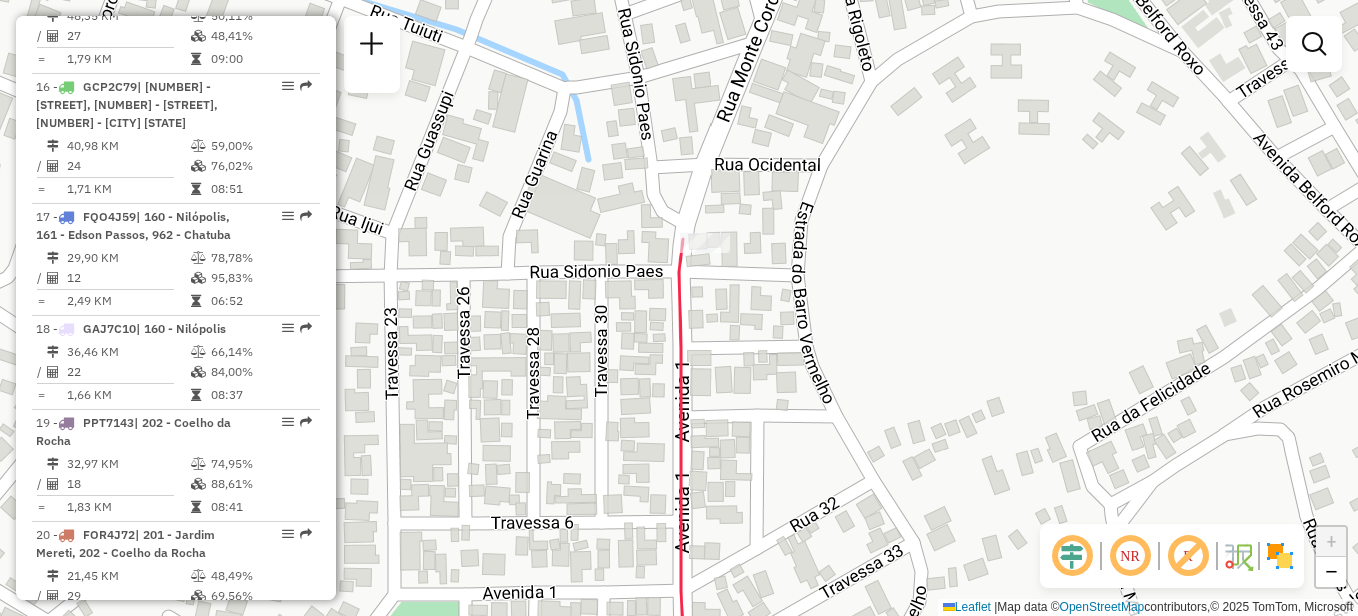 drag, startPoint x: 1131, startPoint y: 138, endPoint x: 1158, endPoint y: 395, distance: 258.4144 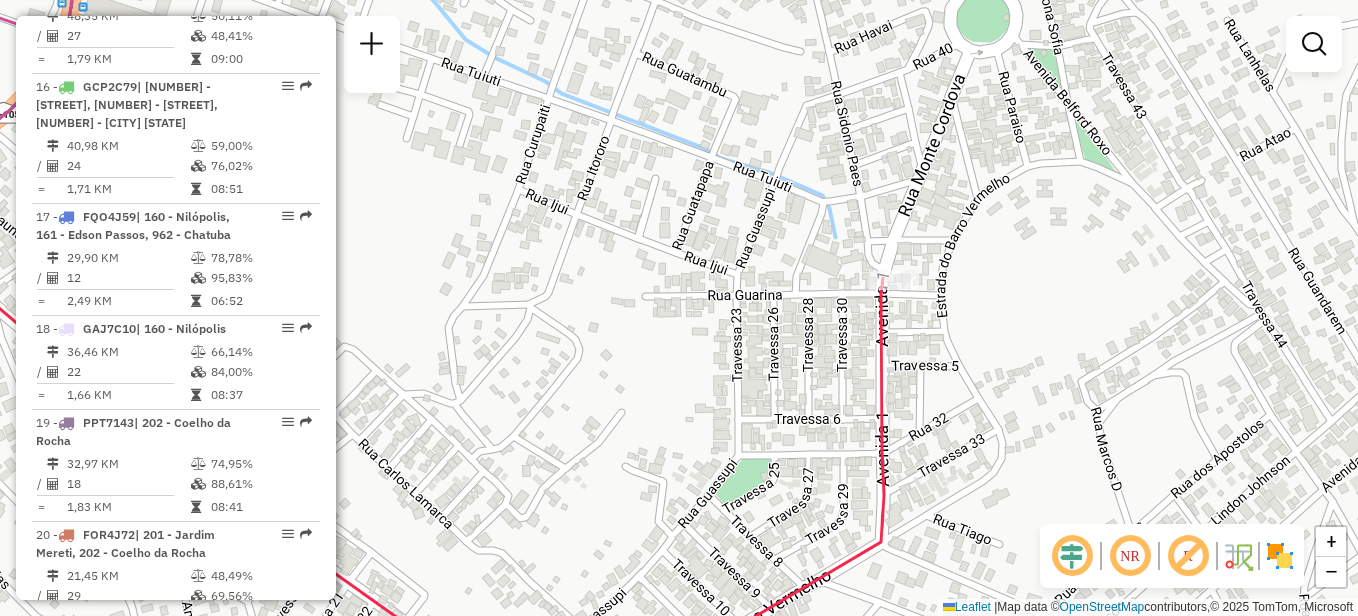 drag, startPoint x: 983, startPoint y: 143, endPoint x: 978, endPoint y: 293, distance: 150.08331 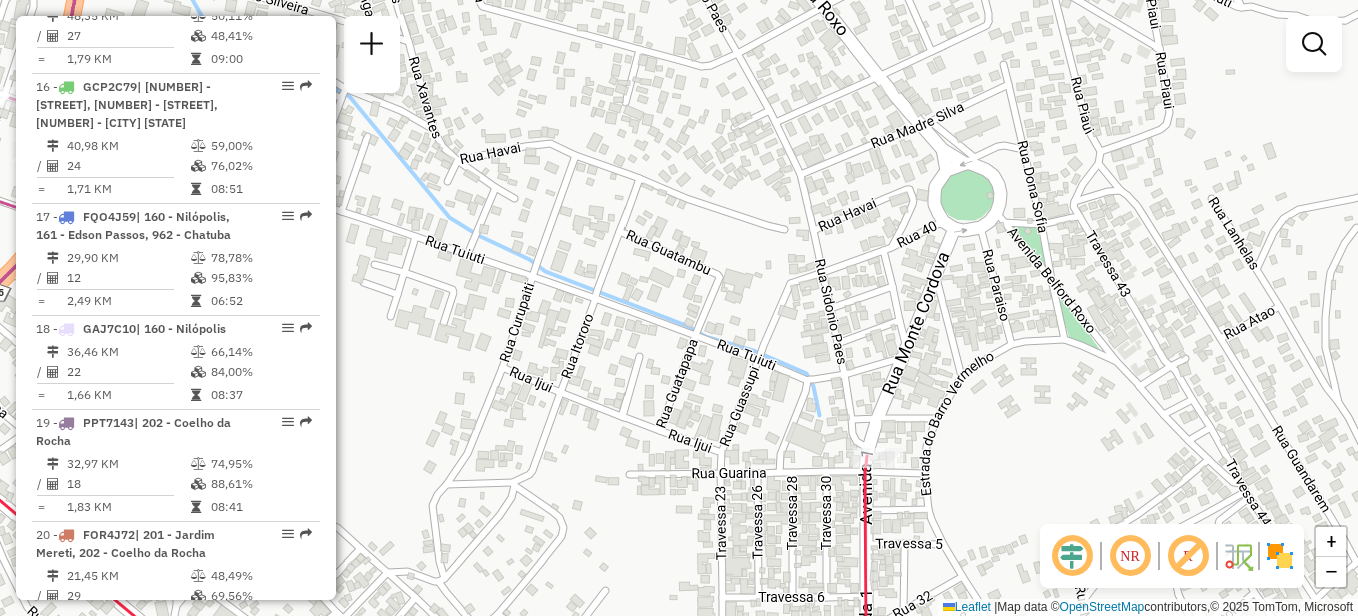 drag, startPoint x: 923, startPoint y: 308, endPoint x: 914, endPoint y: 368, distance: 60.671246 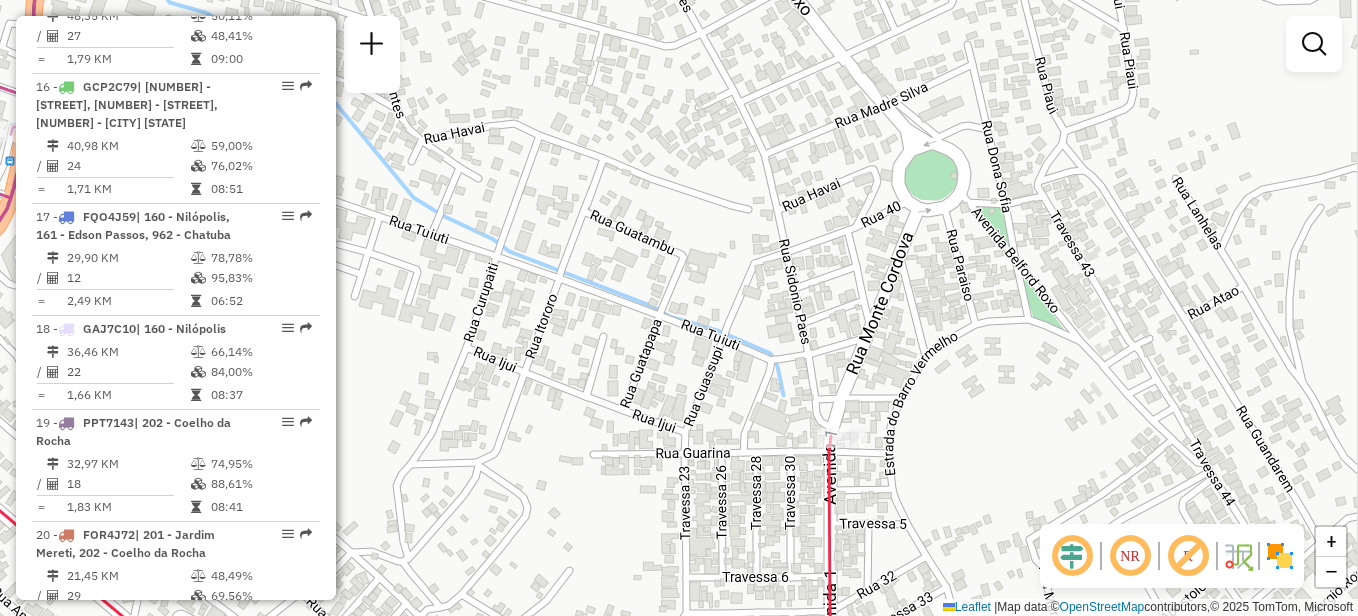 drag, startPoint x: 1074, startPoint y: 329, endPoint x: 1039, endPoint y: 309, distance: 40.311287 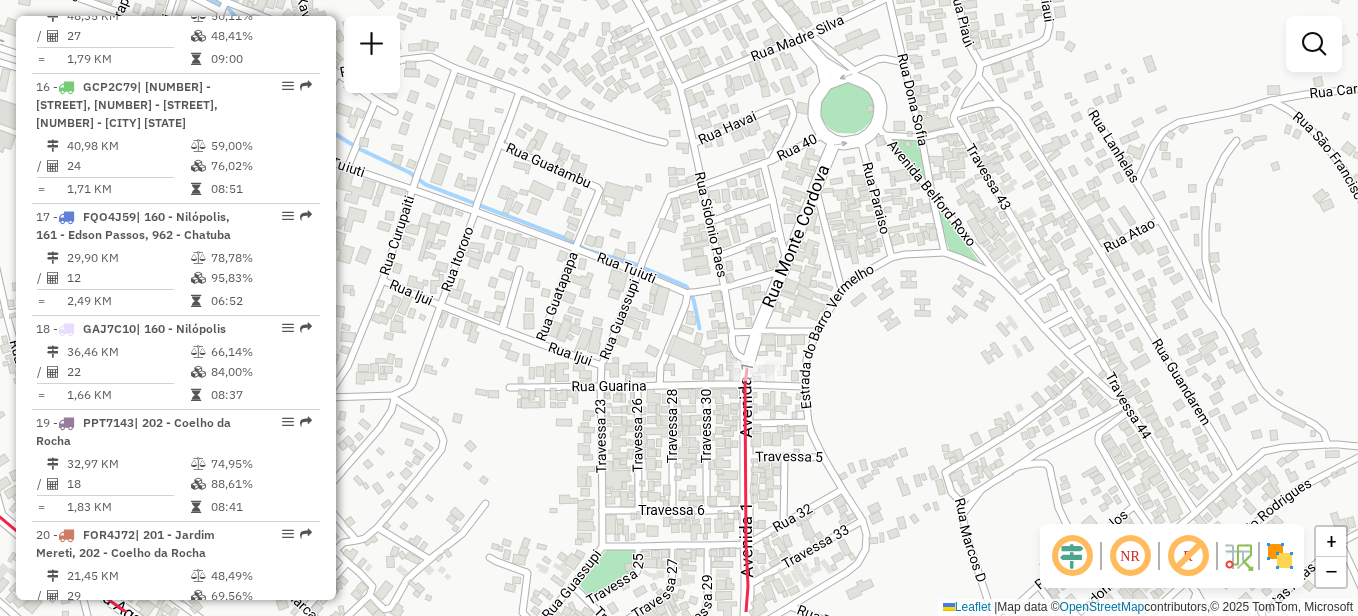 drag, startPoint x: 938, startPoint y: 216, endPoint x: 862, endPoint y: 143, distance: 105.380264 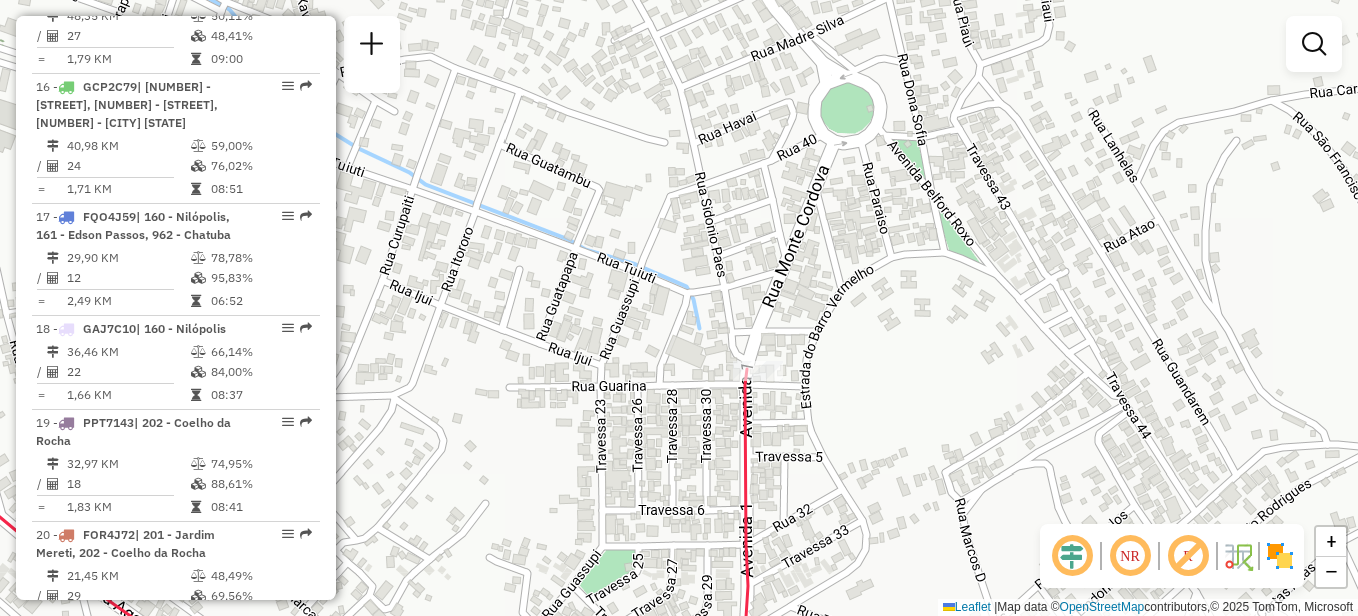 drag, startPoint x: 1165, startPoint y: 285, endPoint x: 1195, endPoint y: 303, distance: 34.98571 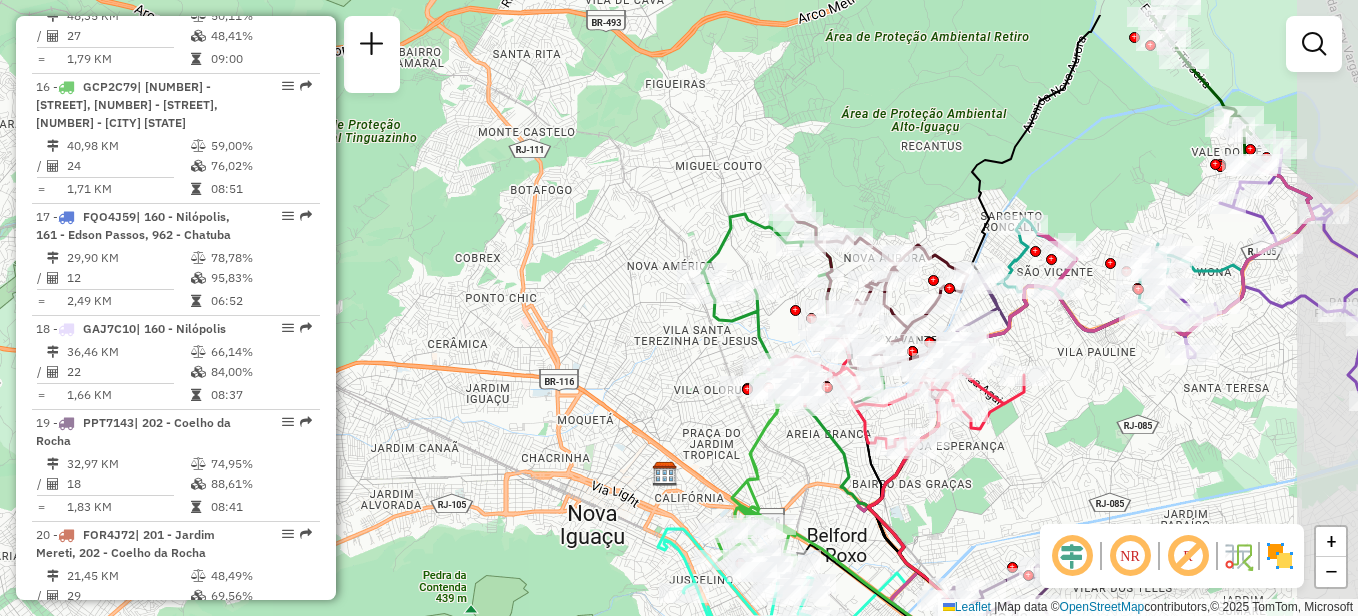 drag, startPoint x: 1199, startPoint y: 285, endPoint x: 1129, endPoint y: 349, distance: 94.847244 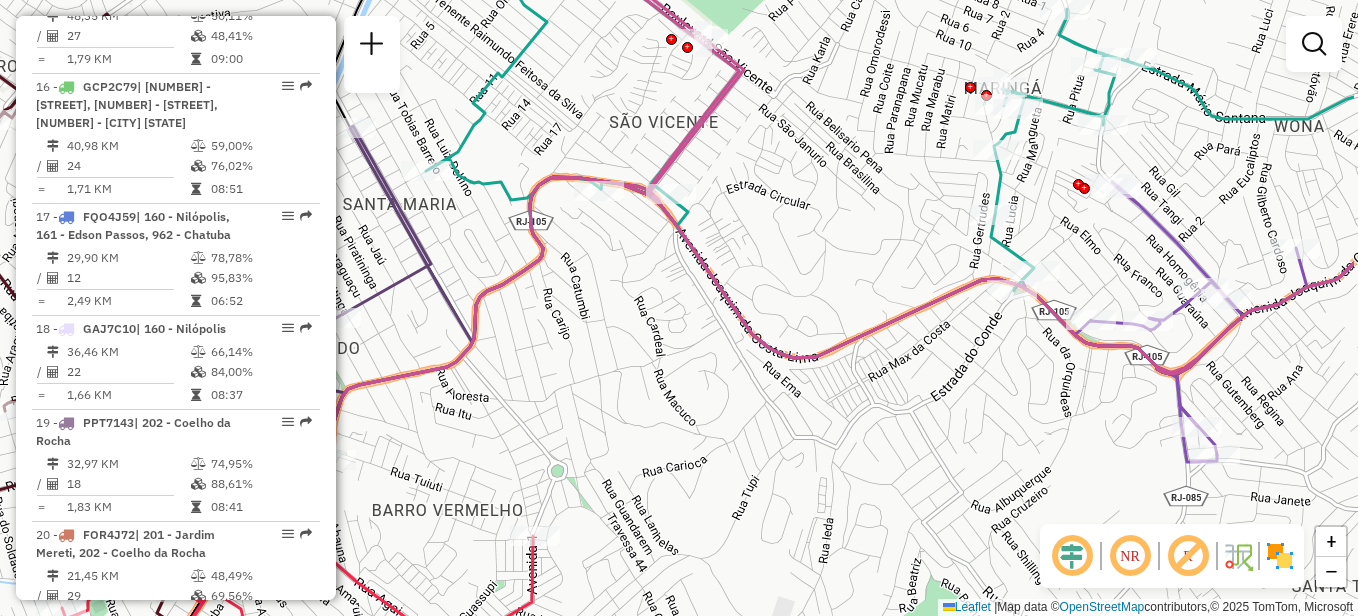 drag, startPoint x: 1009, startPoint y: 308, endPoint x: 797, endPoint y: 353, distance: 216.72333 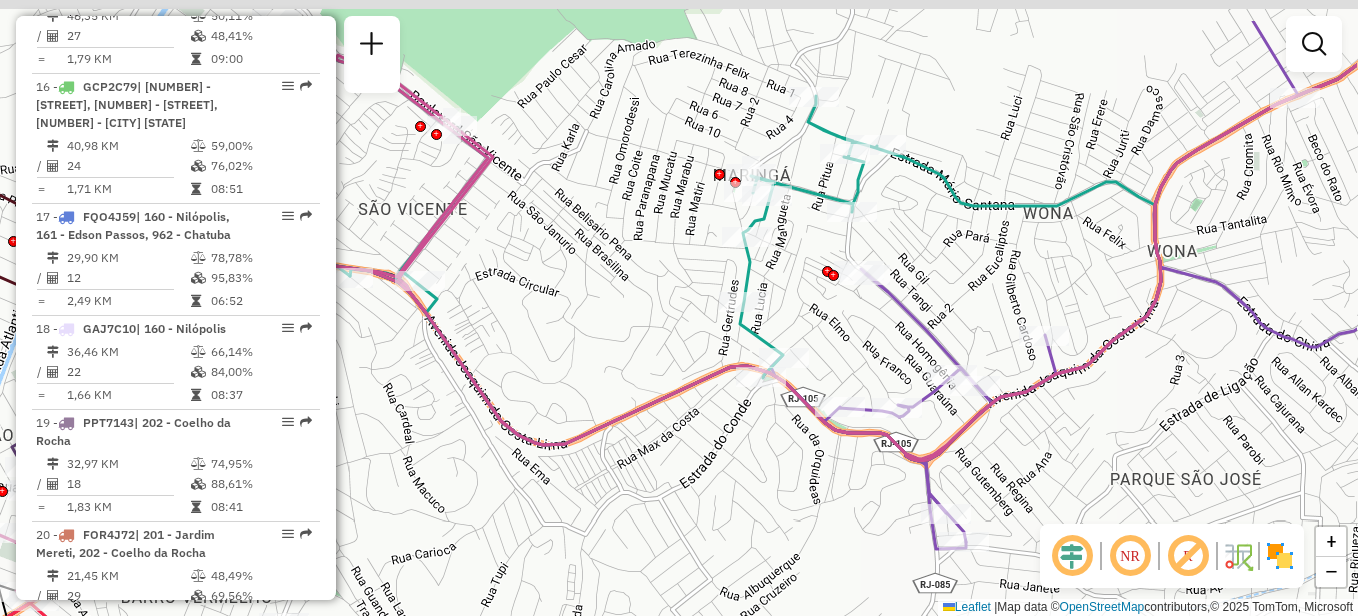 drag, startPoint x: 1208, startPoint y: 360, endPoint x: 1357, endPoint y: 356, distance: 149.05368 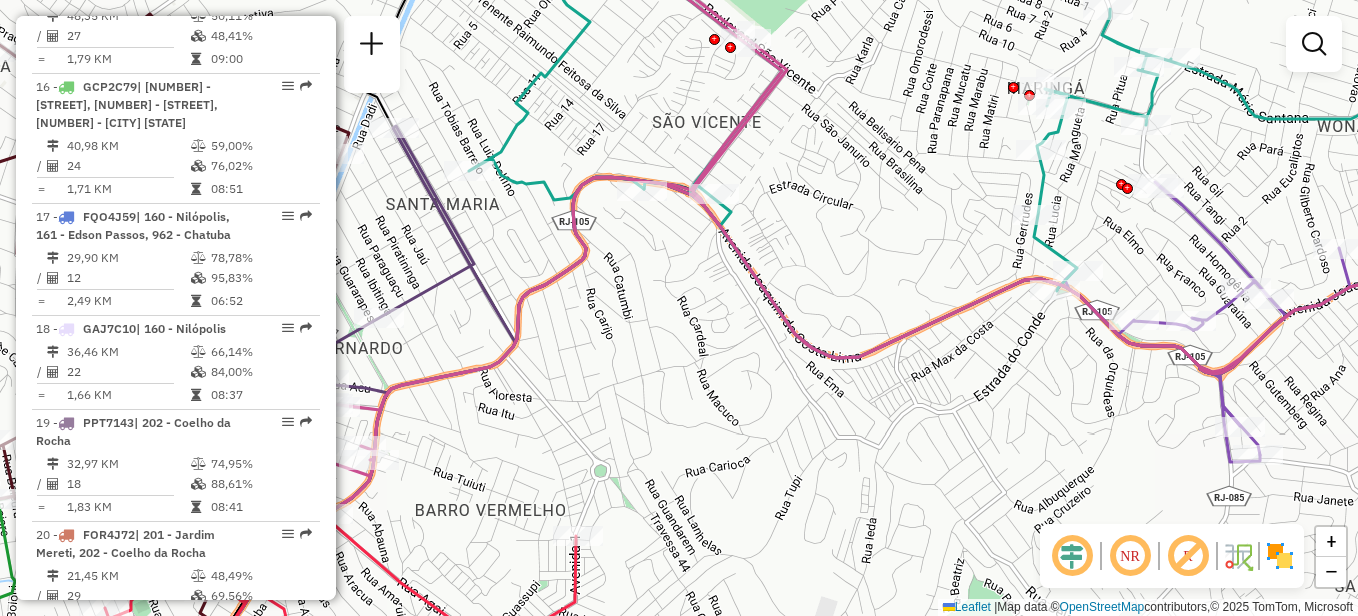 drag, startPoint x: 724, startPoint y: 444, endPoint x: 918, endPoint y: 335, distance: 222.52415 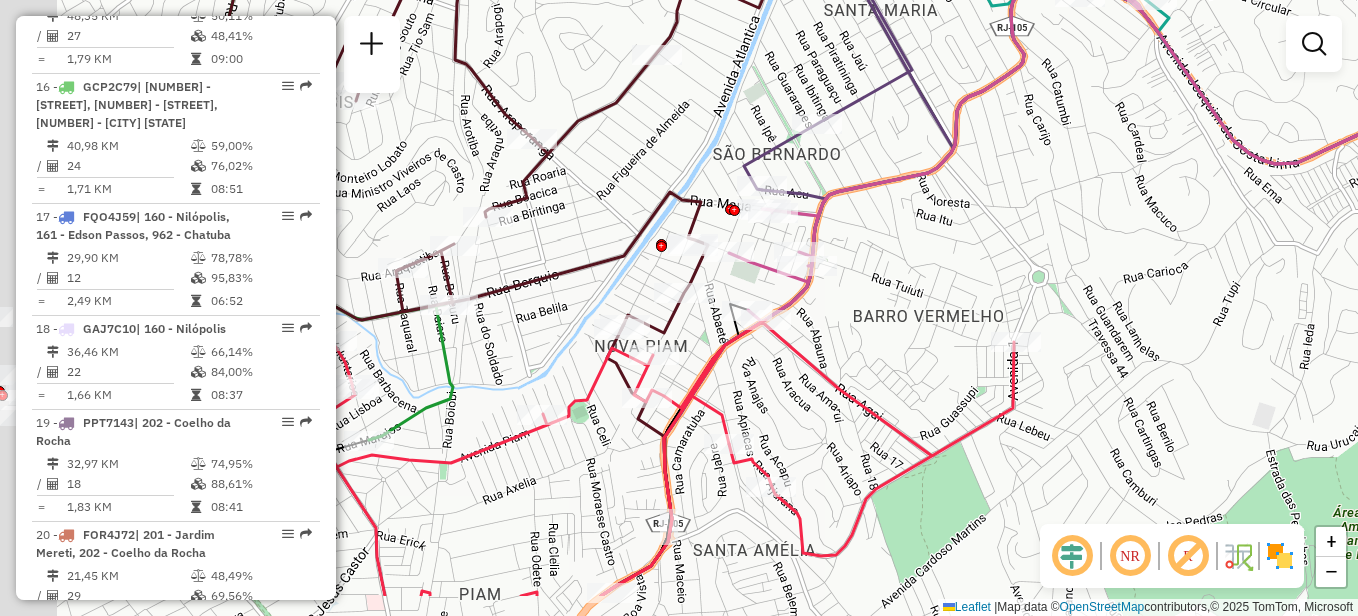 drag, startPoint x: 772, startPoint y: 405, endPoint x: 1011, endPoint y: 324, distance: 252.35292 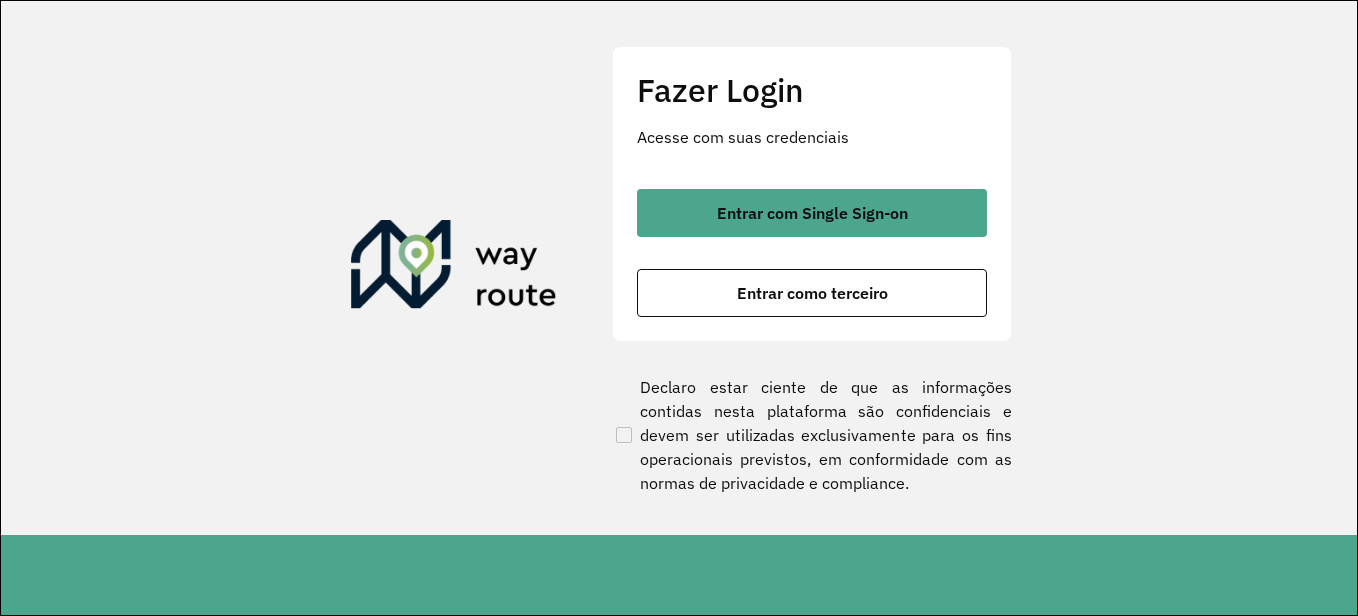 scroll, scrollTop: 0, scrollLeft: 0, axis: both 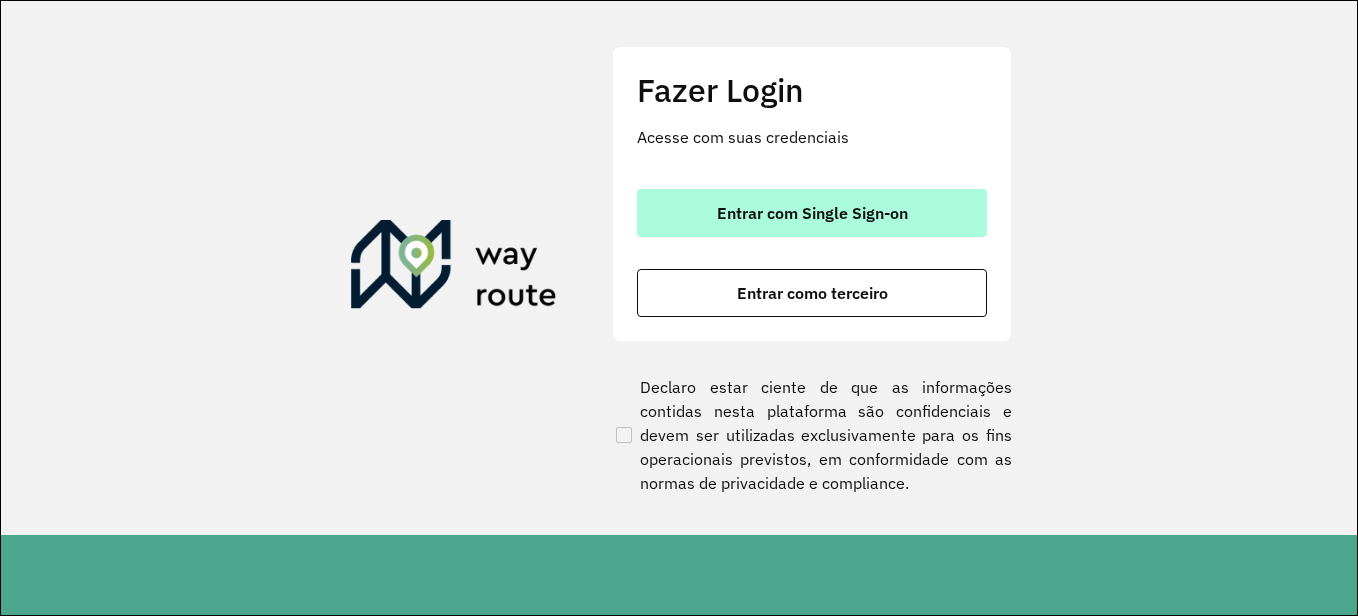click on "Entrar com Single Sign-on" at bounding box center [812, 213] 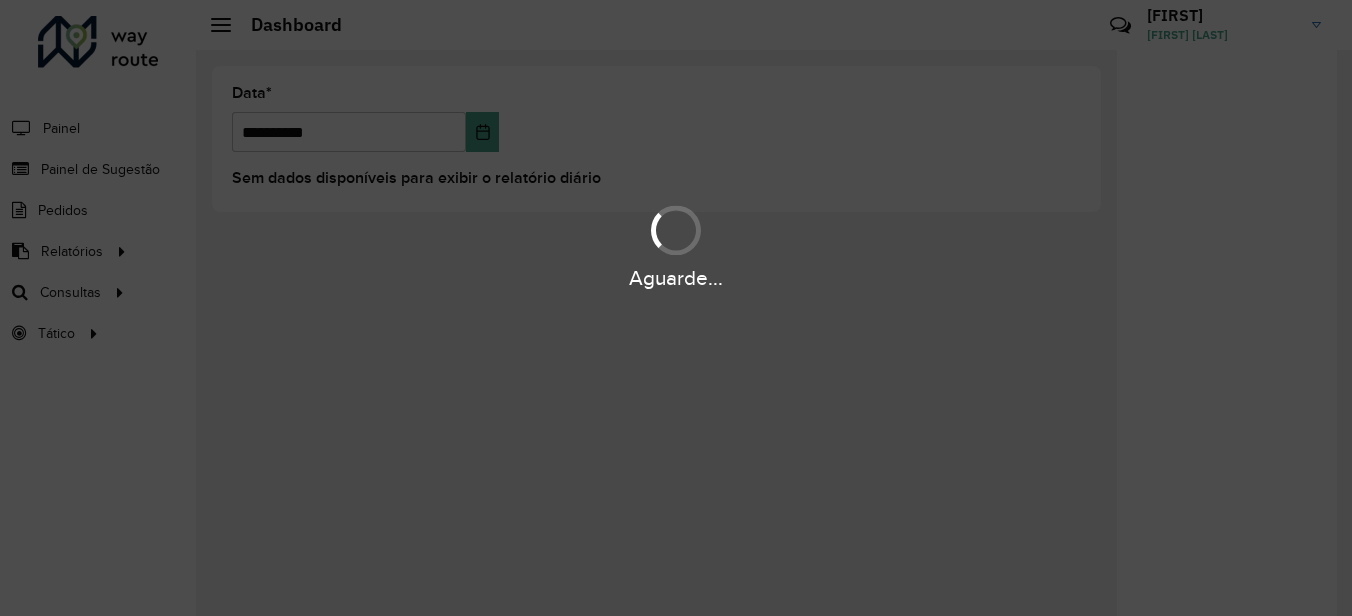 scroll, scrollTop: 0, scrollLeft: 0, axis: both 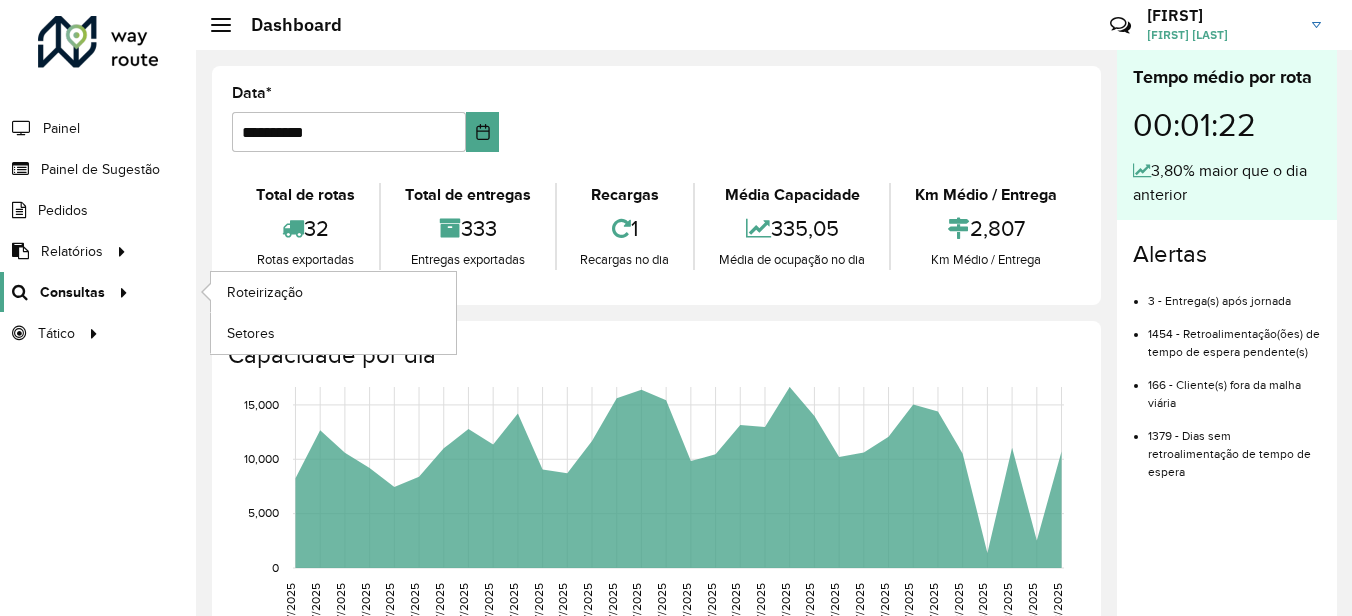 click on "Consultas" 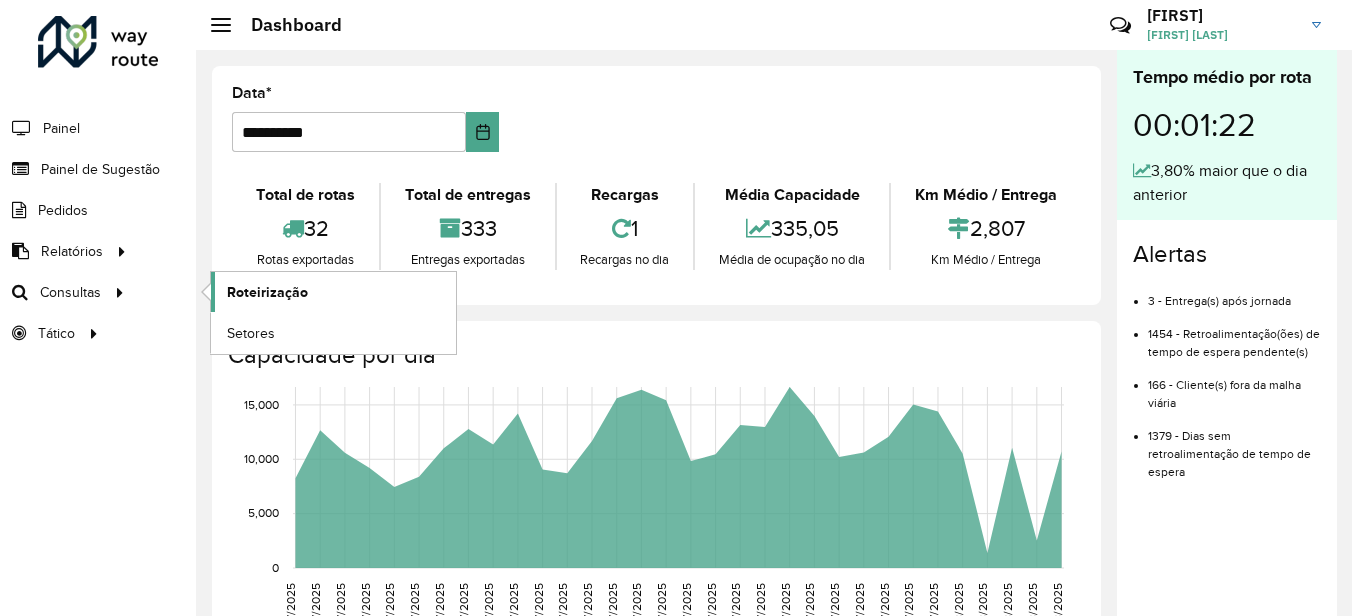 click on "Roteirização" 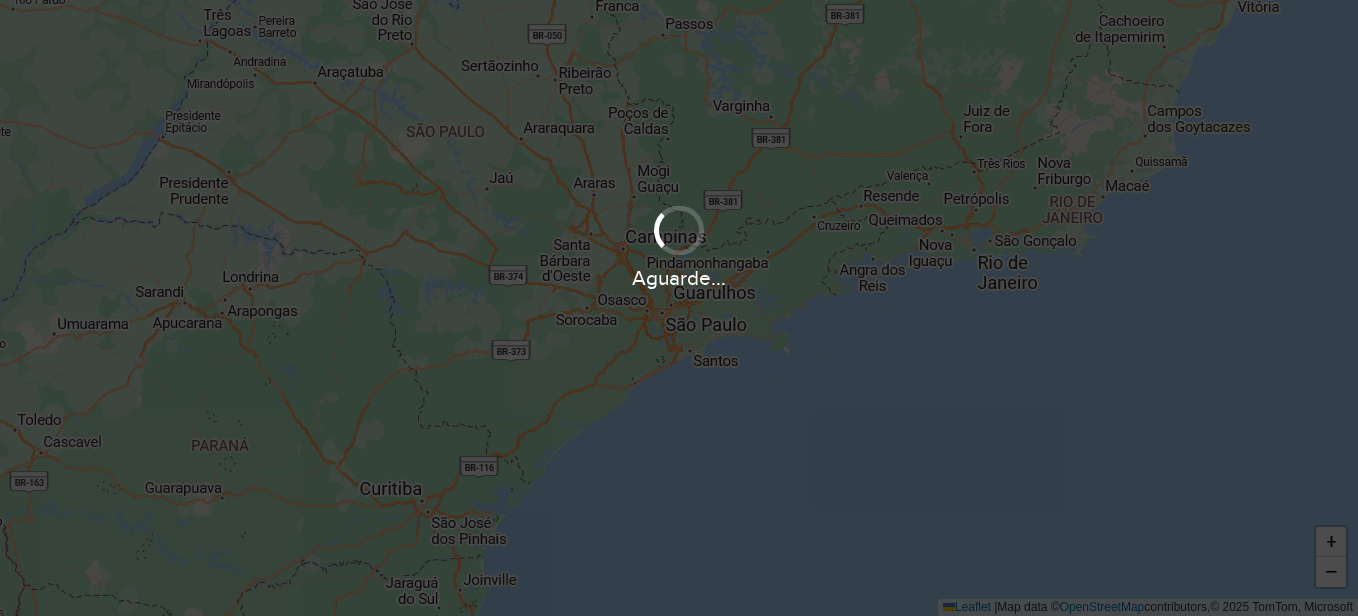 scroll, scrollTop: 0, scrollLeft: 0, axis: both 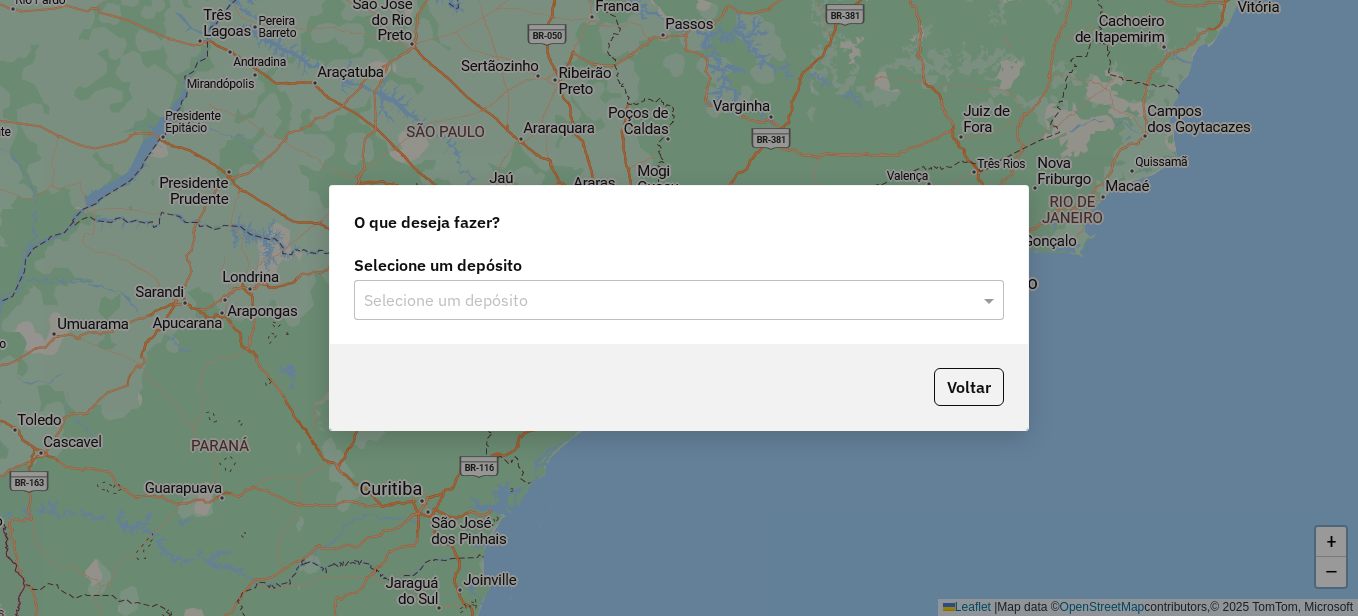 click on "Selecione um depósito" 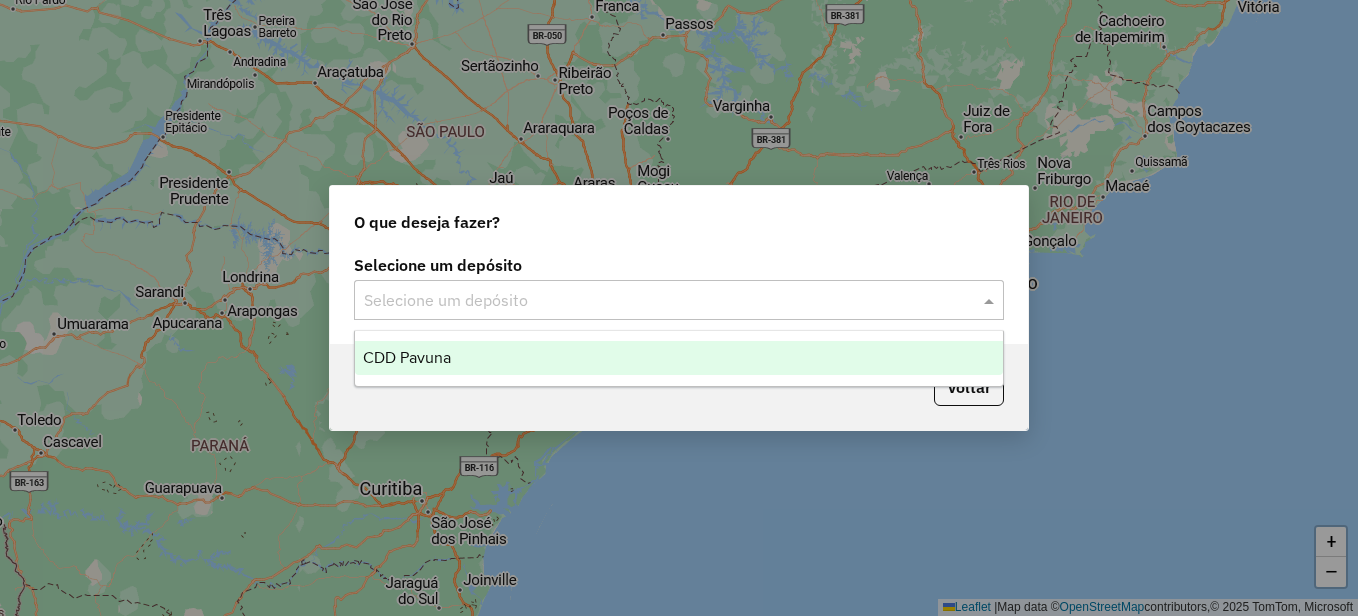 click on "CDD Pavuna" at bounding box center (679, 358) 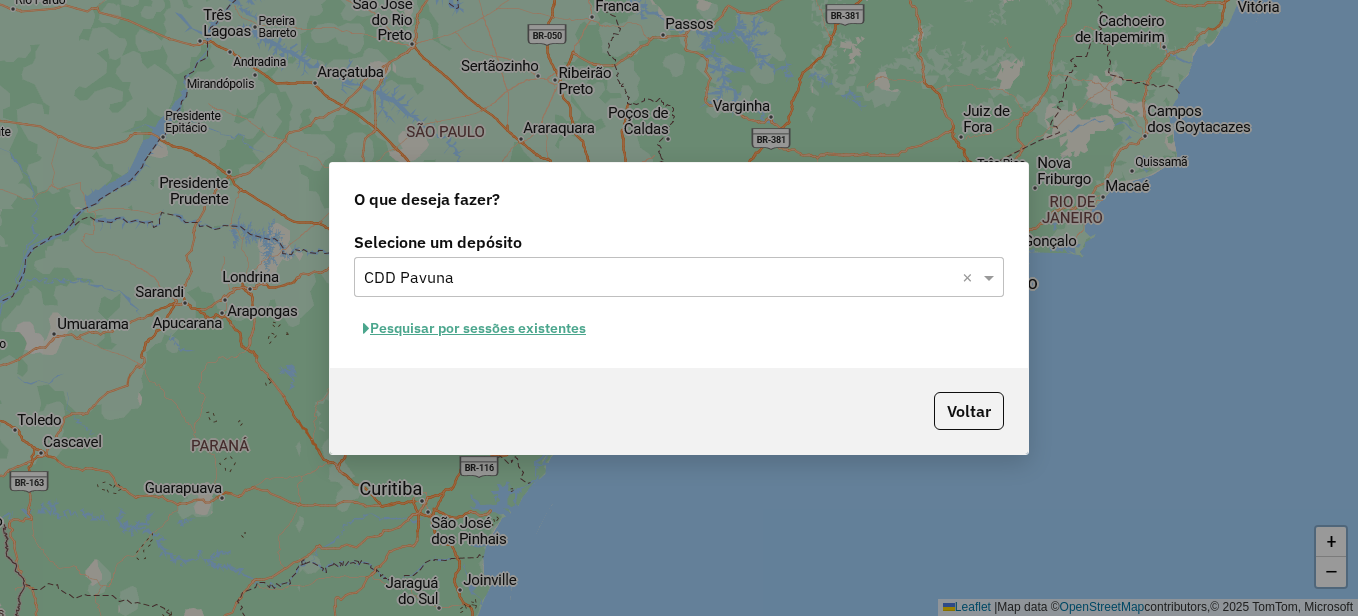click on "Pesquisar por sessões existentes" 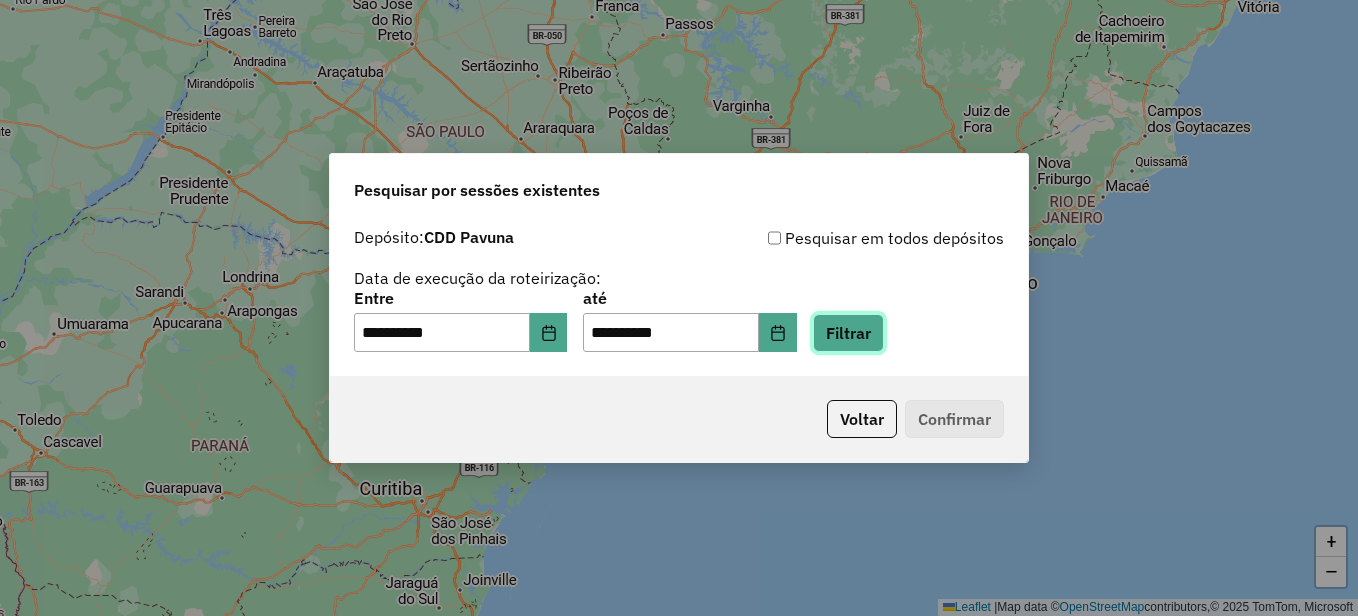 click on "Filtrar" 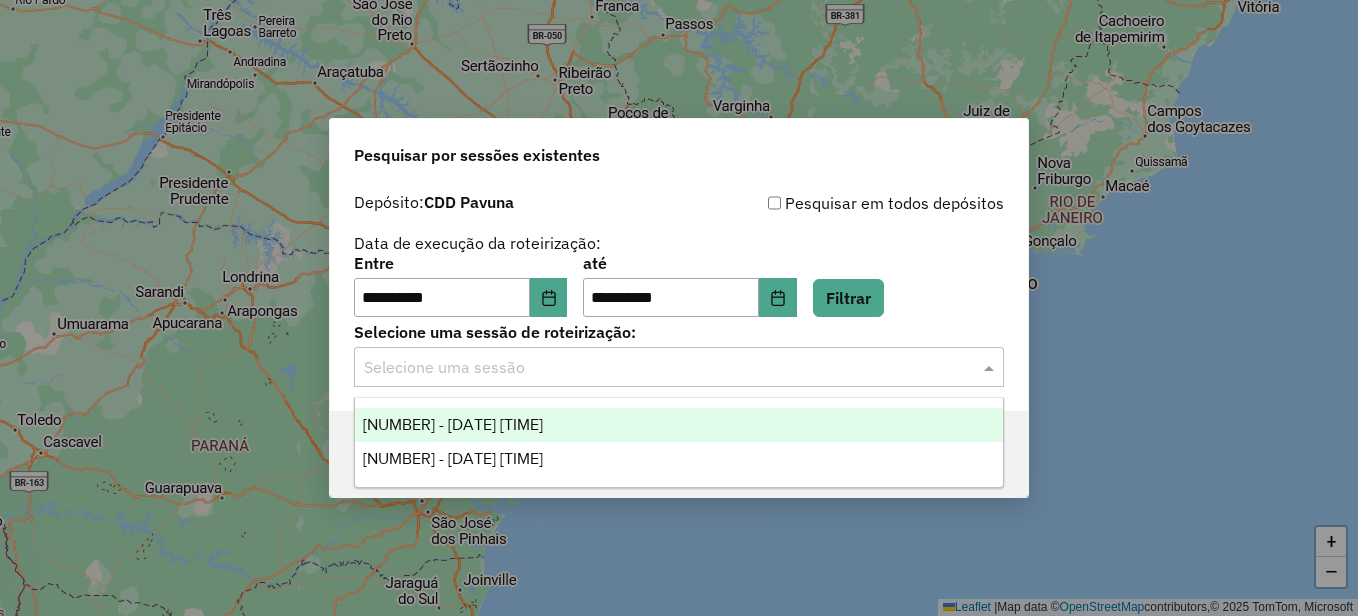 click 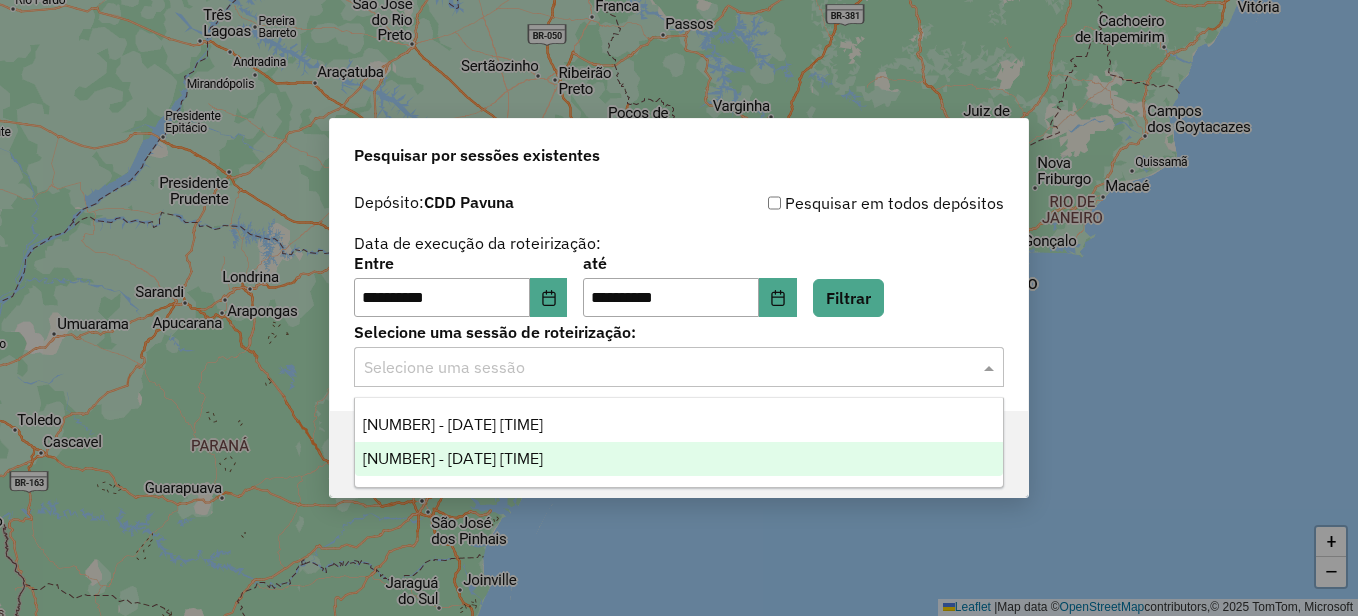 click on "1224946 - 06/08/2025 22:29" at bounding box center [679, 459] 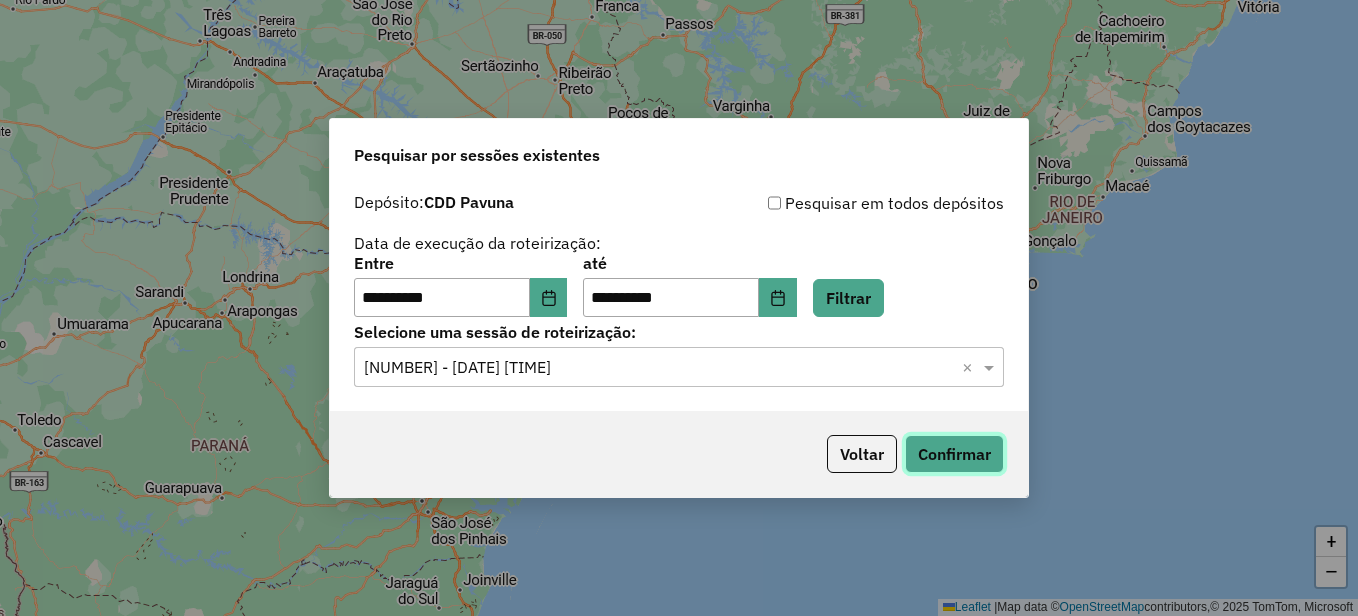 click on "Confirmar" 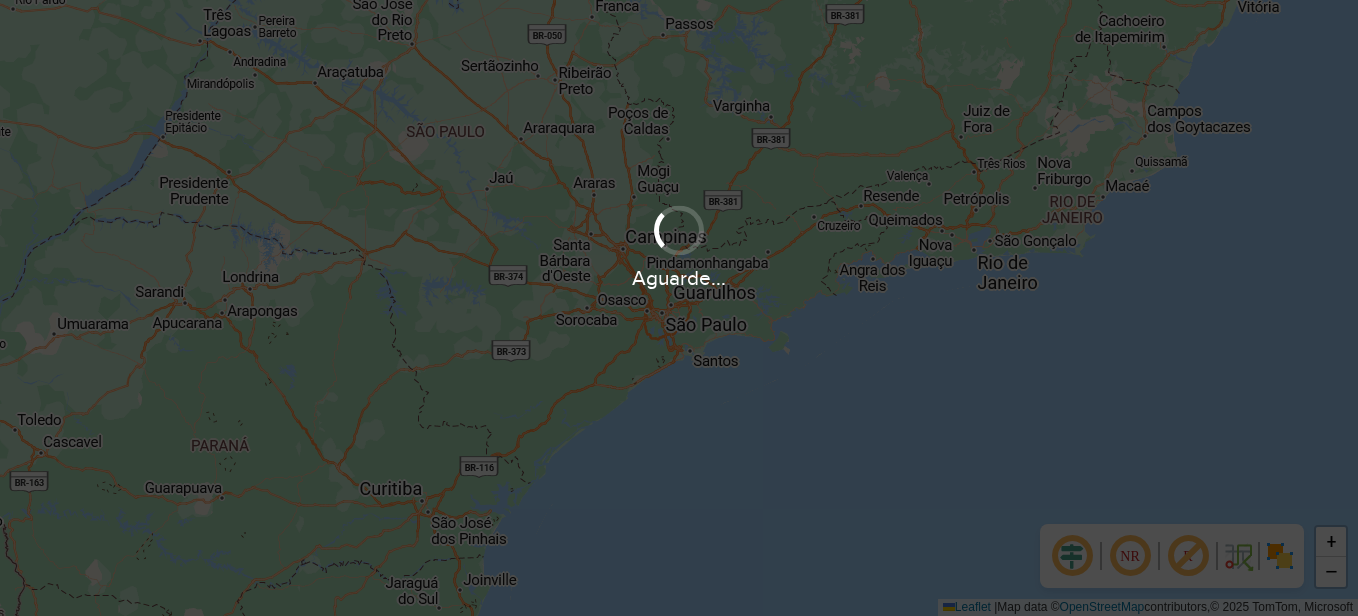 scroll, scrollTop: 0, scrollLeft: 0, axis: both 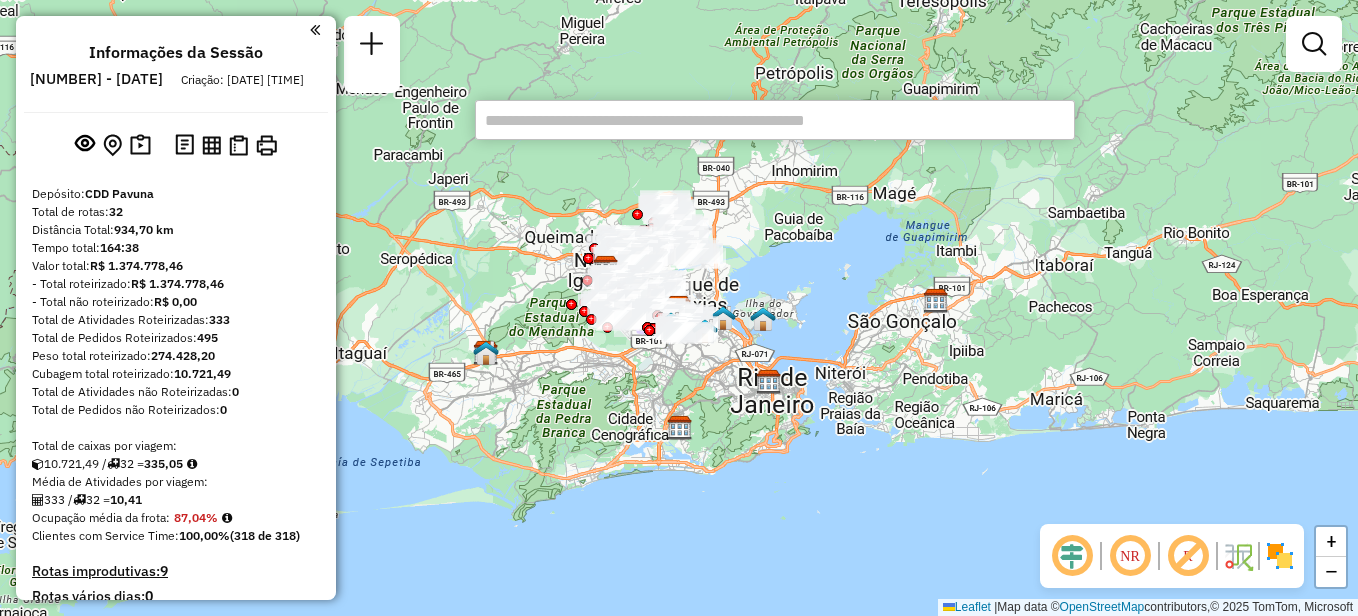 paste on "*****" 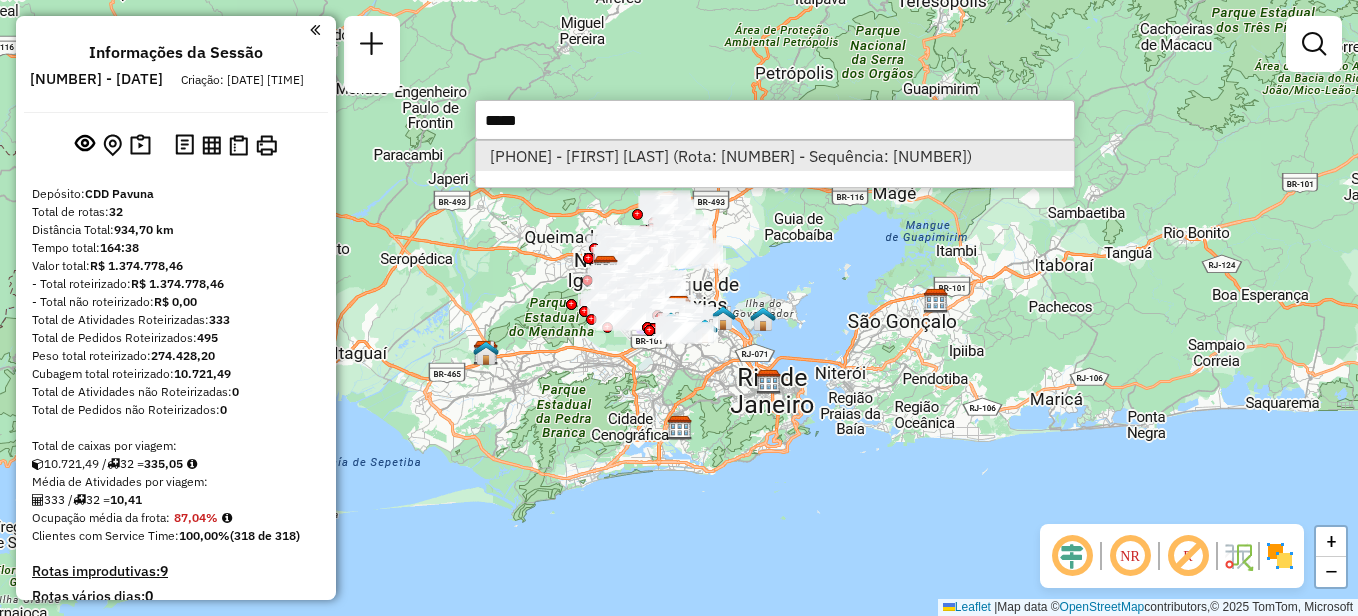 click on "[PHONE] - [FIRST] [LAST] (Rota: [NUMBER] - Sequência: [NUMBER])" at bounding box center [775, 156] 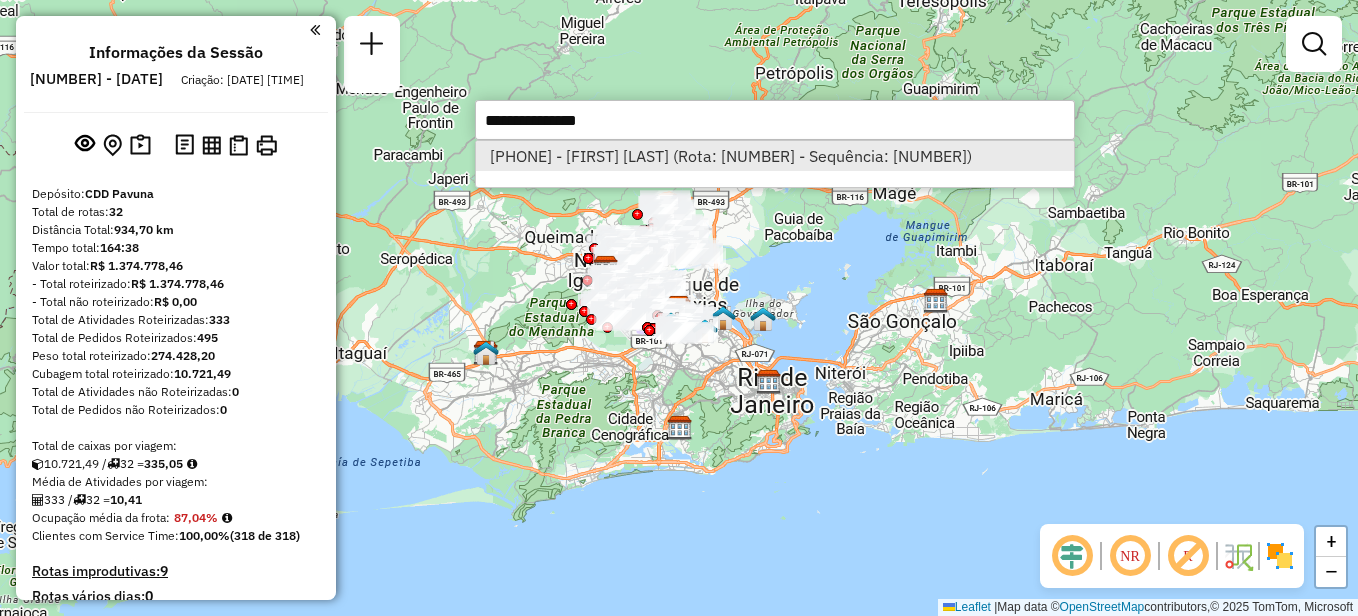 select on "**********" 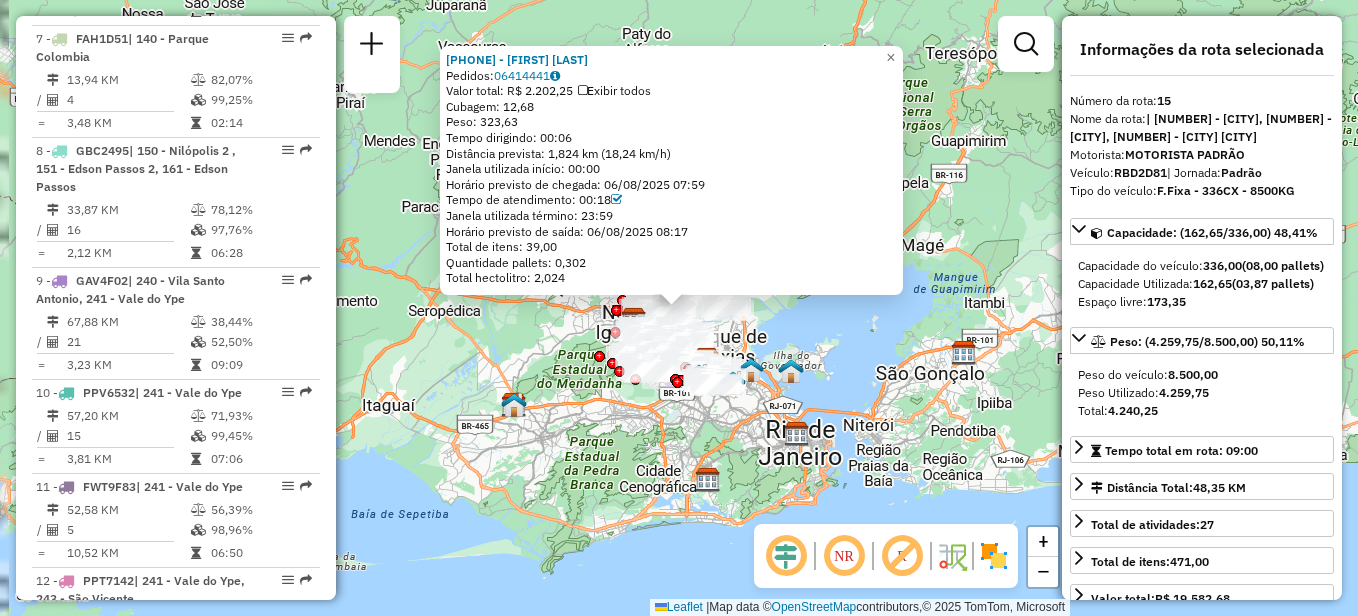 scroll, scrollTop: 2309, scrollLeft: 0, axis: vertical 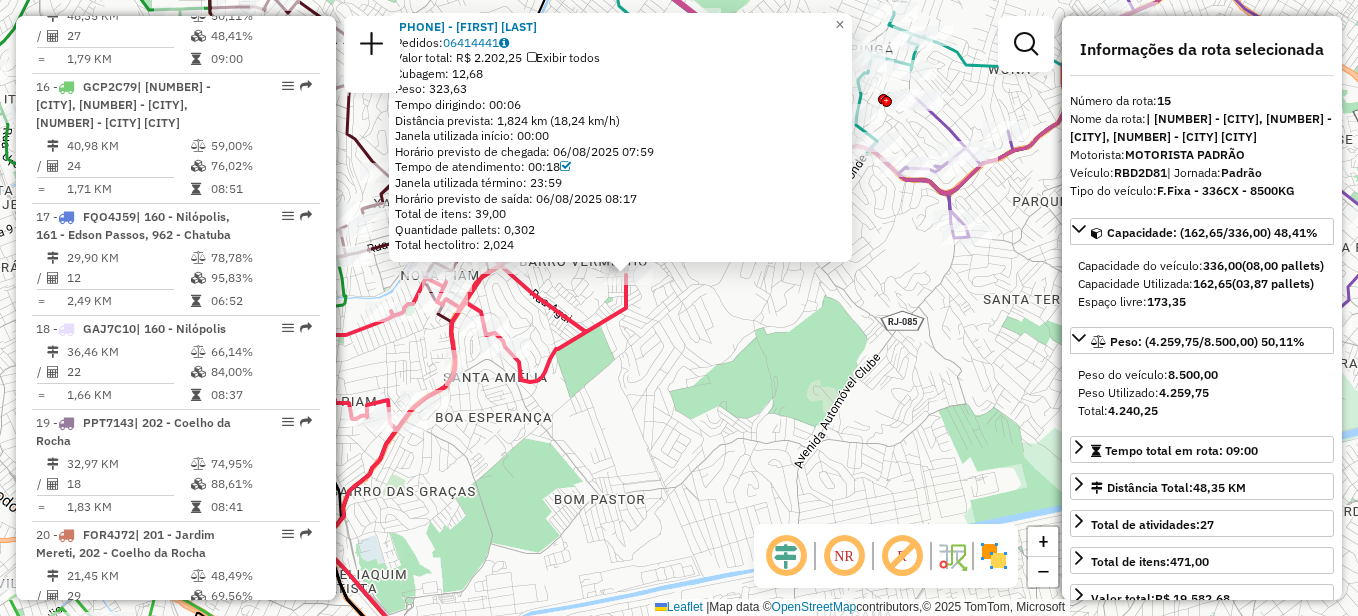 drag, startPoint x: 590, startPoint y: 337, endPoint x: 631, endPoint y: 357, distance: 45.617977 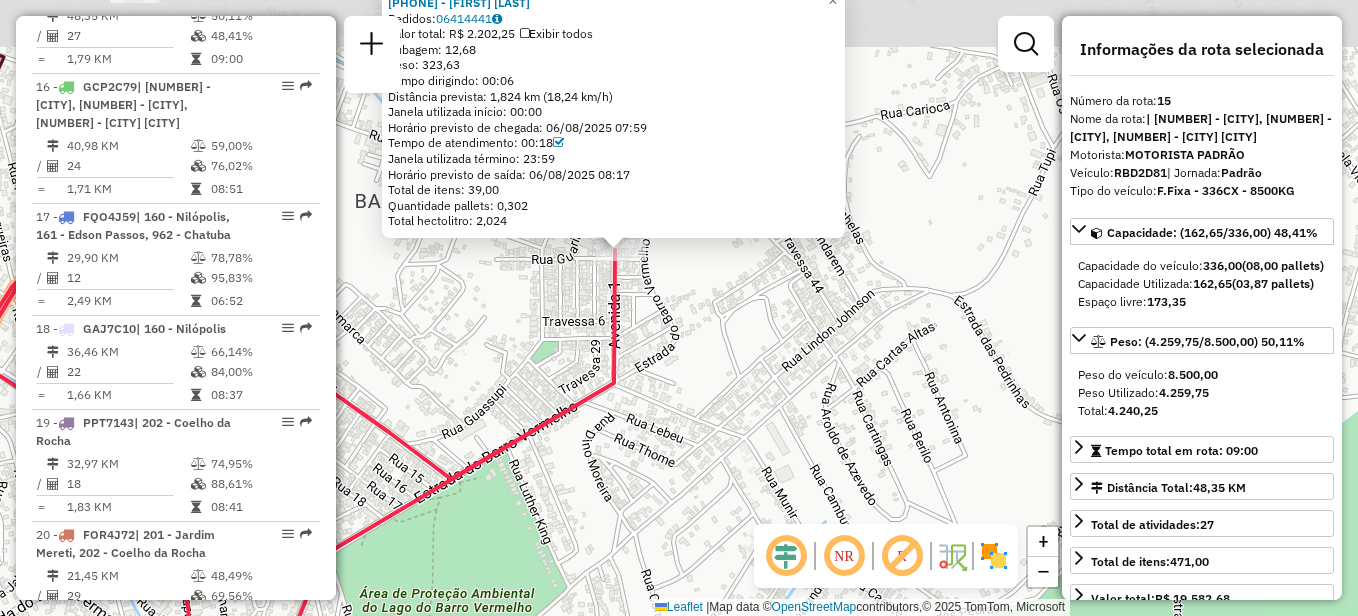 drag, startPoint x: 657, startPoint y: 262, endPoint x: 639, endPoint y: 362, distance: 101.607086 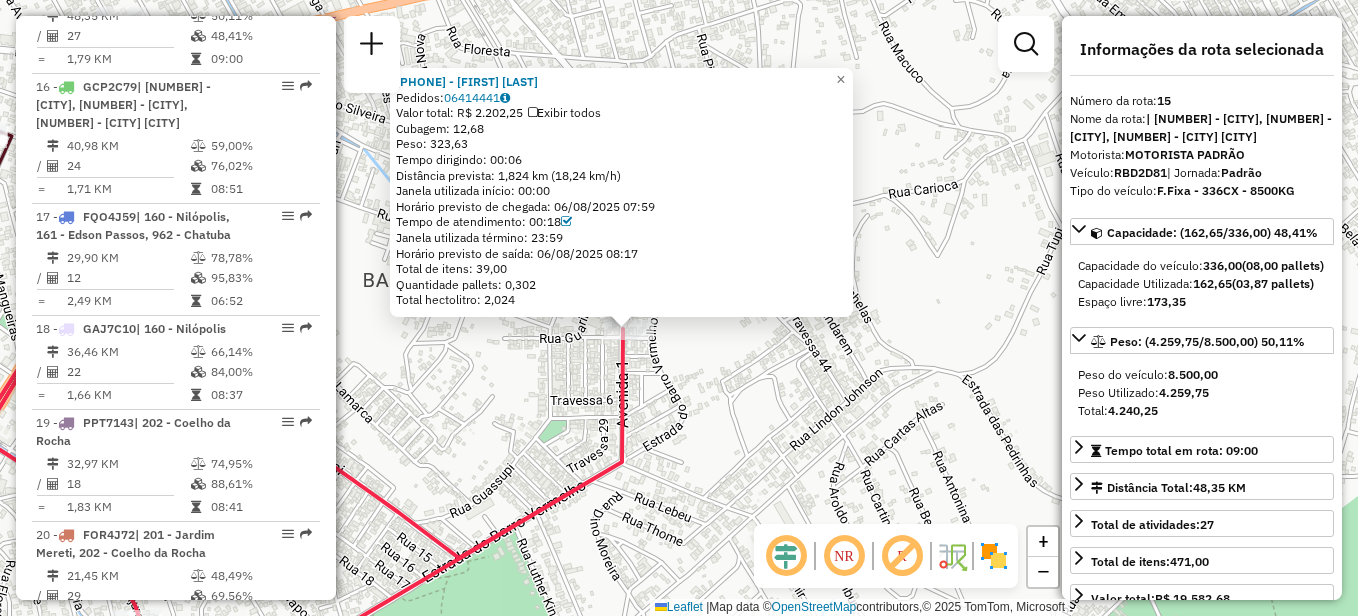 drag, startPoint x: 668, startPoint y: 290, endPoint x: 675, endPoint y: 368, distance: 78.31347 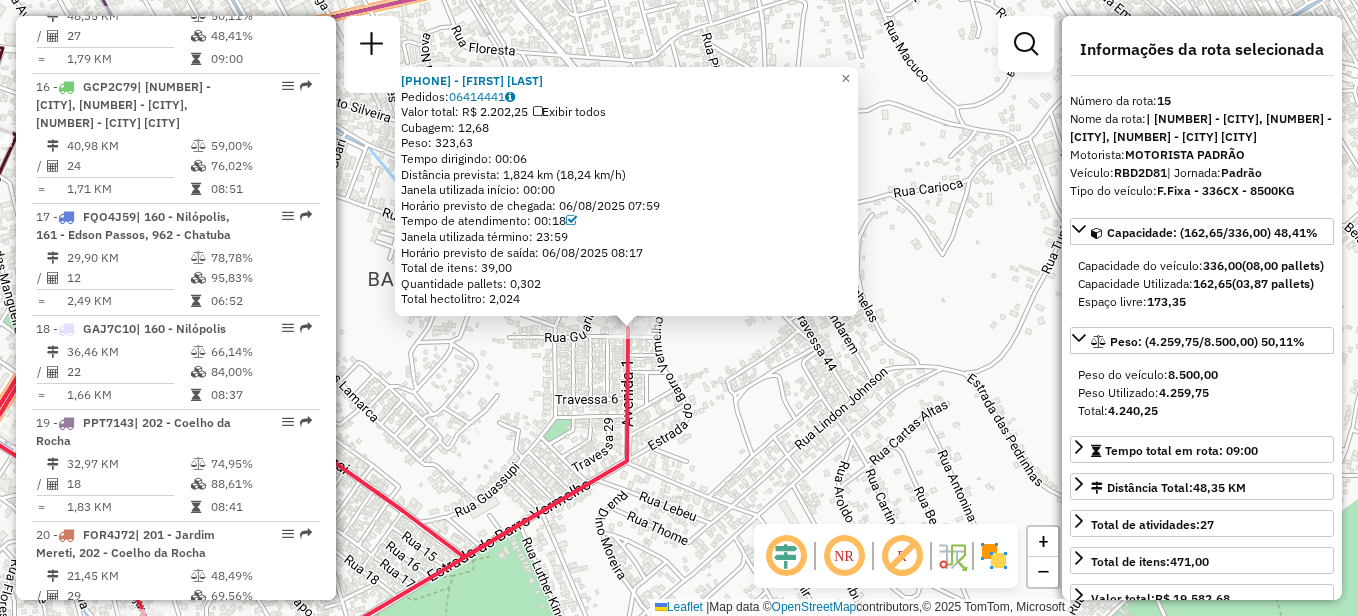 drag, startPoint x: 688, startPoint y: 365, endPoint x: 713, endPoint y: 363, distance: 25.079872 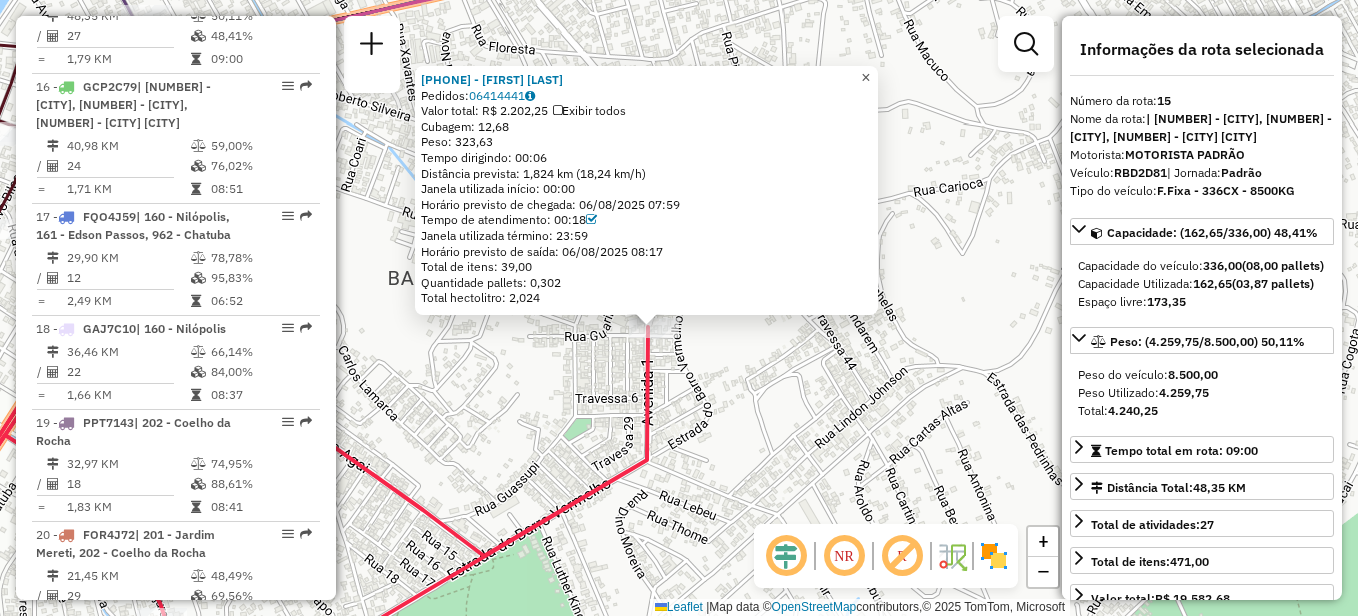 click on "×" 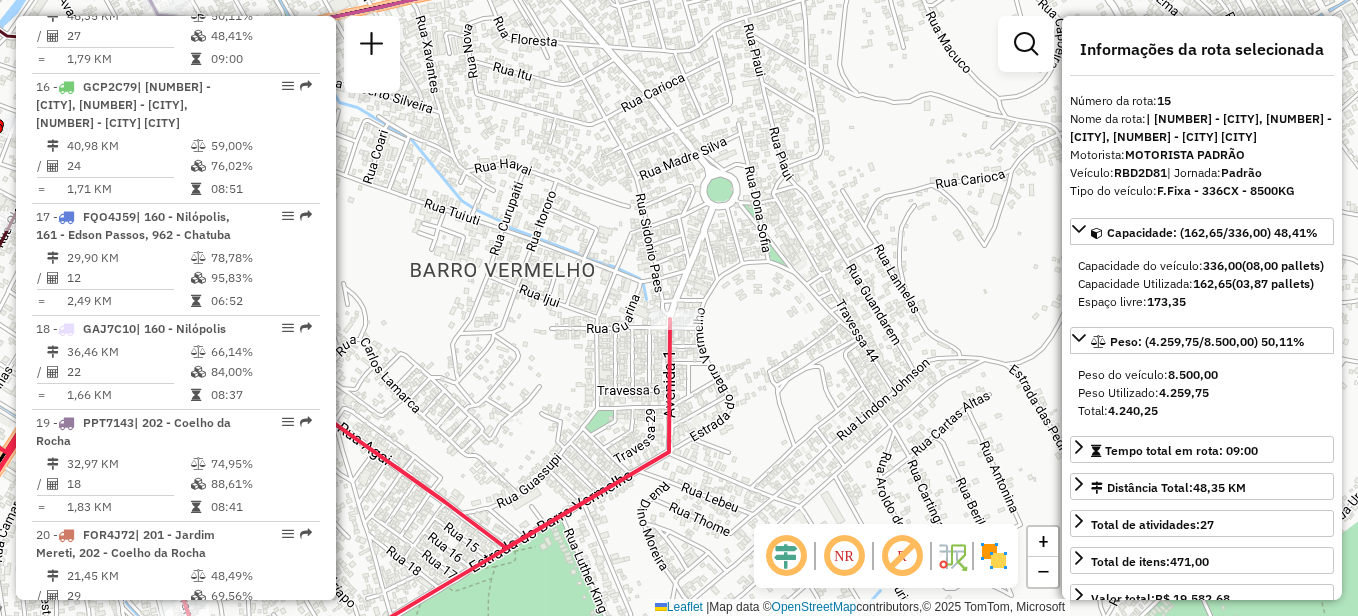drag, startPoint x: 822, startPoint y: 176, endPoint x: 844, endPoint y: 168, distance: 23.409399 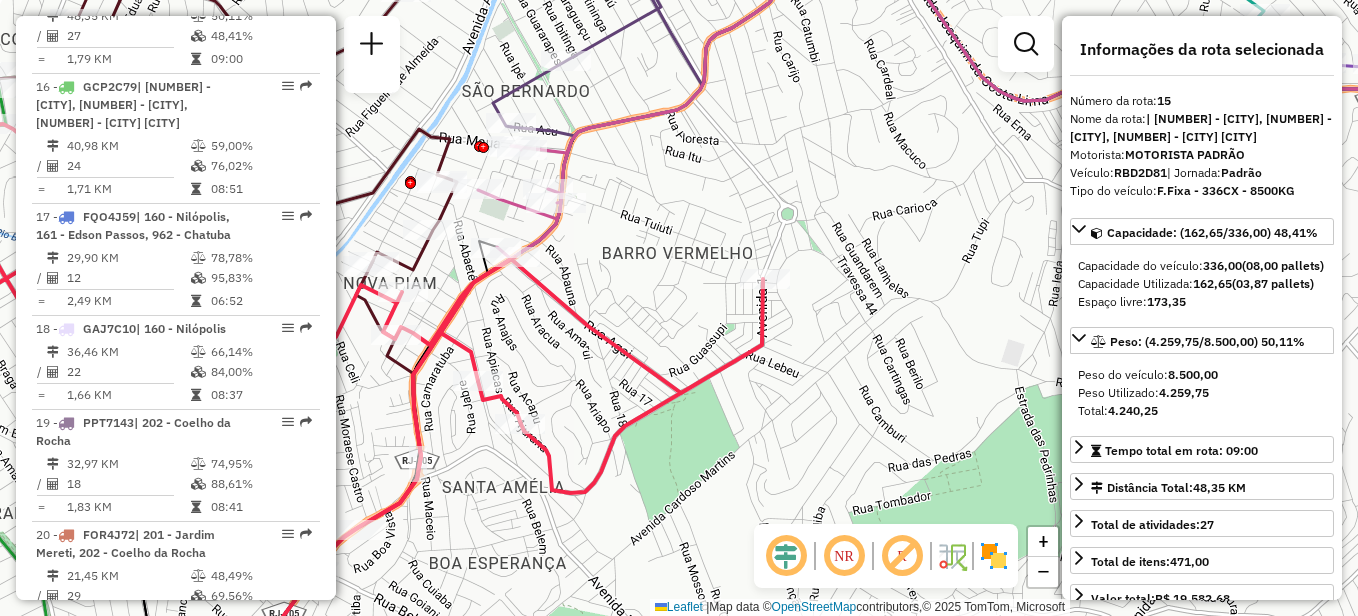 drag, startPoint x: 836, startPoint y: 185, endPoint x: 857, endPoint y: 206, distance: 29.698484 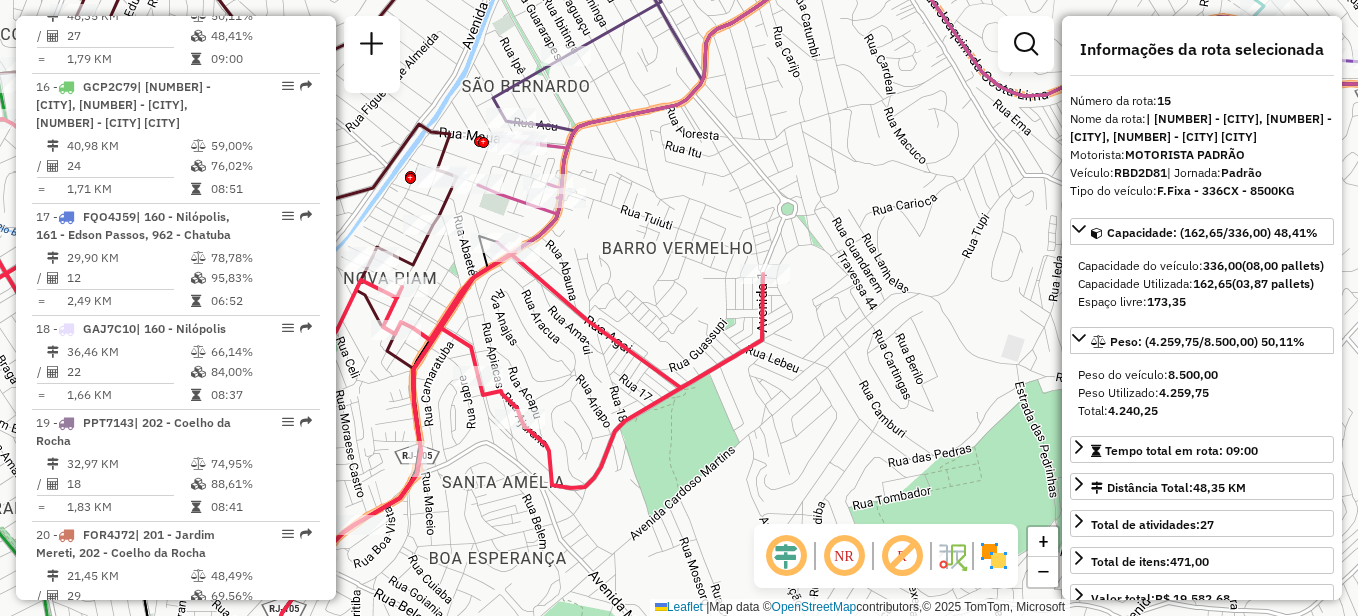 click on "Janela de atendimento Grade de atendimento Capacidade Transportadoras Veículos Cliente Pedidos  Rotas Selecione os dias de semana para filtrar as janelas de atendimento  Seg   Ter   Qua   Qui   Sex   Sáb   Dom  Informe o período da janela de atendimento: De: Até:  Filtrar exatamente a janela do cliente  Considerar janela de atendimento padrão  Selecione os dias de semana para filtrar as grades de atendimento  Seg   Ter   Qua   Qui   Sex   Sáb   Dom   Considerar clientes sem dia de atendimento cadastrado  Clientes fora do dia de atendimento selecionado Filtrar as atividades entre os valores definidos abaixo:  Peso mínimo:   Peso máximo:   Cubagem mínima:   Cubagem máxima:   De:   Até:  Filtrar as atividades entre o tempo de atendimento definido abaixo:  De:   Até:   Considerar capacidade total dos clientes não roteirizados Transportadora: Selecione um ou mais itens Tipo de veículo: Selecione um ou mais itens Veículo: Selecione um ou mais itens Motorista: Selecione um ou mais itens Nome: Rótulo:" 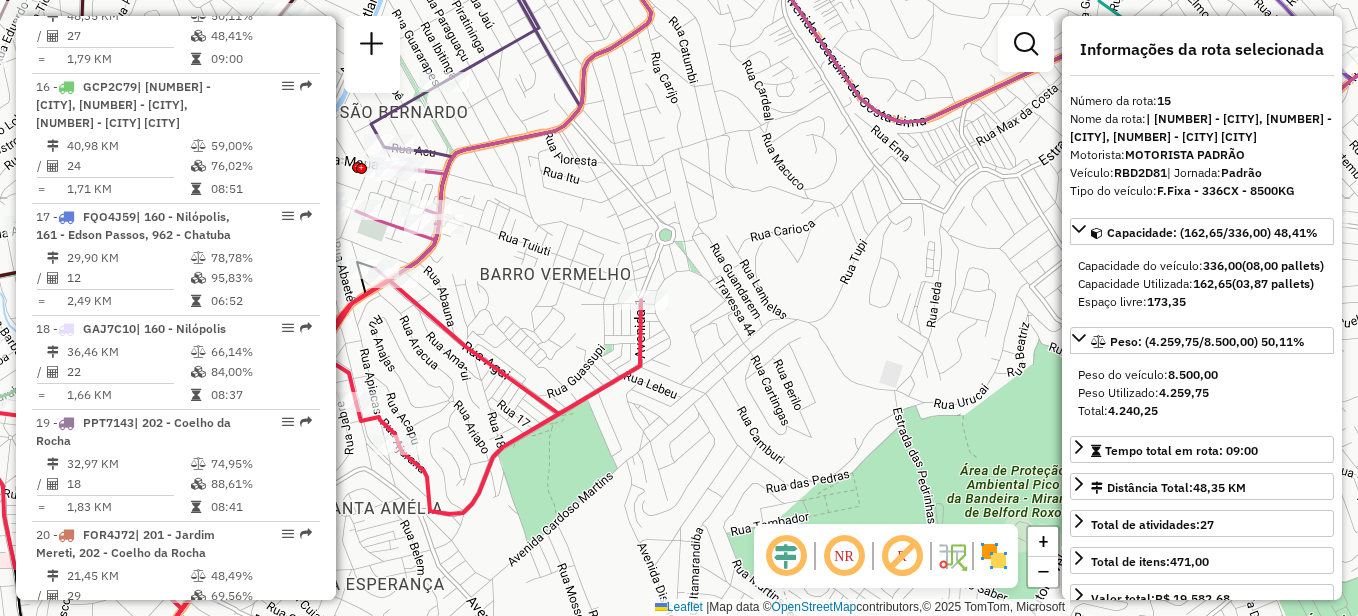 drag, startPoint x: 766, startPoint y: 228, endPoint x: 637, endPoint y: 253, distance: 131.40015 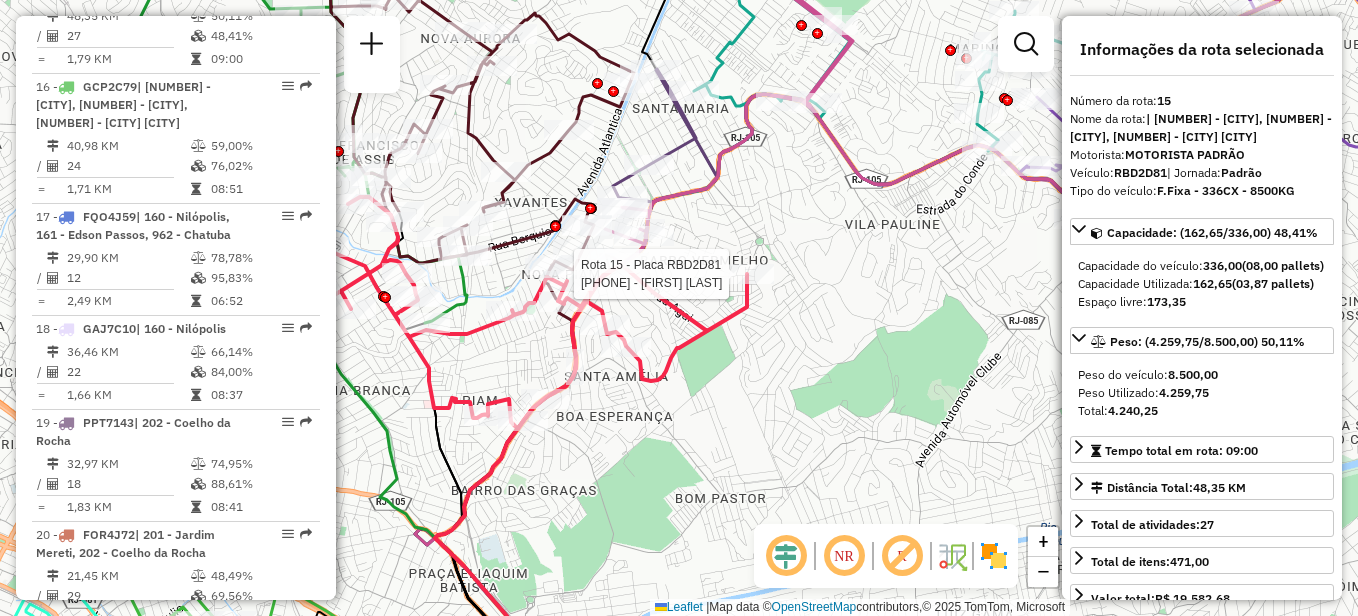 click on "Rota [NUMBER] - Placa [PLATE] [PHONE] - [FIRST] [LAST] (Rota: [NUMBER] - Sequência: [NUMBER])" 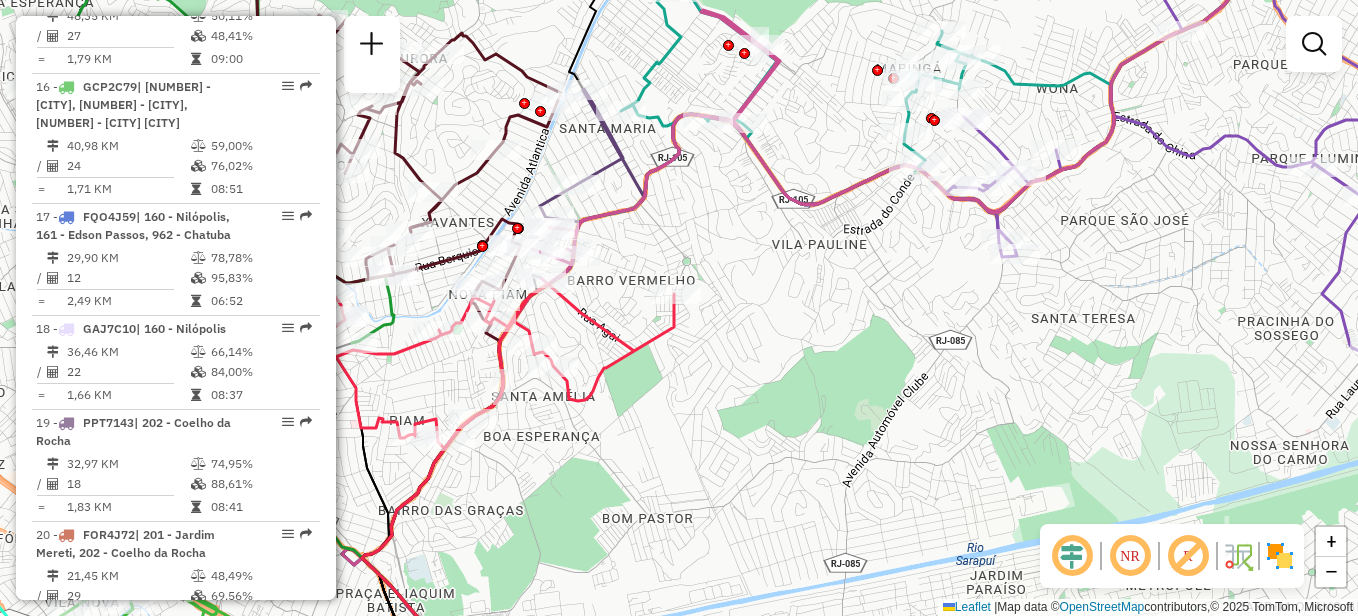 drag, startPoint x: 845, startPoint y: 260, endPoint x: 772, endPoint y: 280, distance: 75.690155 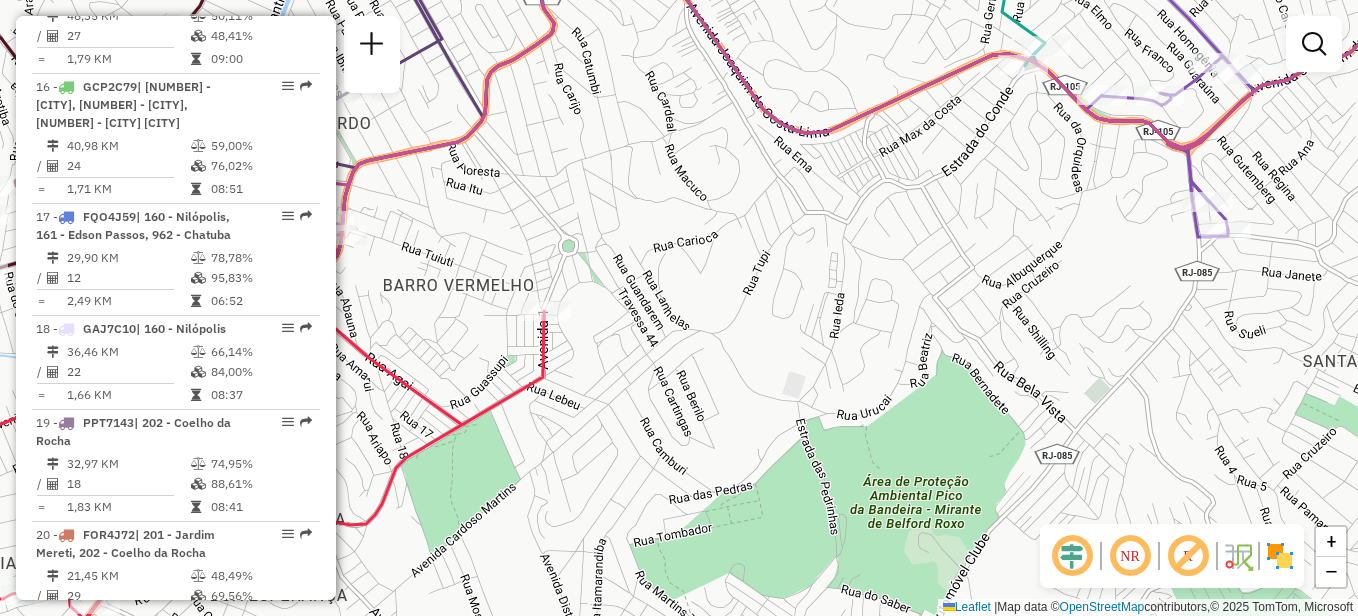 drag, startPoint x: 801, startPoint y: 295, endPoint x: 853, endPoint y: 299, distance: 52.153618 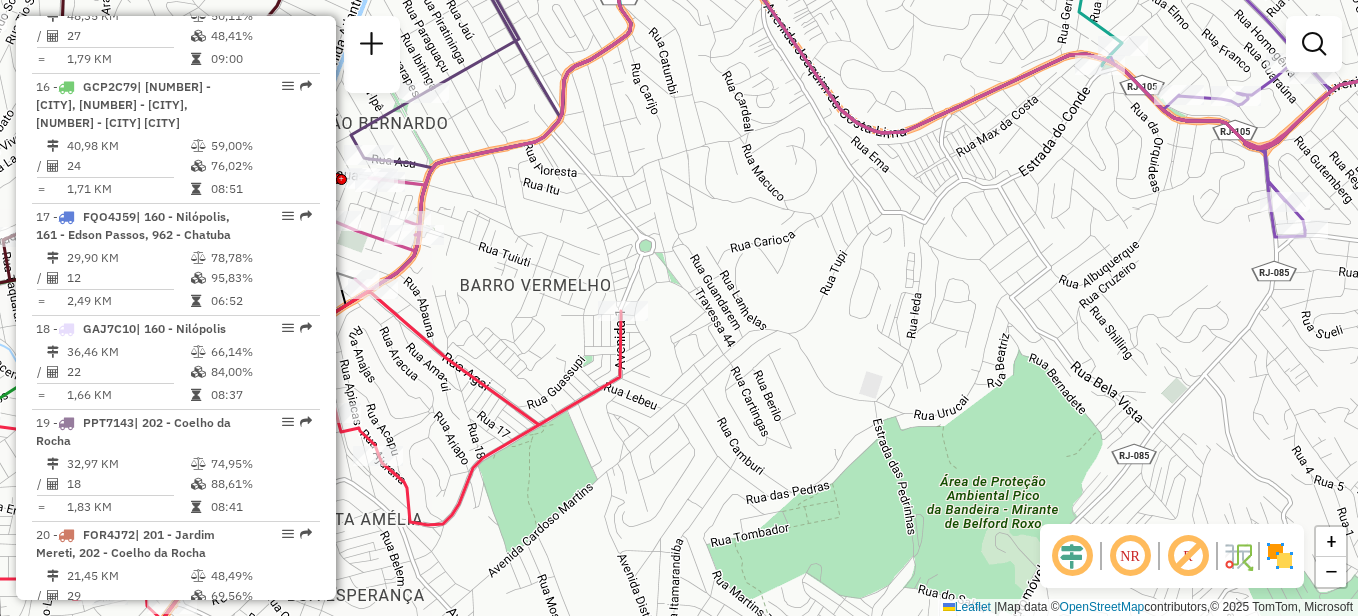 drag, startPoint x: 791, startPoint y: 253, endPoint x: 884, endPoint y: 250, distance: 93.04838 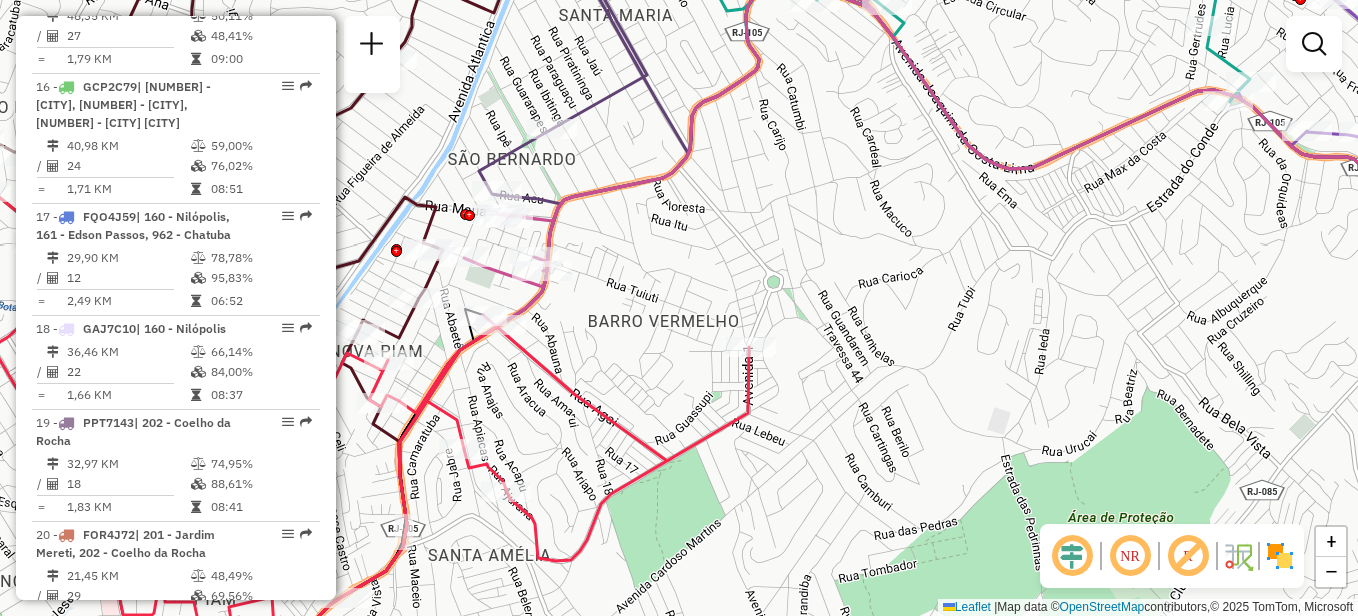 drag, startPoint x: 737, startPoint y: 249, endPoint x: 849, endPoint y: 288, distance: 118.595955 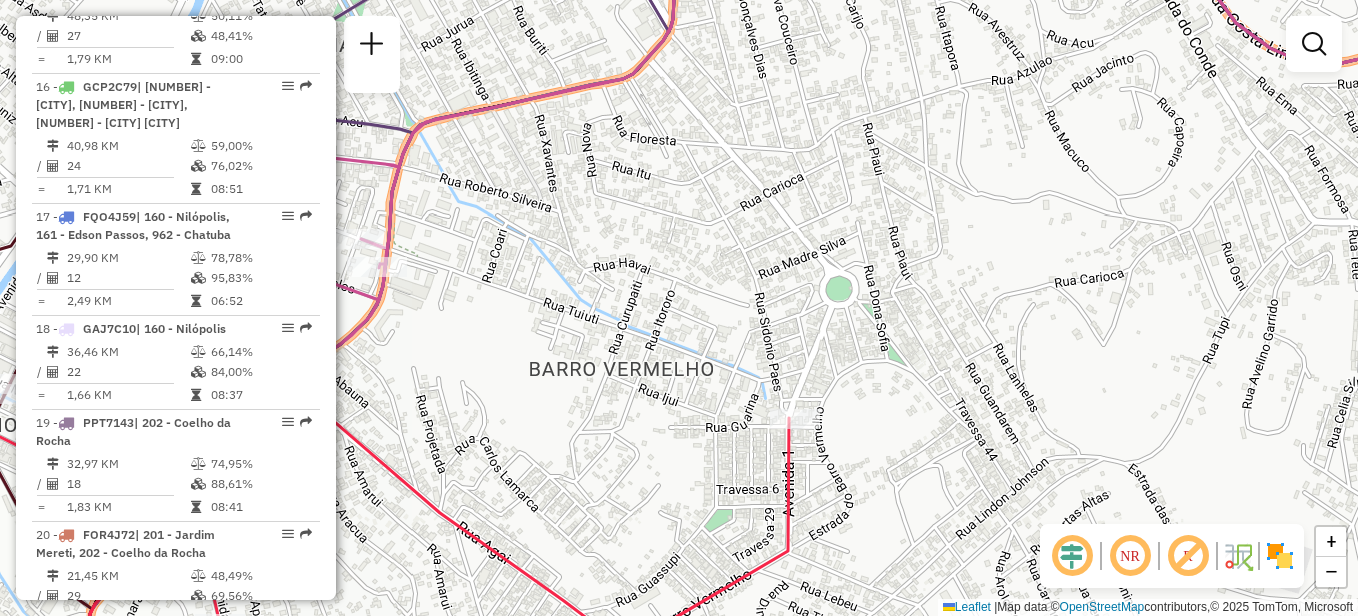 drag, startPoint x: 913, startPoint y: 266, endPoint x: 860, endPoint y: 260, distance: 53.338543 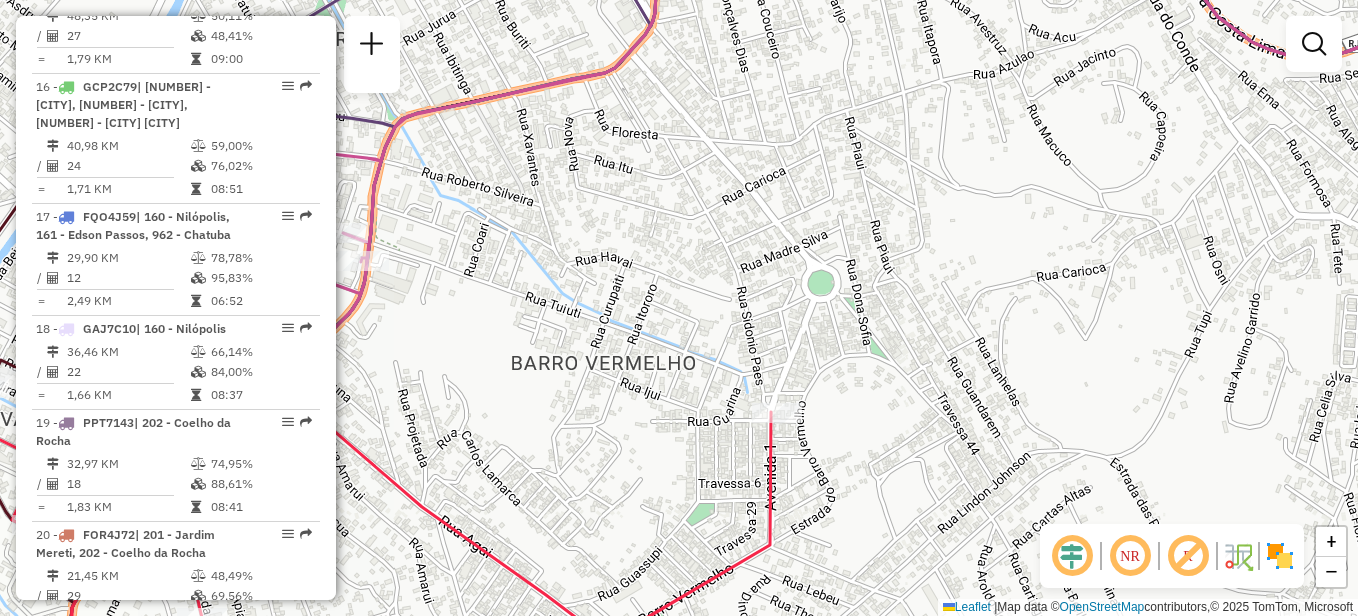 drag, startPoint x: 812, startPoint y: 319, endPoint x: 792, endPoint y: 342, distance: 30.479502 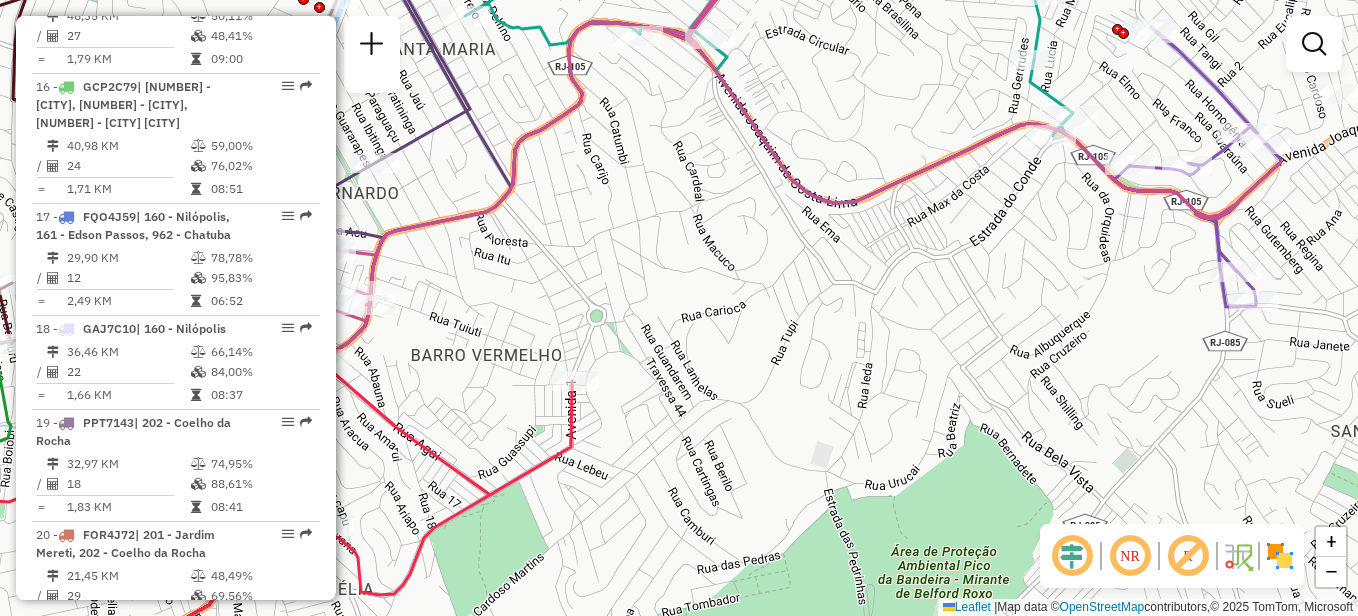 drag, startPoint x: 1022, startPoint y: 275, endPoint x: 810, endPoint y: 286, distance: 212.28519 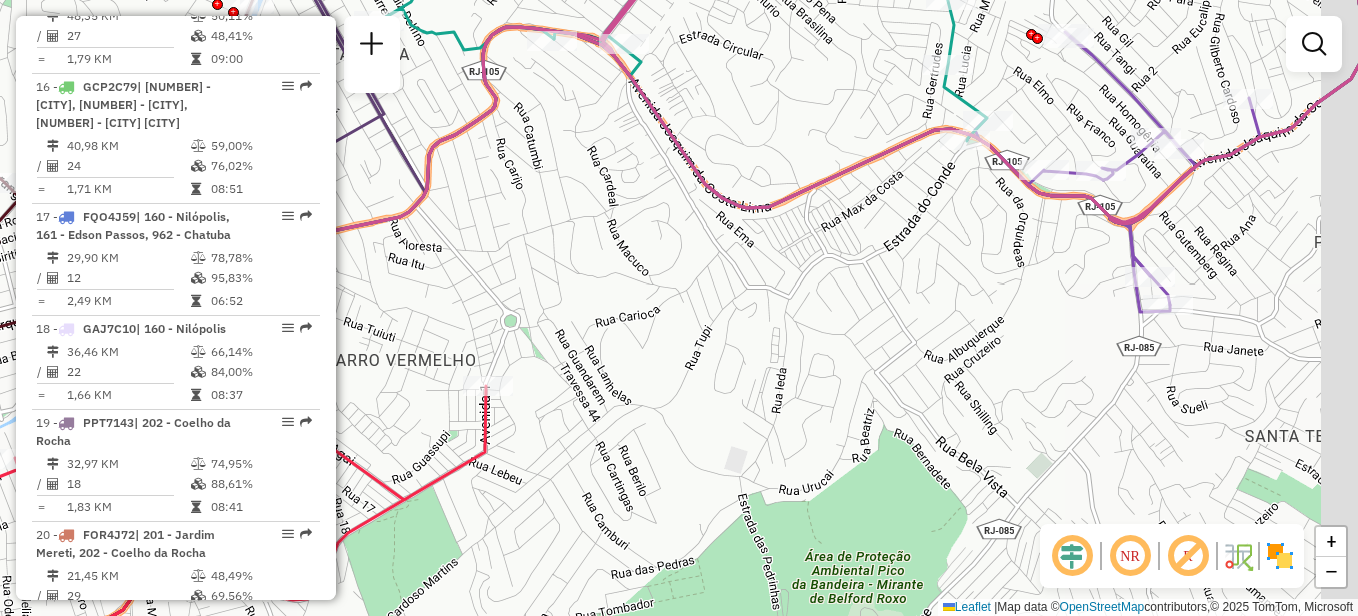 drag, startPoint x: 956, startPoint y: 276, endPoint x: 863, endPoint y: 281, distance: 93.13431 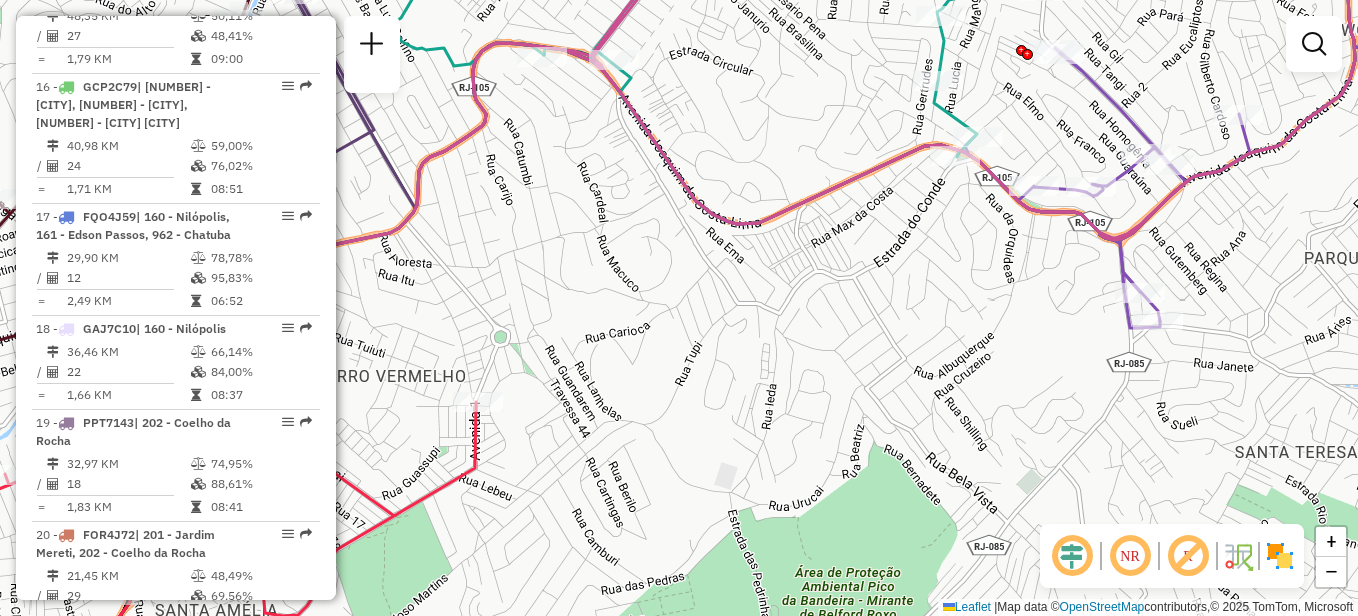 drag, startPoint x: 865, startPoint y: 289, endPoint x: 889, endPoint y: 307, distance: 30 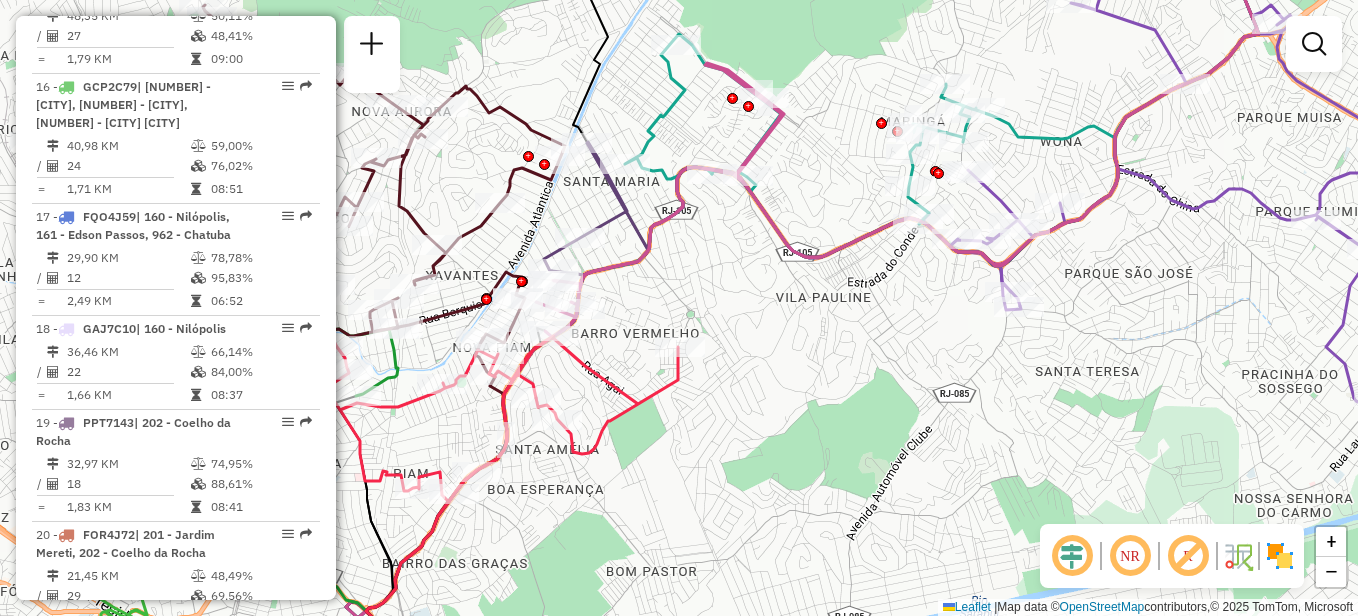 drag, startPoint x: 966, startPoint y: 322, endPoint x: 906, endPoint y: 316, distance: 60.299255 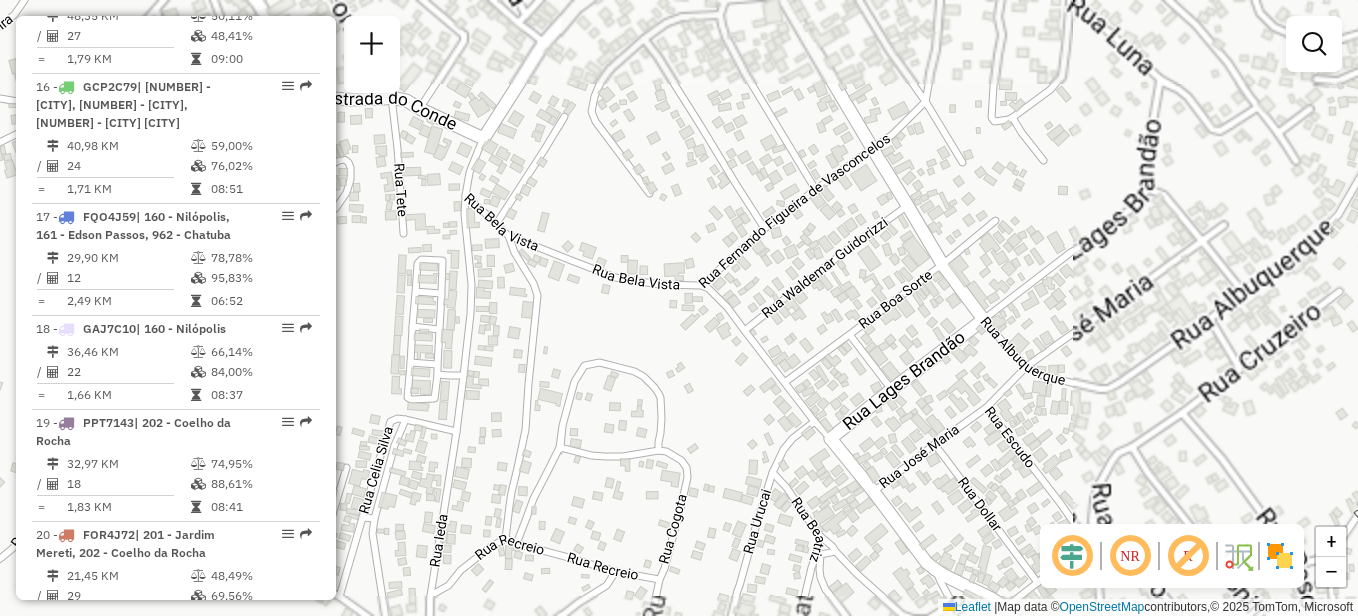 drag, startPoint x: 793, startPoint y: 338, endPoint x: 940, endPoint y: 303, distance: 151.10924 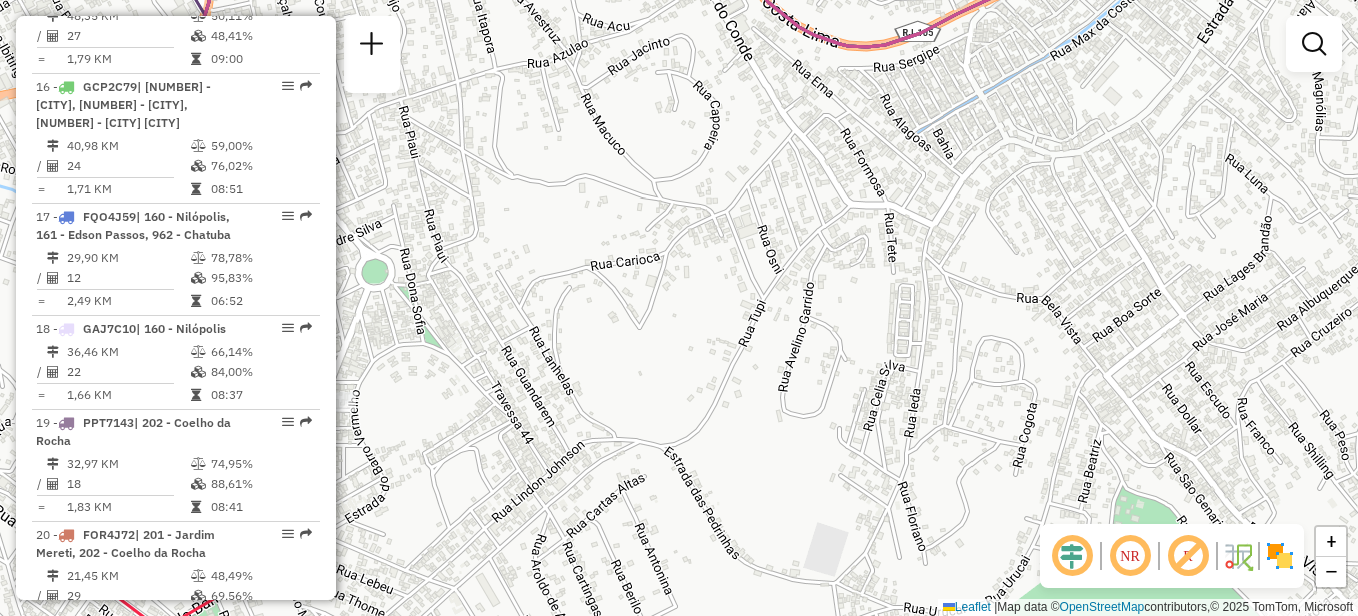 drag, startPoint x: 814, startPoint y: 291, endPoint x: 1085, endPoint y: 312, distance: 271.81244 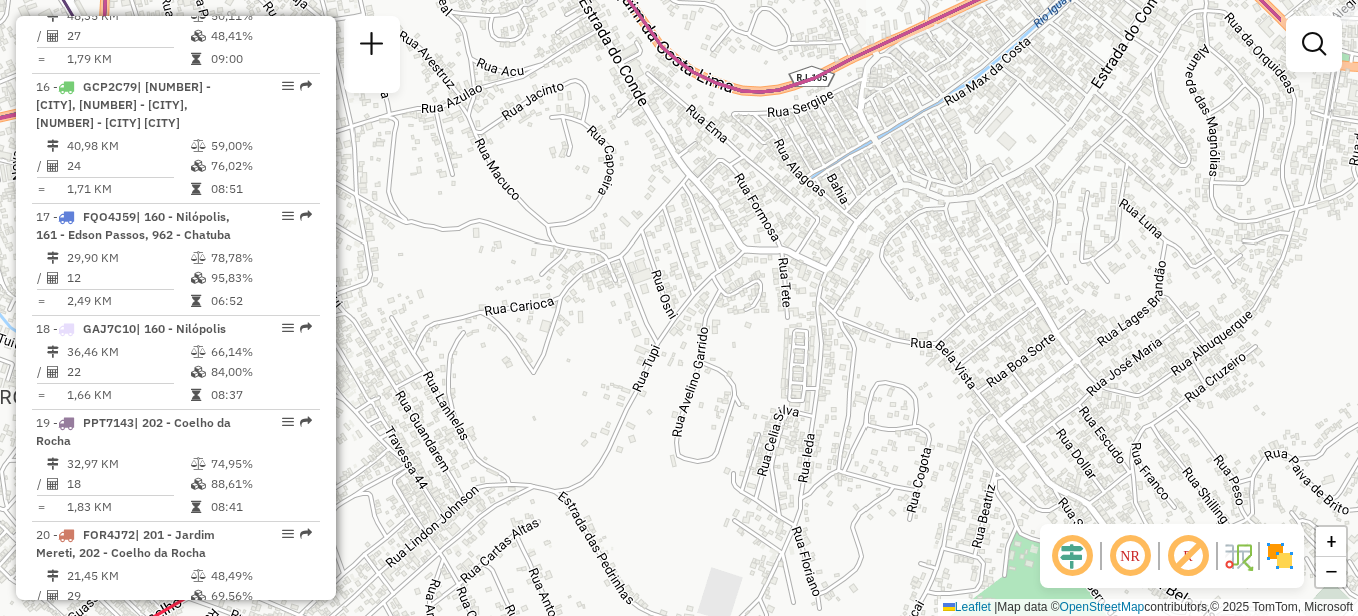 drag, startPoint x: 1063, startPoint y: 268, endPoint x: 1054, endPoint y: 299, distance: 32.280025 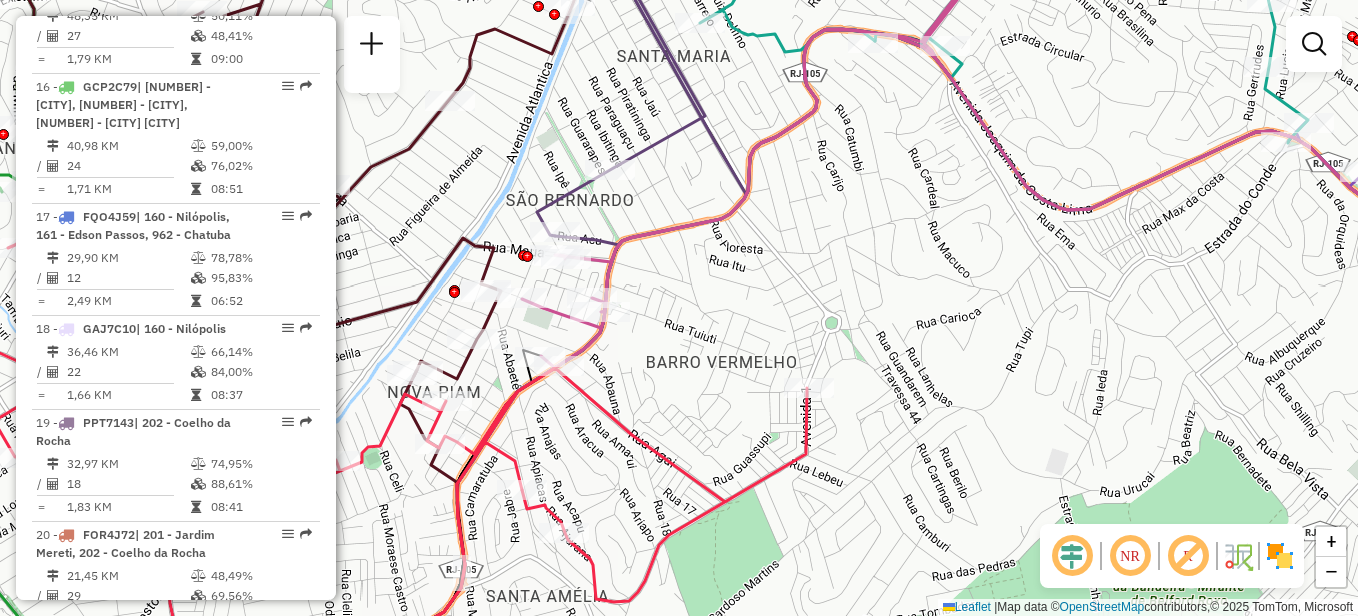 drag, startPoint x: 1027, startPoint y: 286, endPoint x: 954, endPoint y: 290, distance: 73.109505 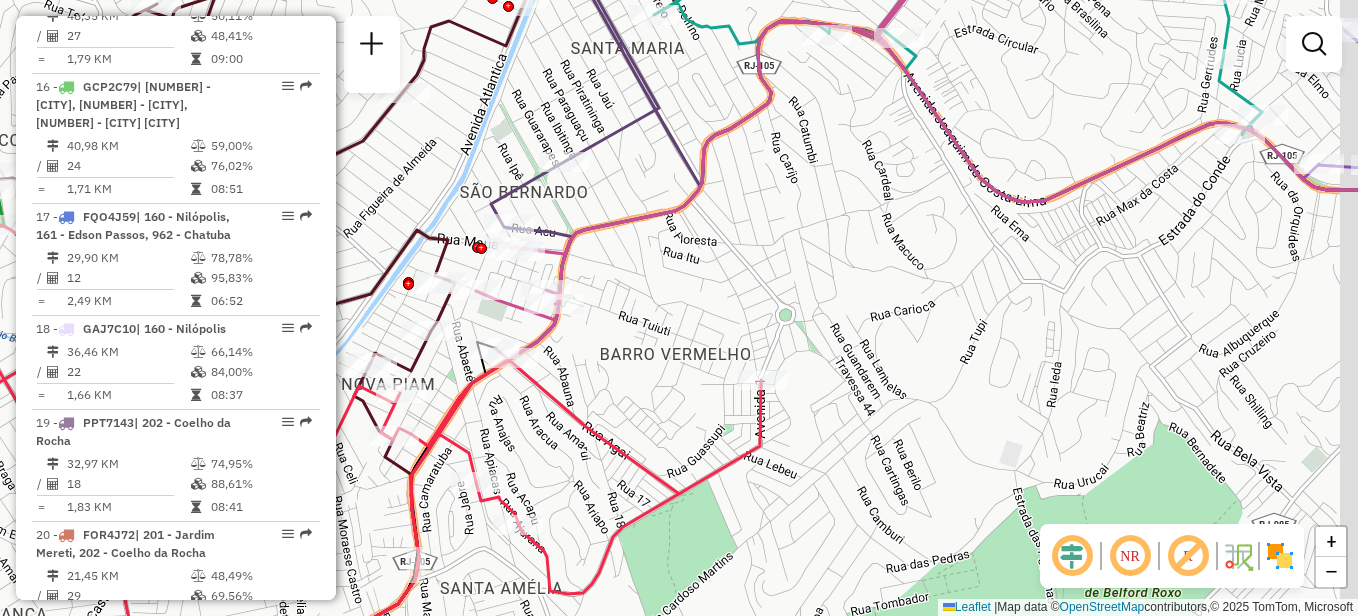 drag, startPoint x: 1115, startPoint y: 345, endPoint x: 1099, endPoint y: 316, distance: 33.12099 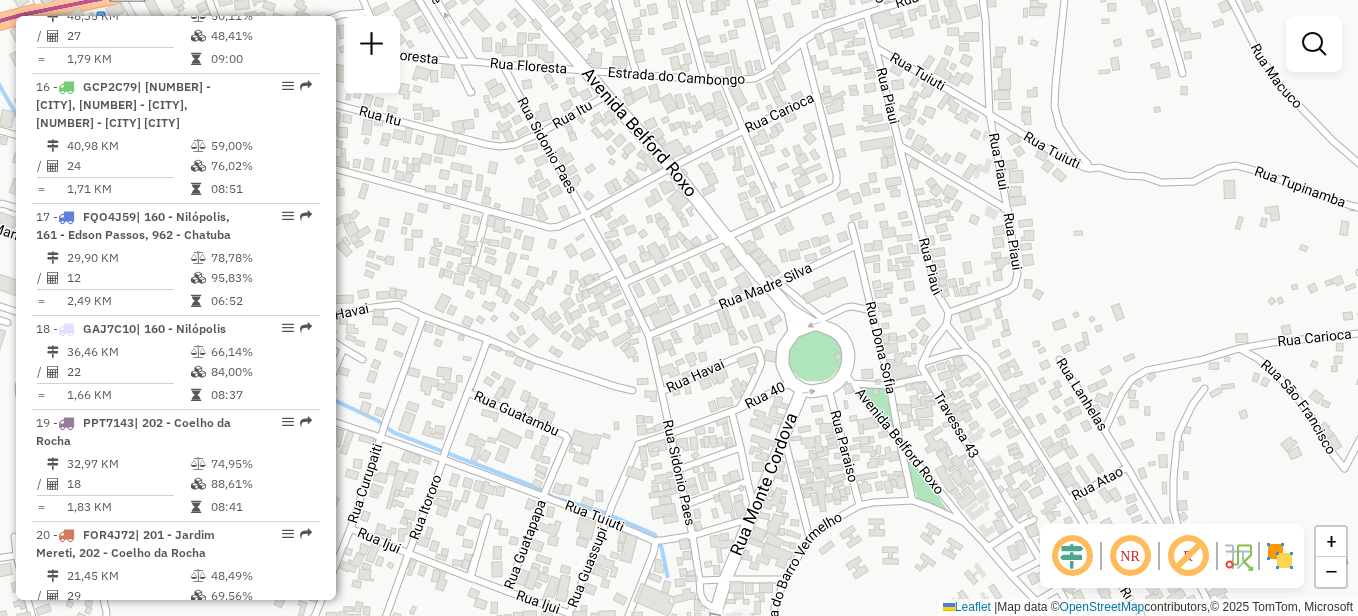 drag, startPoint x: 818, startPoint y: 287, endPoint x: 861, endPoint y: 219, distance: 80.454956 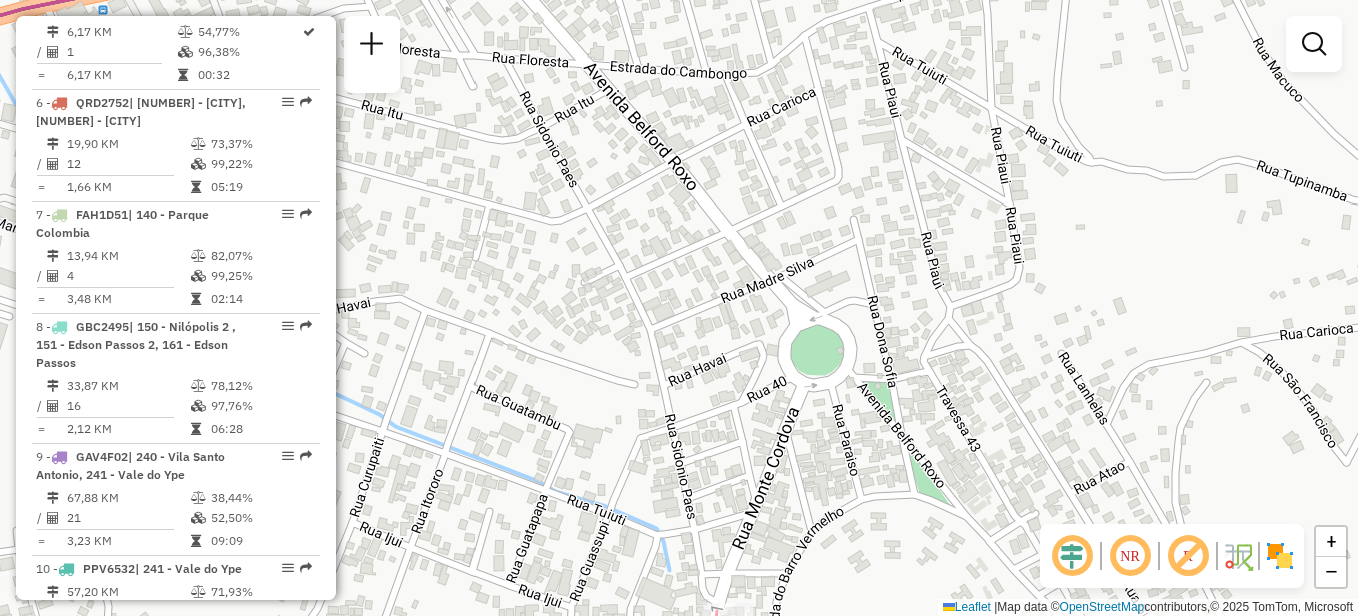 scroll, scrollTop: 609, scrollLeft: 0, axis: vertical 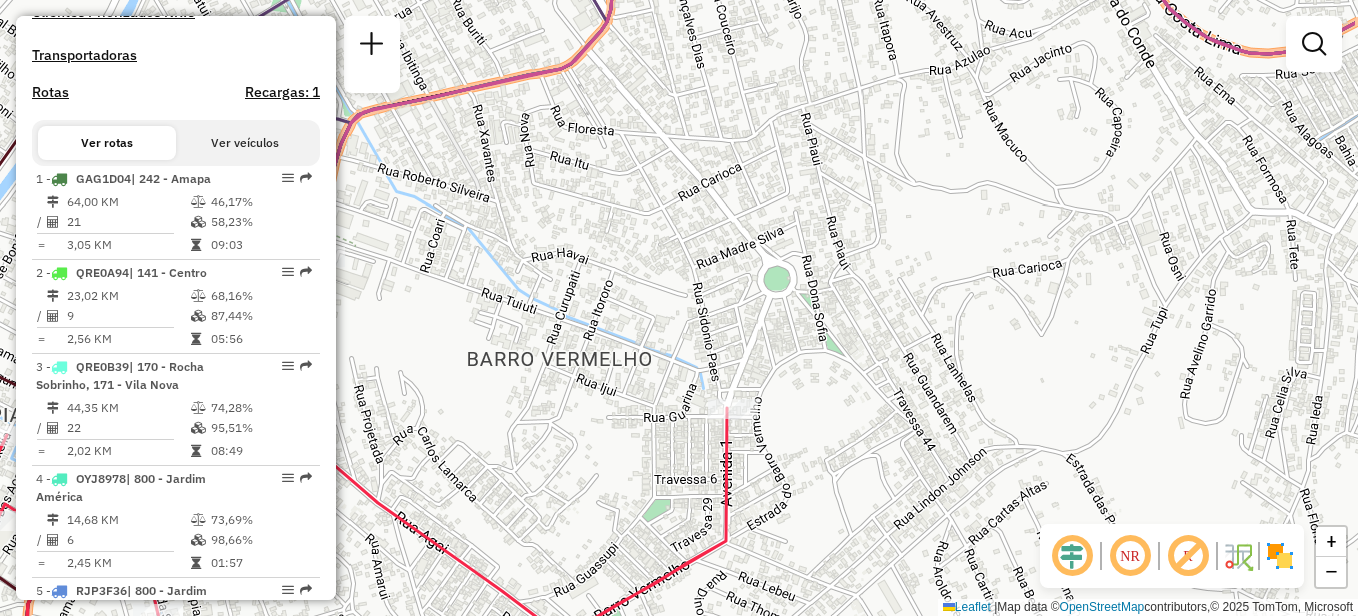 drag, startPoint x: 978, startPoint y: 201, endPoint x: 879, endPoint y: 224, distance: 101.636604 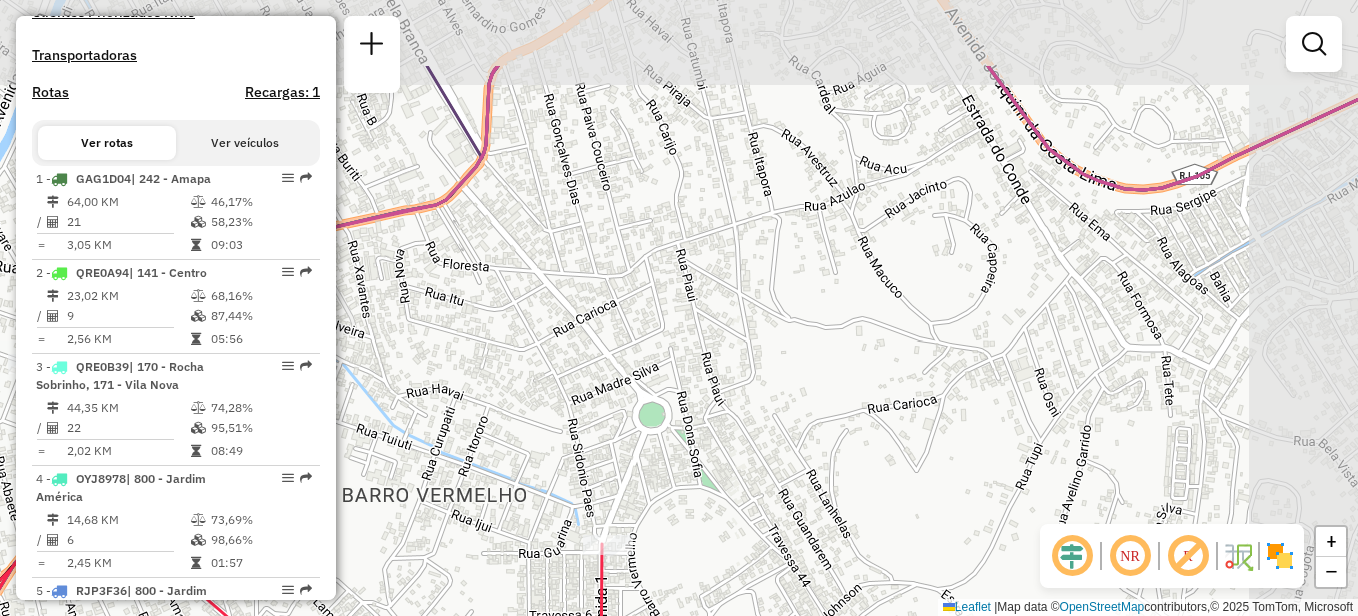 drag, startPoint x: 1013, startPoint y: 183, endPoint x: 901, endPoint y: 311, distance: 170.08234 